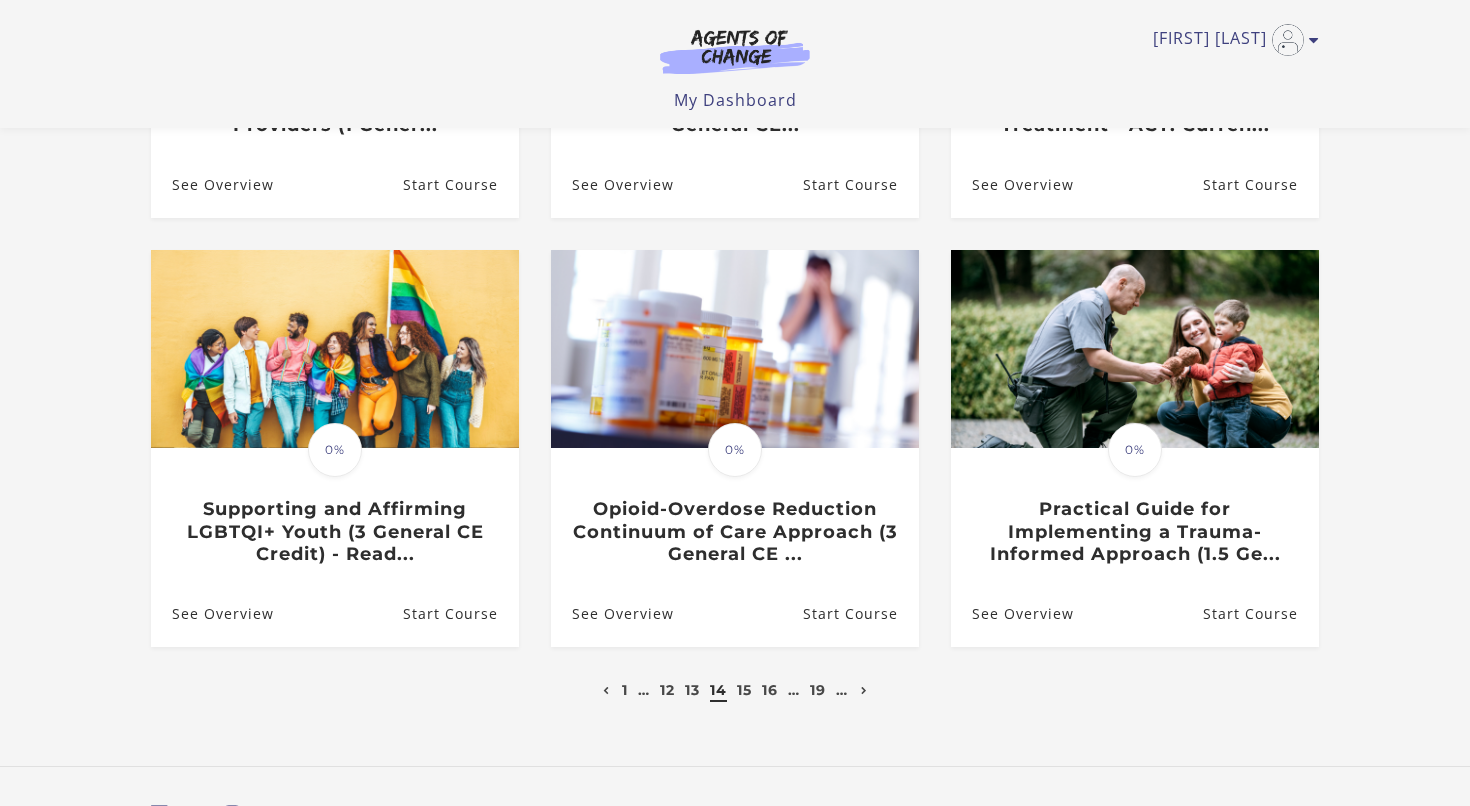 scroll, scrollTop: 496, scrollLeft: 0, axis: vertical 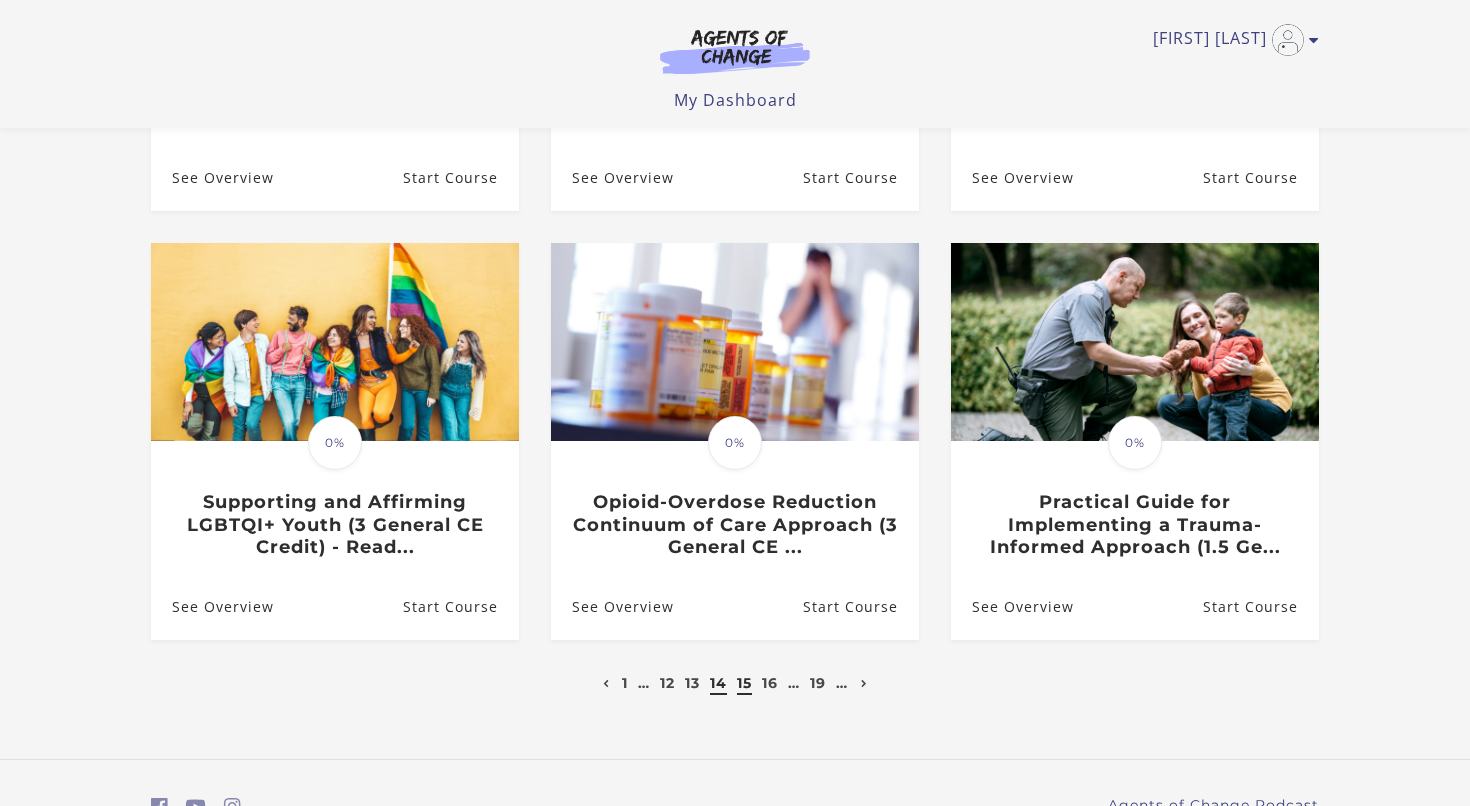 click on "15" at bounding box center (744, 683) 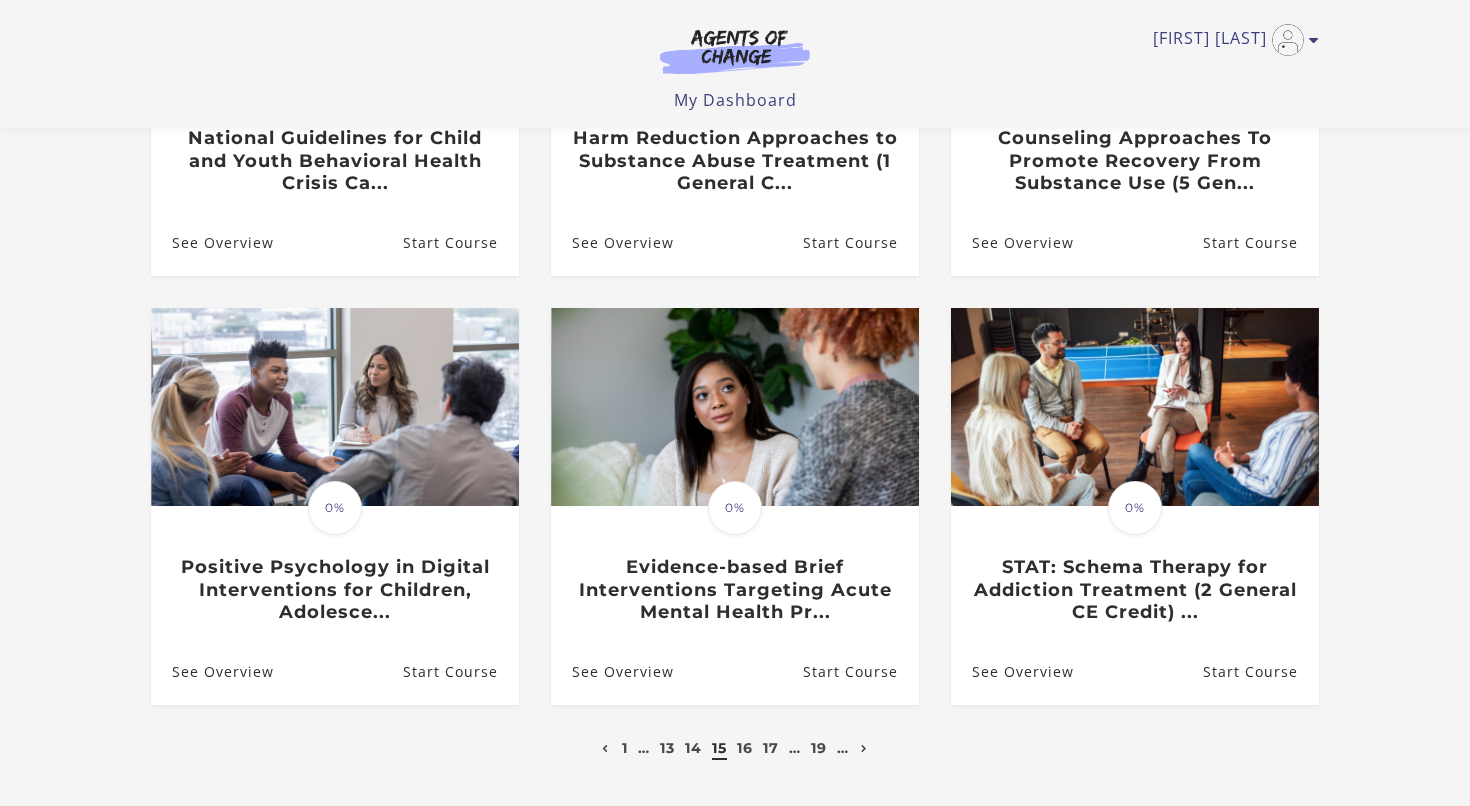 scroll, scrollTop: 429, scrollLeft: 0, axis: vertical 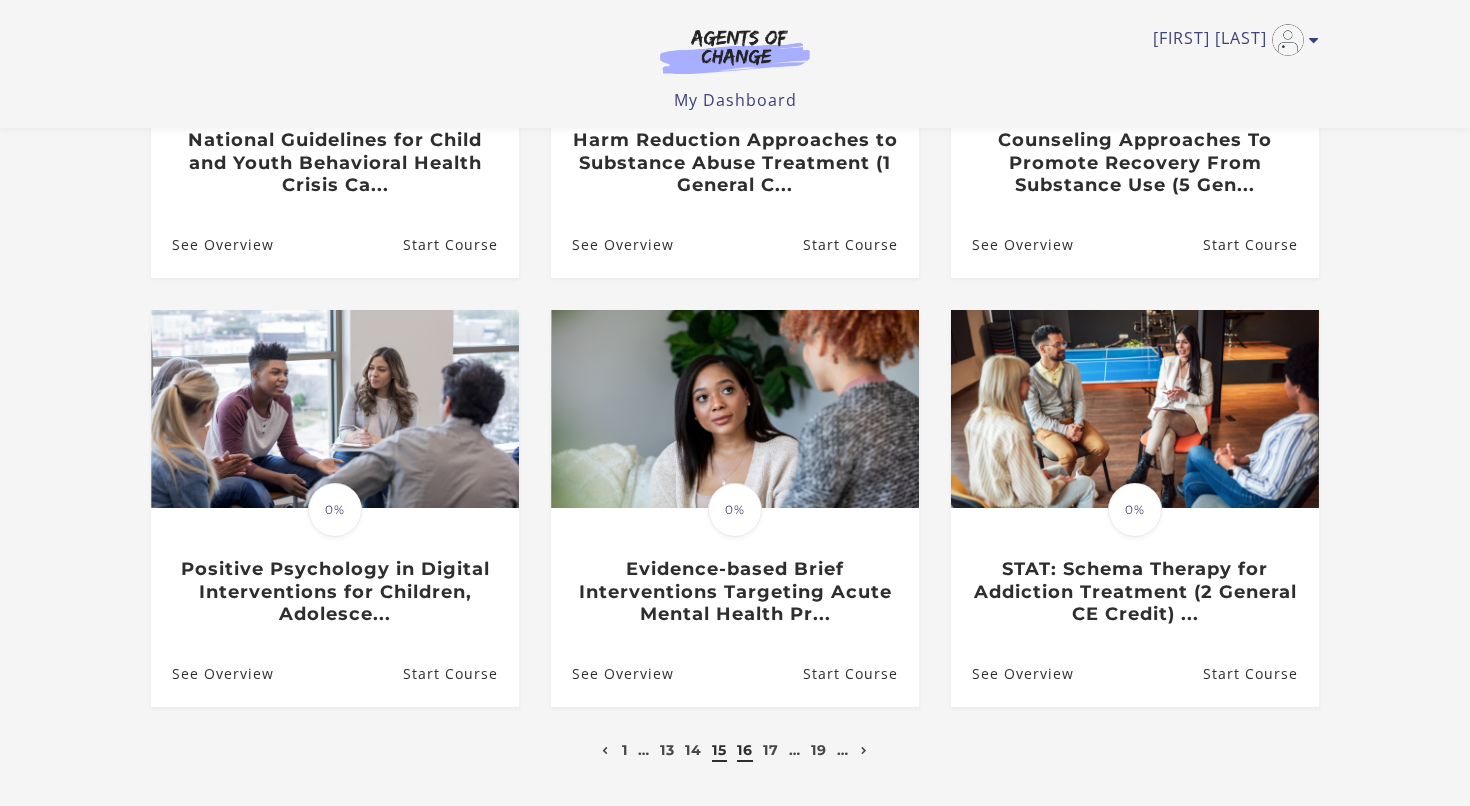 click on "16" at bounding box center [745, 750] 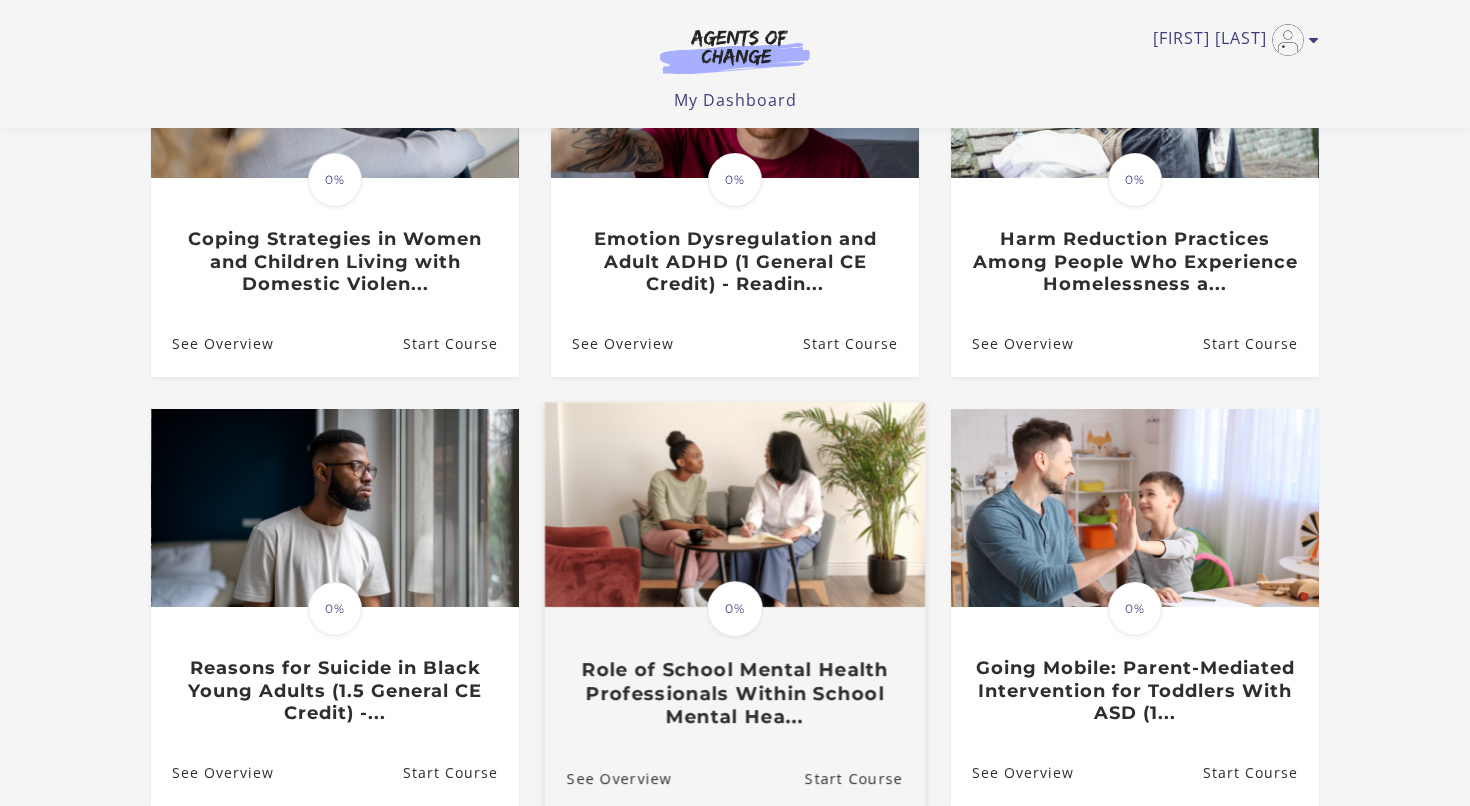 scroll, scrollTop: 333, scrollLeft: 0, axis: vertical 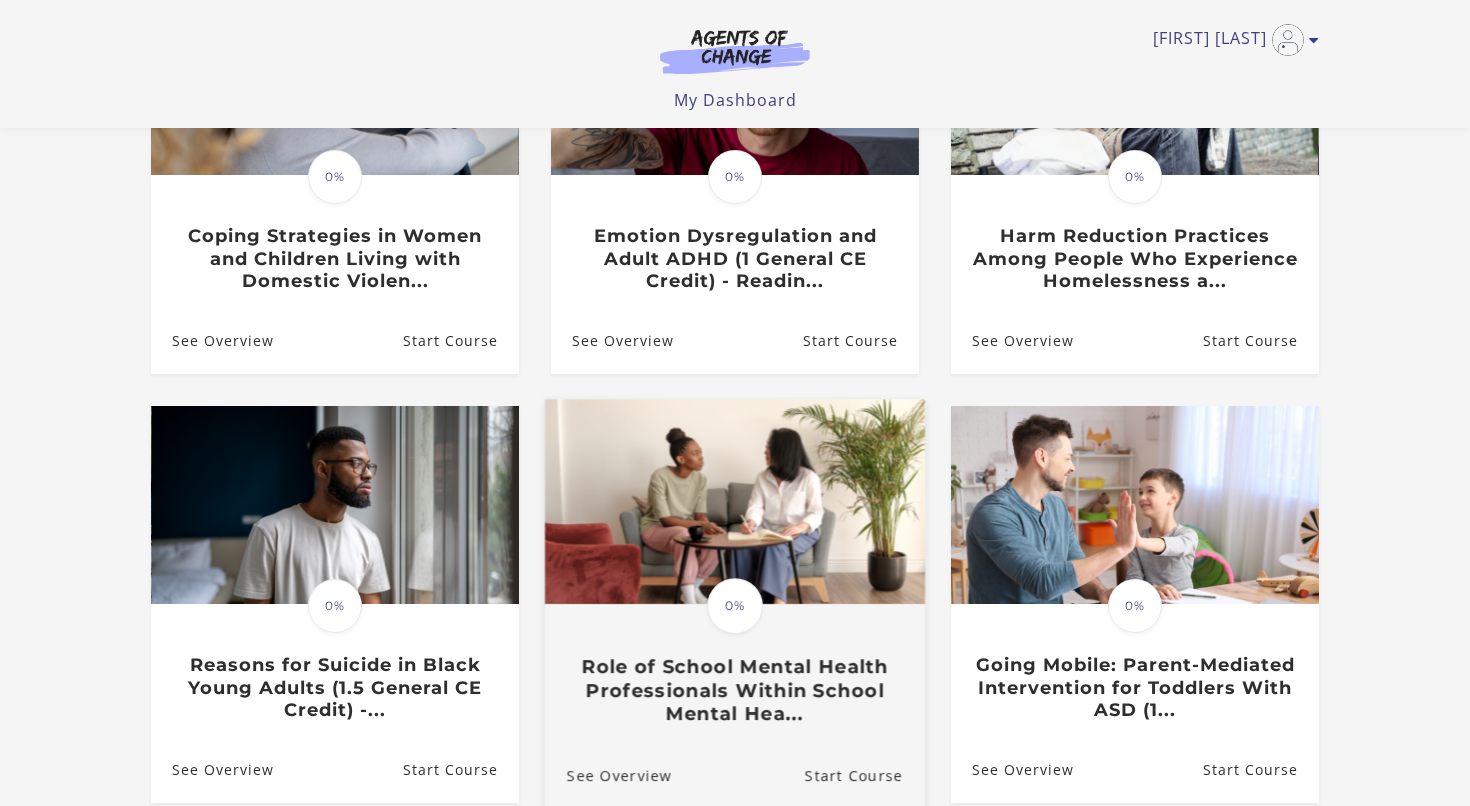 click on "See Overview
Start Course" at bounding box center [735, 775] 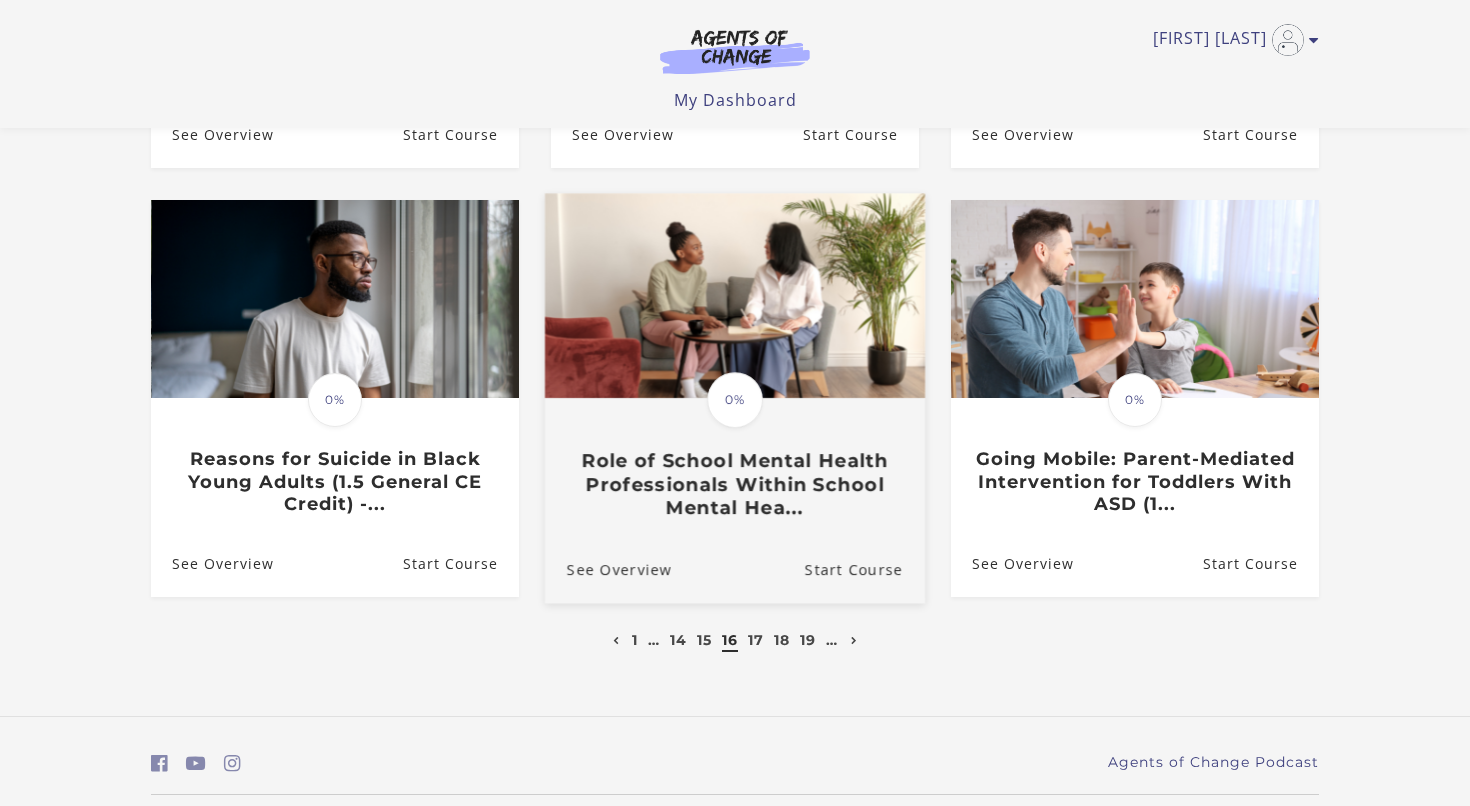 scroll, scrollTop: 542, scrollLeft: 0, axis: vertical 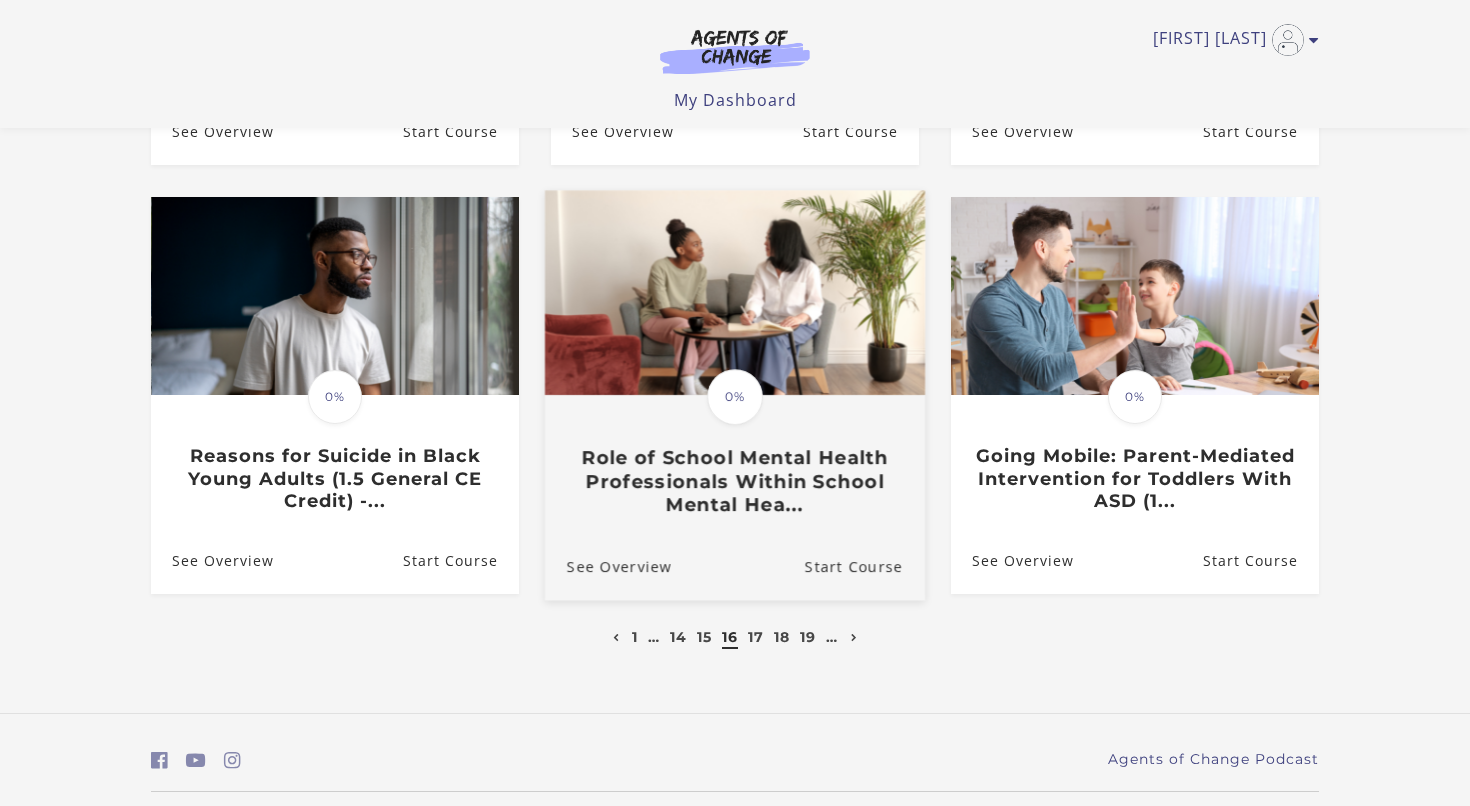 click on "Agents of Change Podcast" at bounding box center [1035, 760] 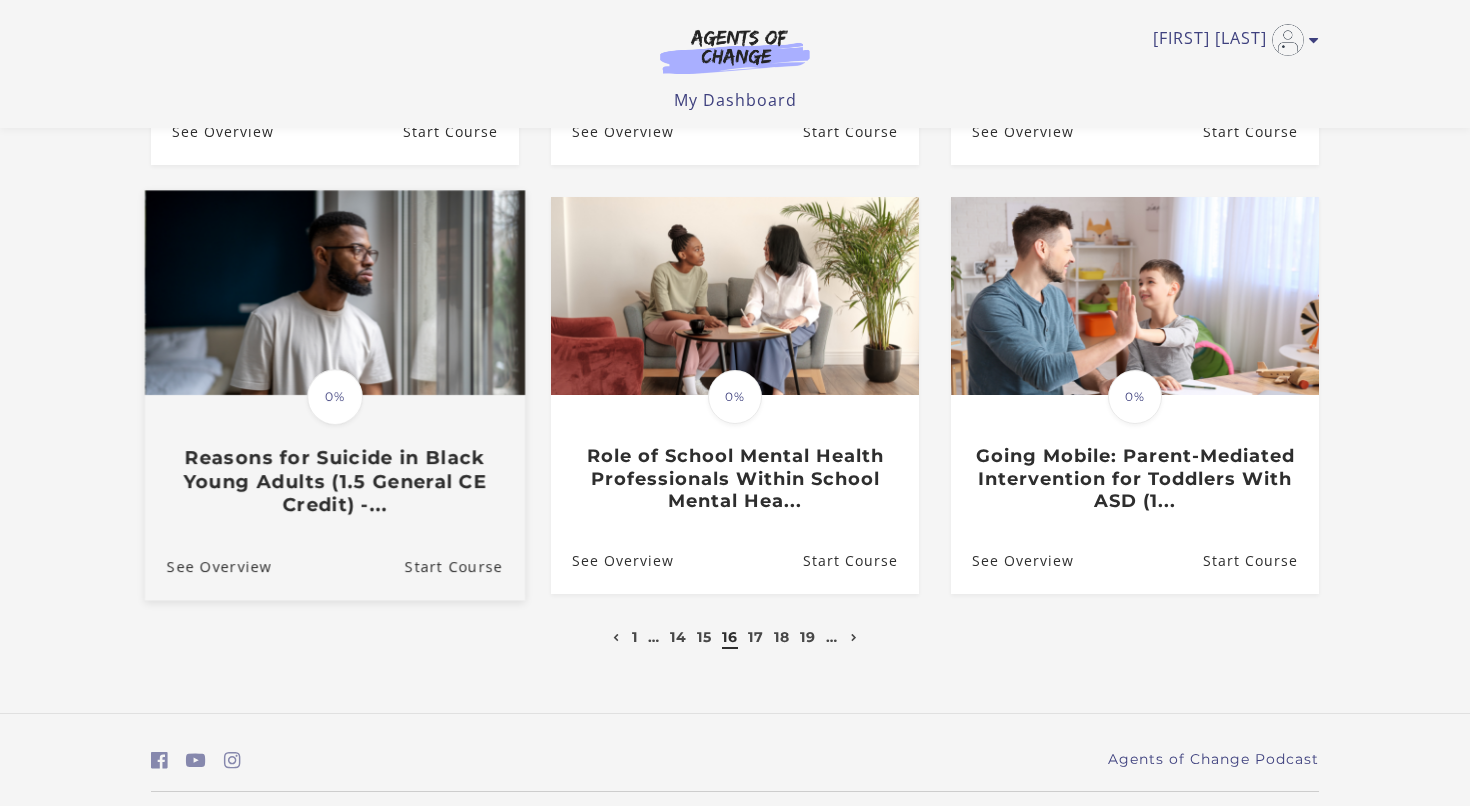 click on "Reasons for Suicide in Black Young Adults (1.5 General CE Credit) -..." at bounding box center (335, 481) 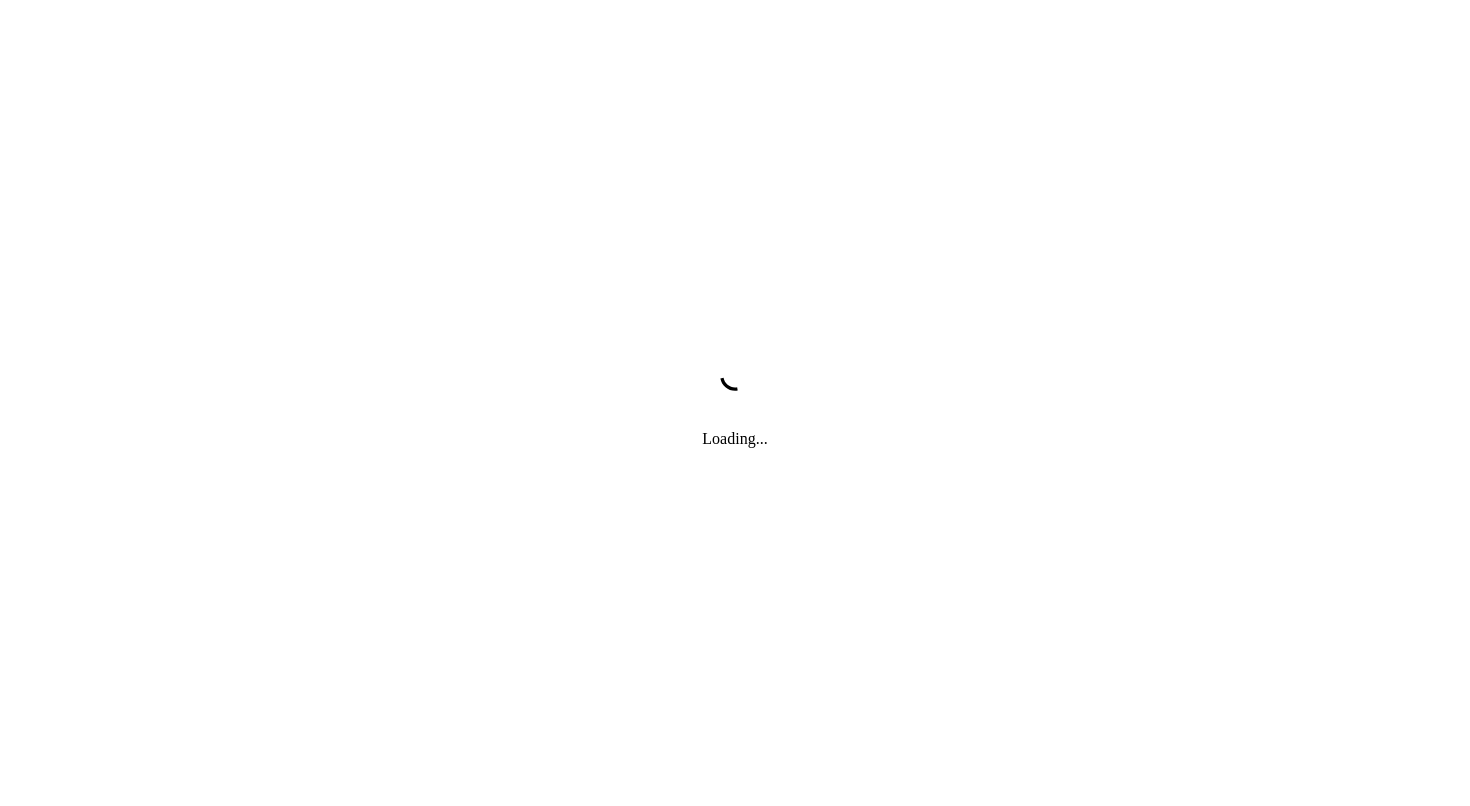 scroll, scrollTop: 0, scrollLeft: 0, axis: both 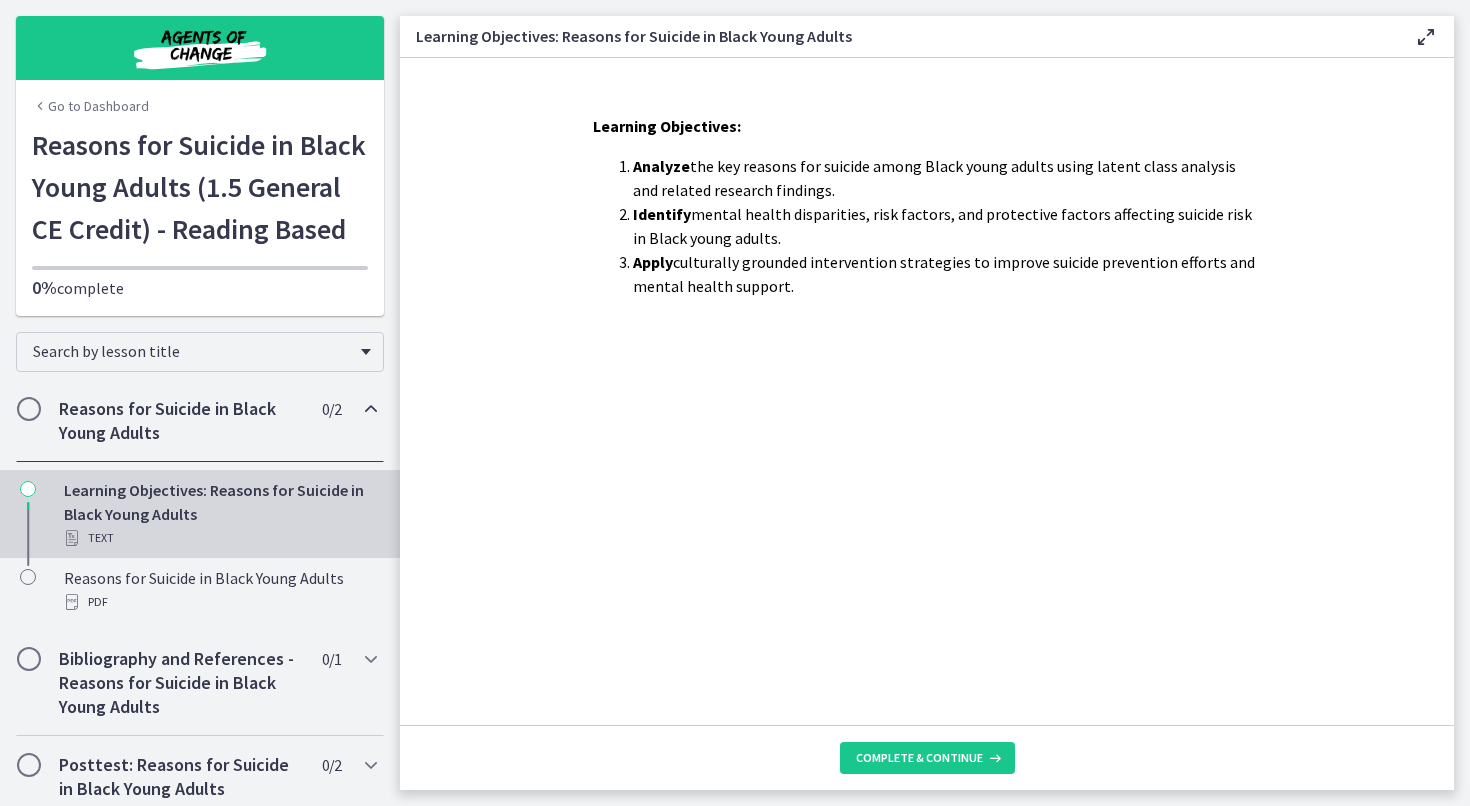 click at bounding box center [29, 409] 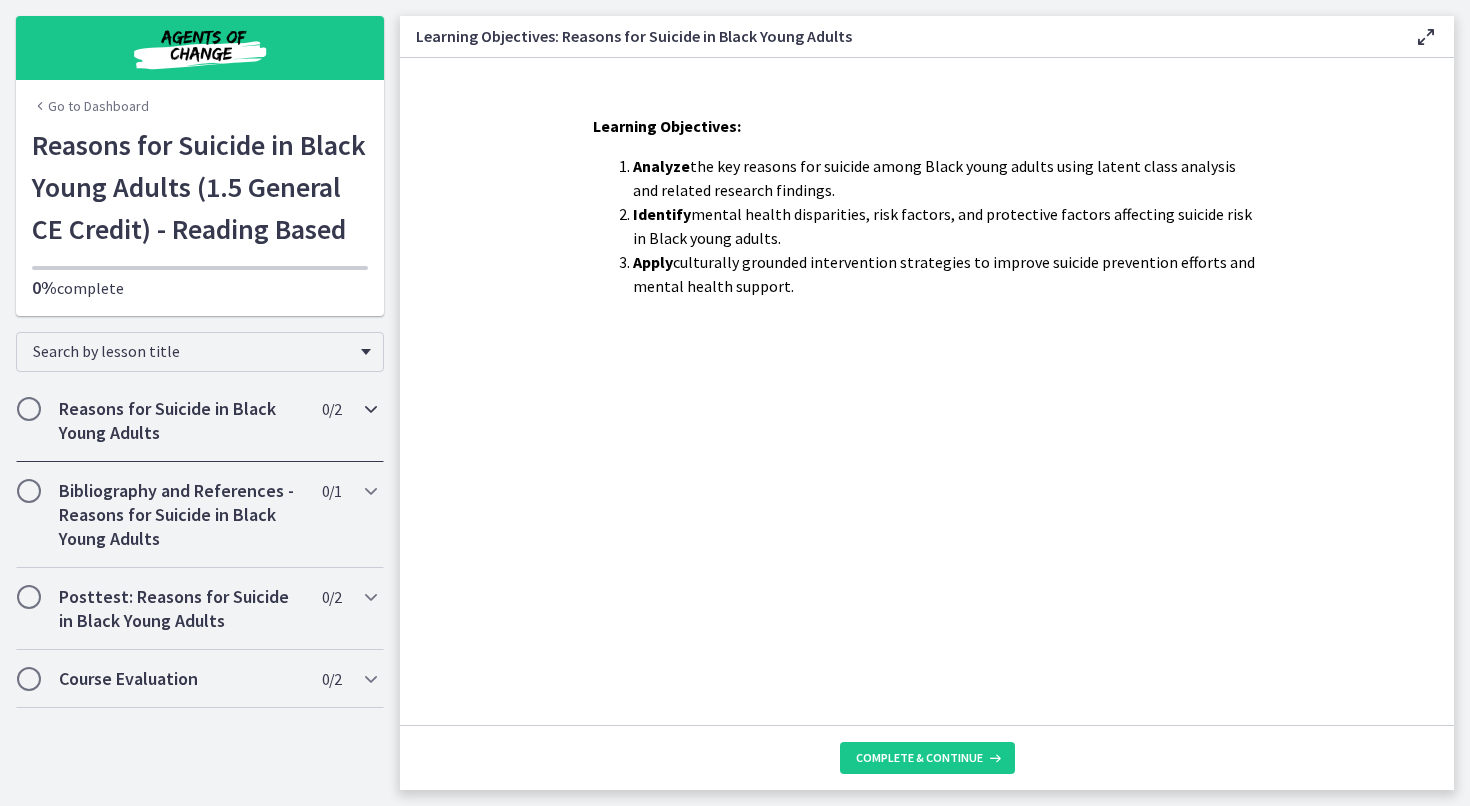 click at bounding box center (371, 409) 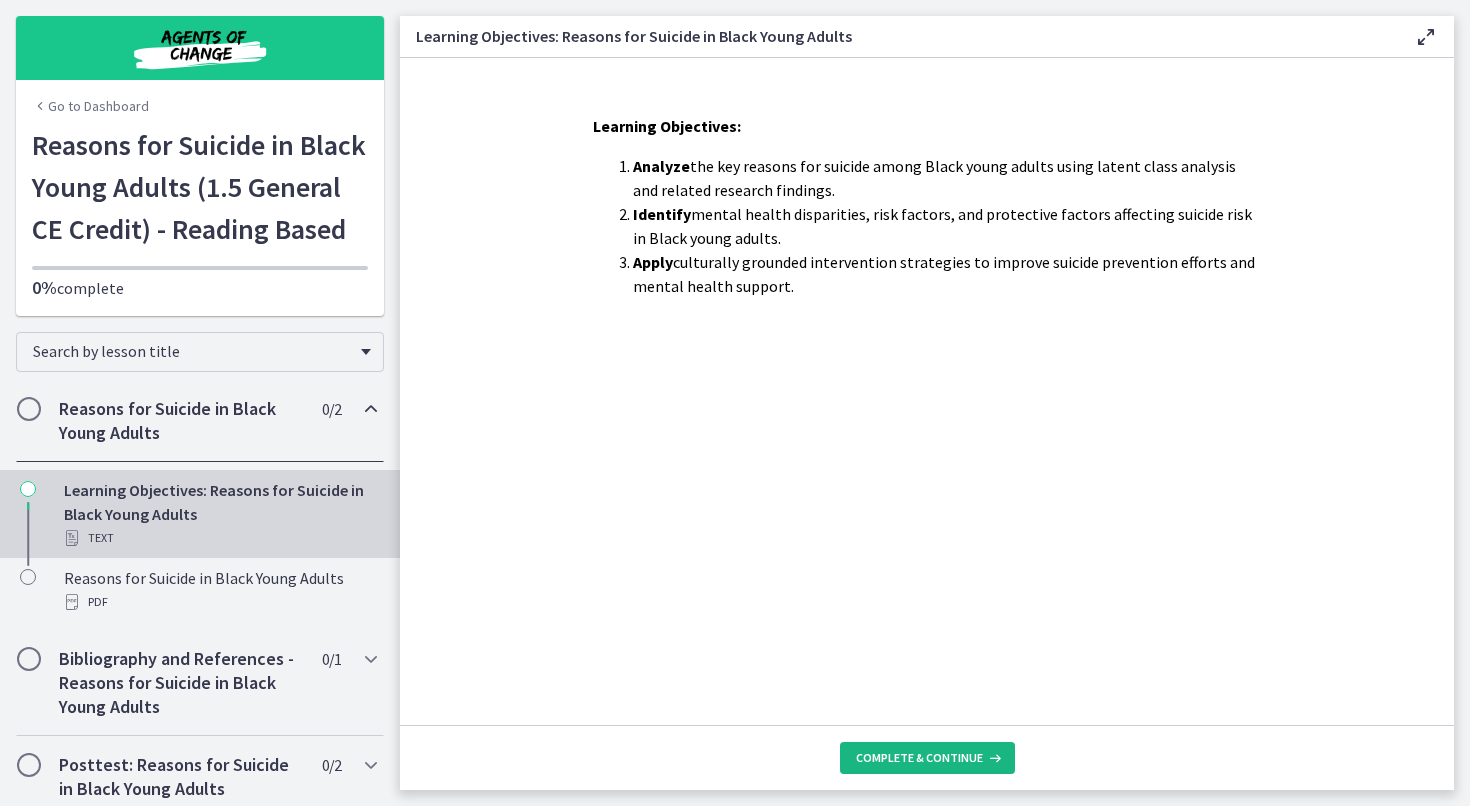 click on "Complete & continue" at bounding box center [919, 758] 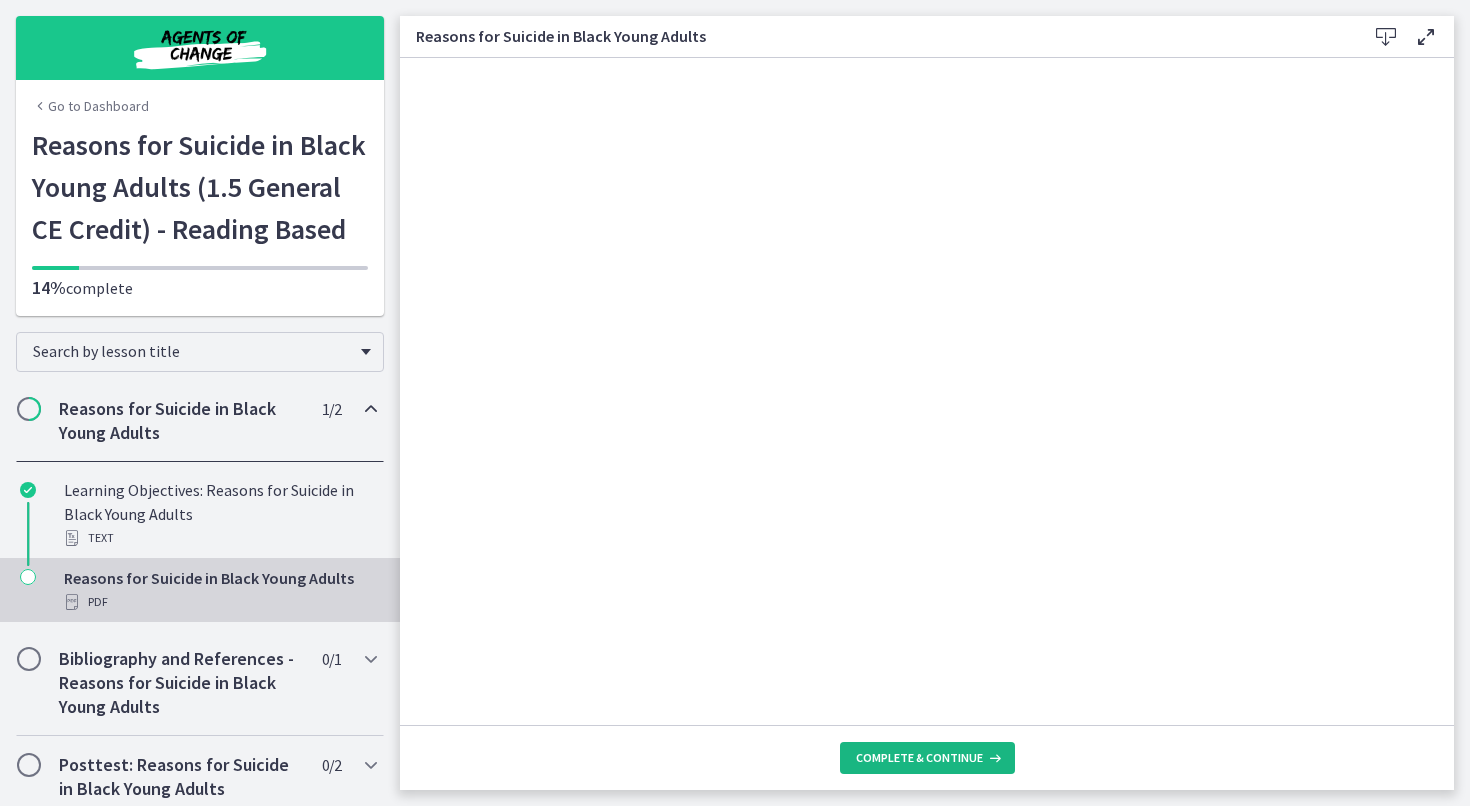 click on "Complete & continue" at bounding box center (919, 758) 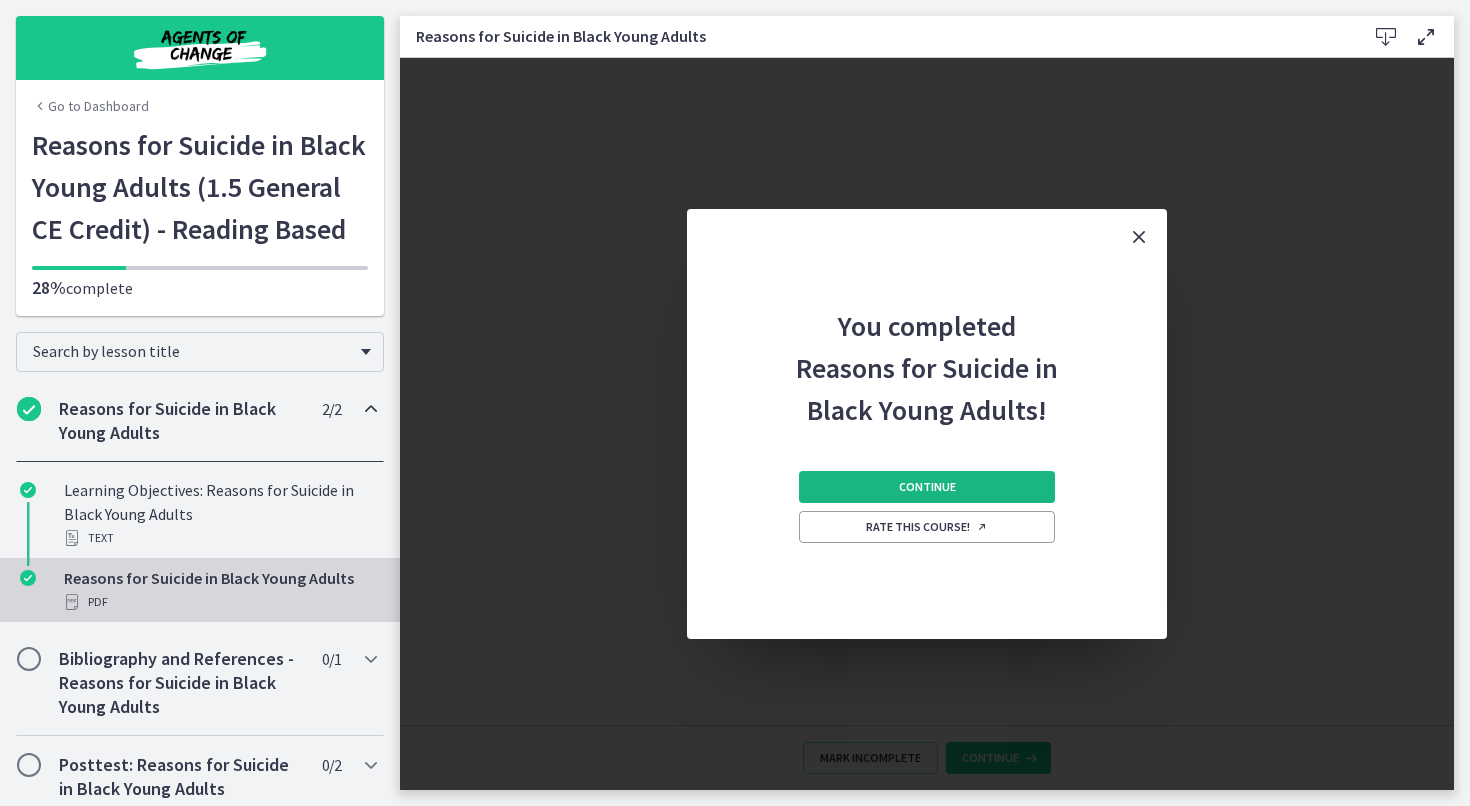 click on "Continue" at bounding box center [927, 487] 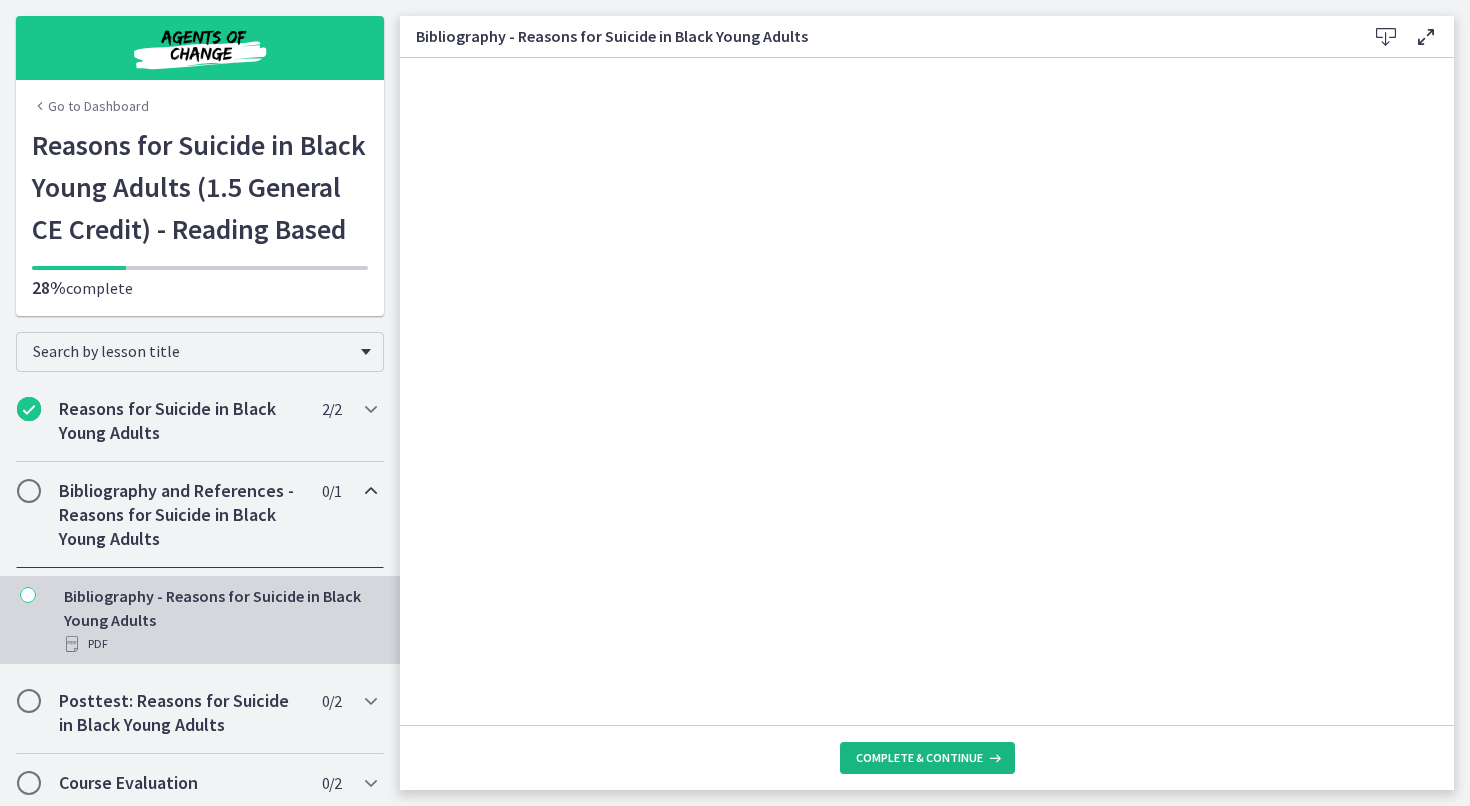 click on "Complete & continue" at bounding box center [919, 758] 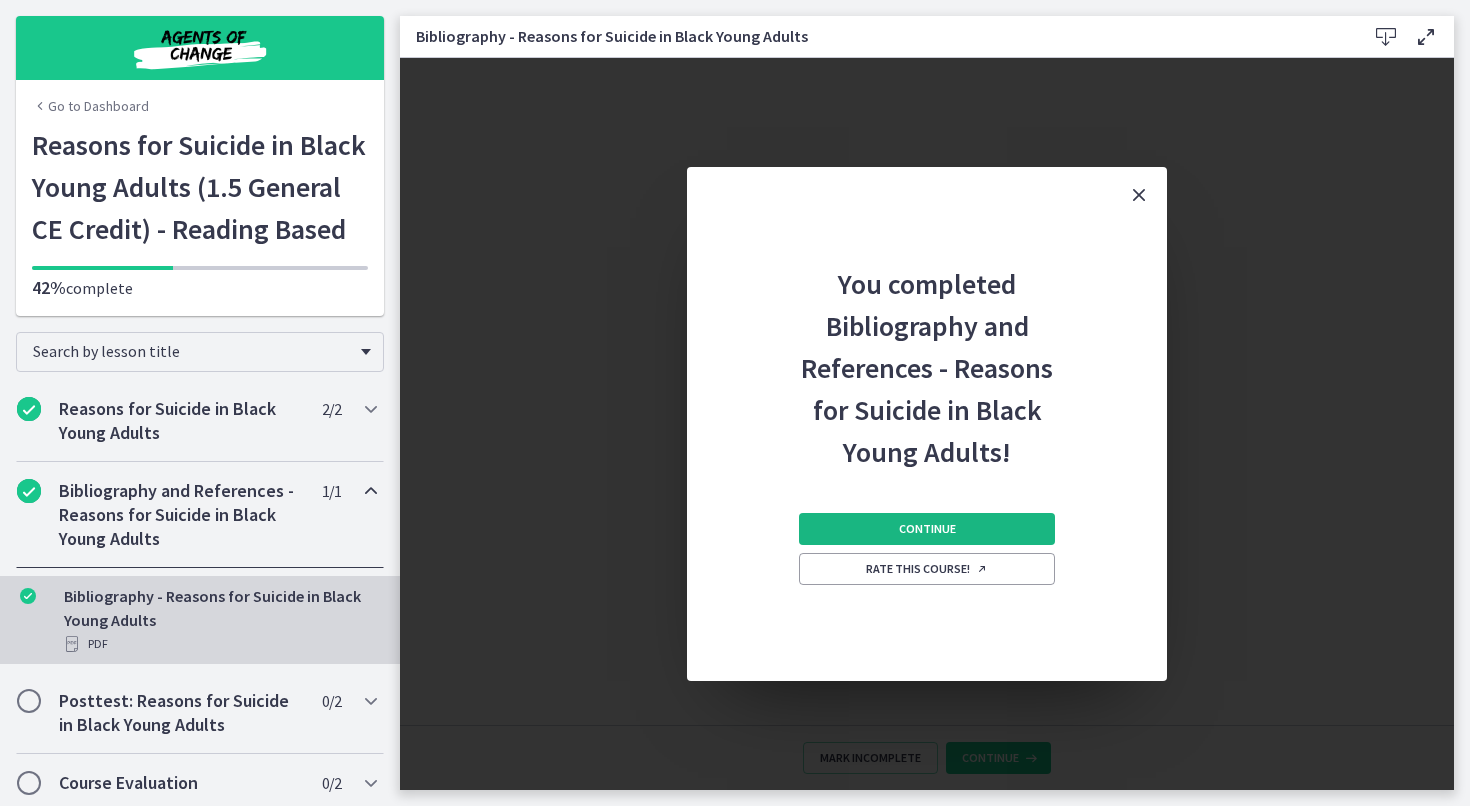 click on "Continue" at bounding box center [927, 529] 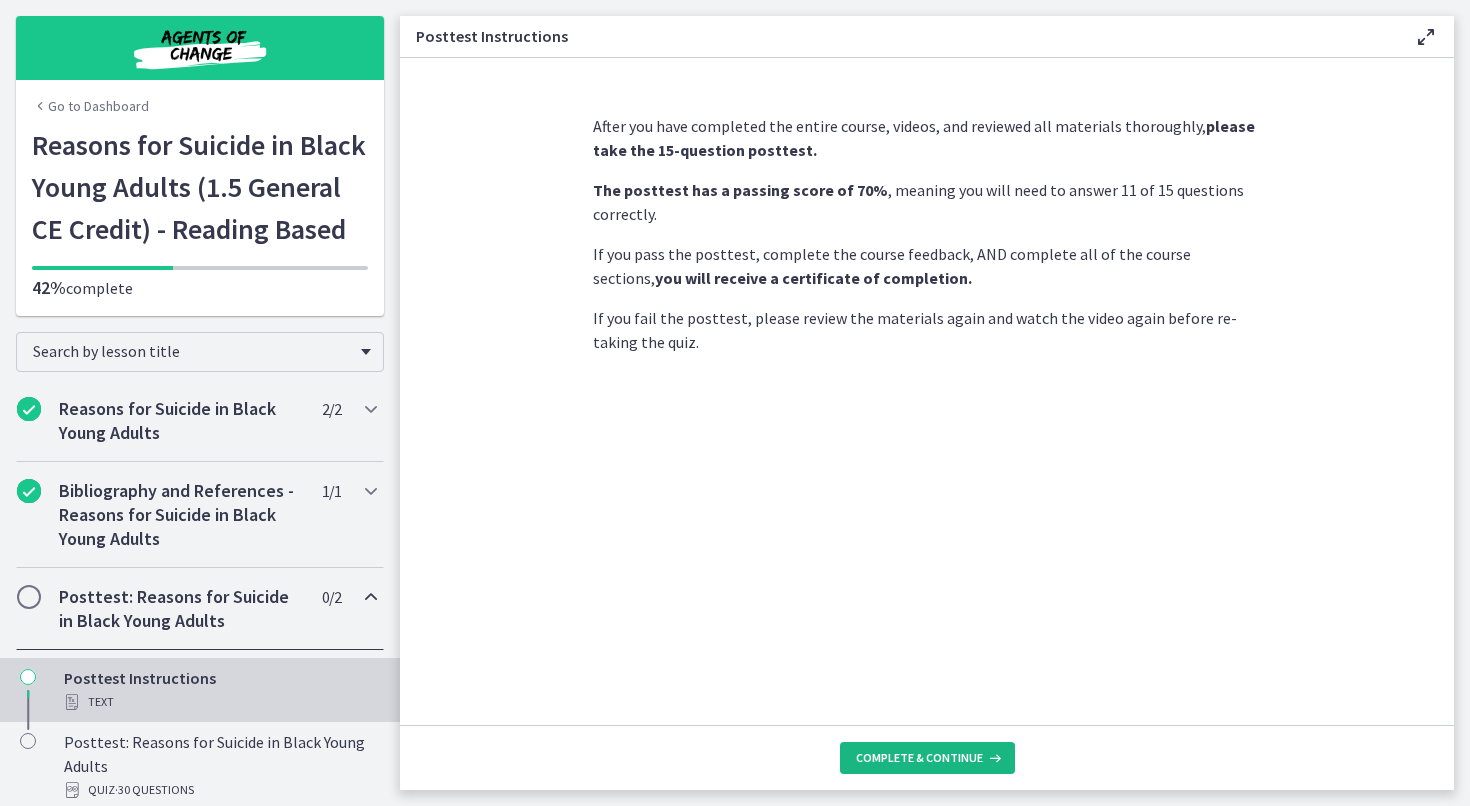 click on "Complete & continue" at bounding box center [919, 758] 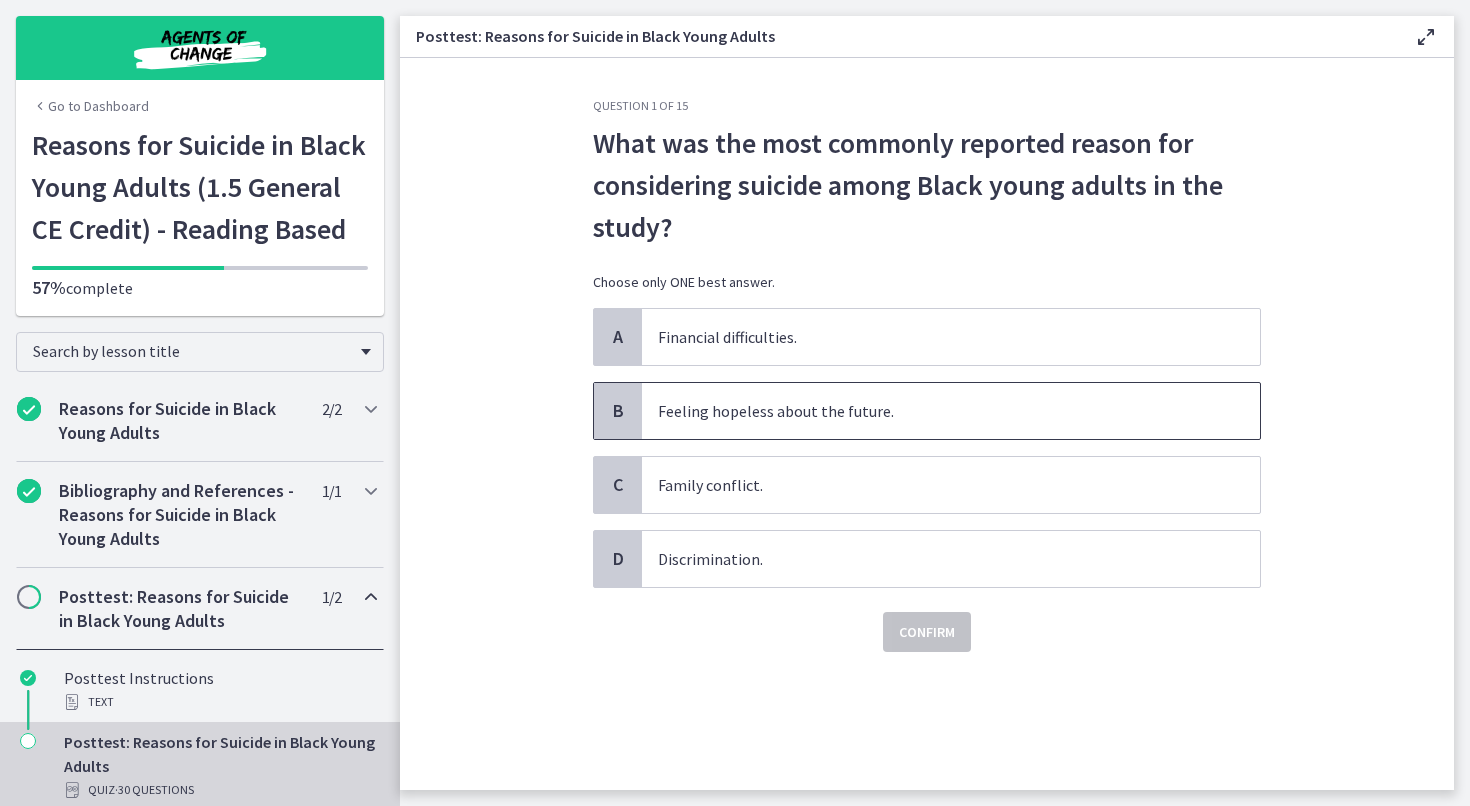 click on "Feeling hopeless about the future." at bounding box center (951, 411) 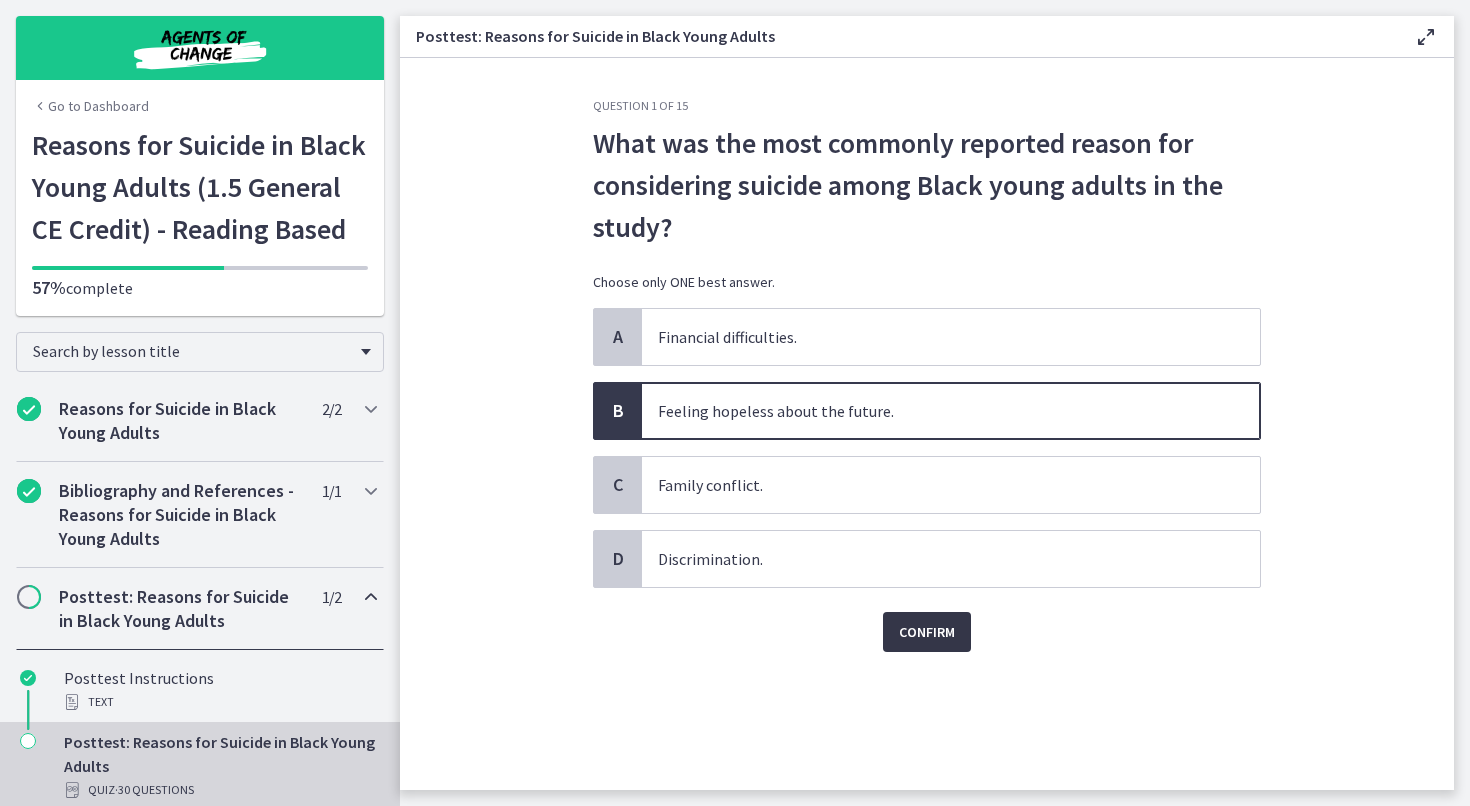 click on "Confirm" at bounding box center (927, 632) 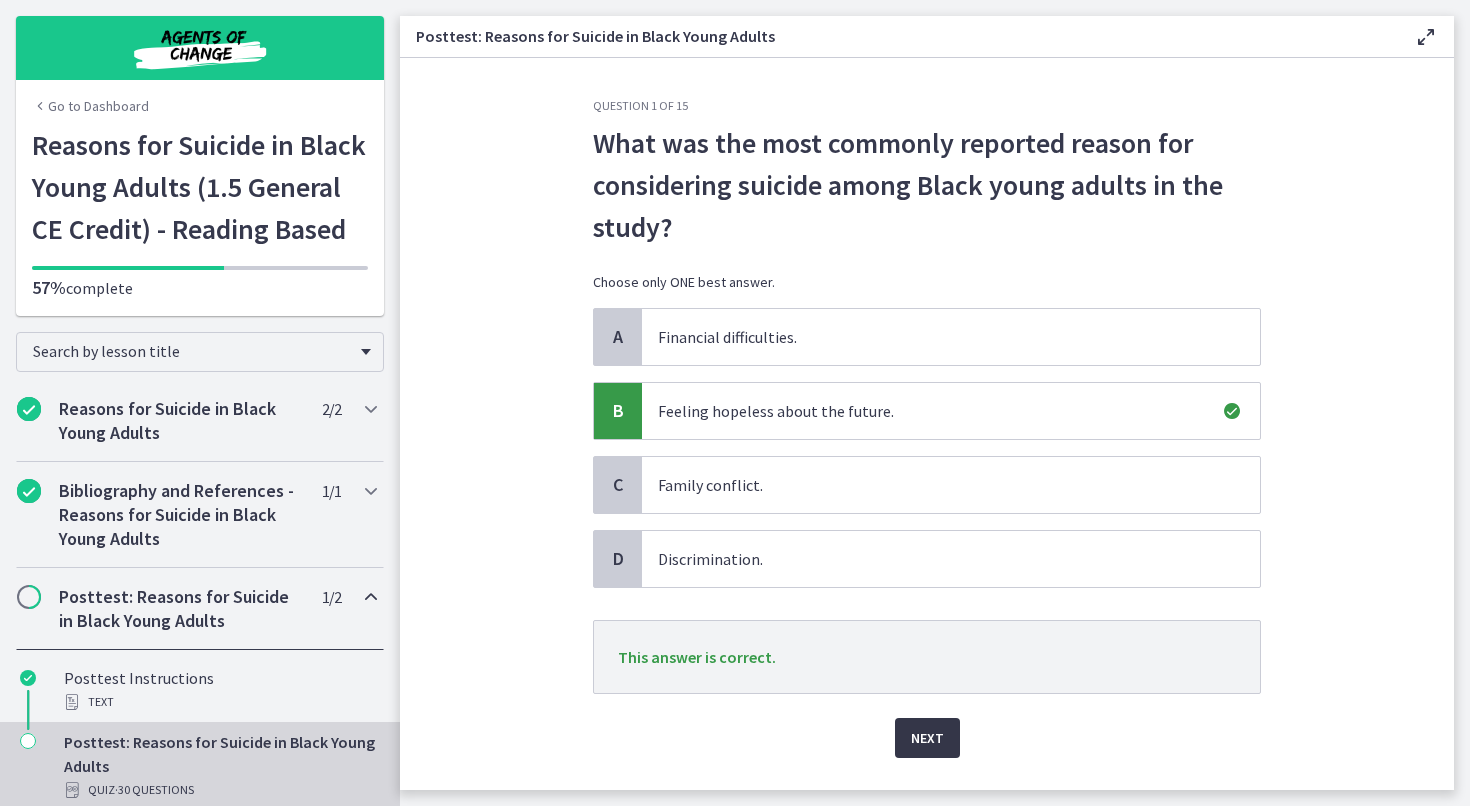 click on "Next" at bounding box center [927, 738] 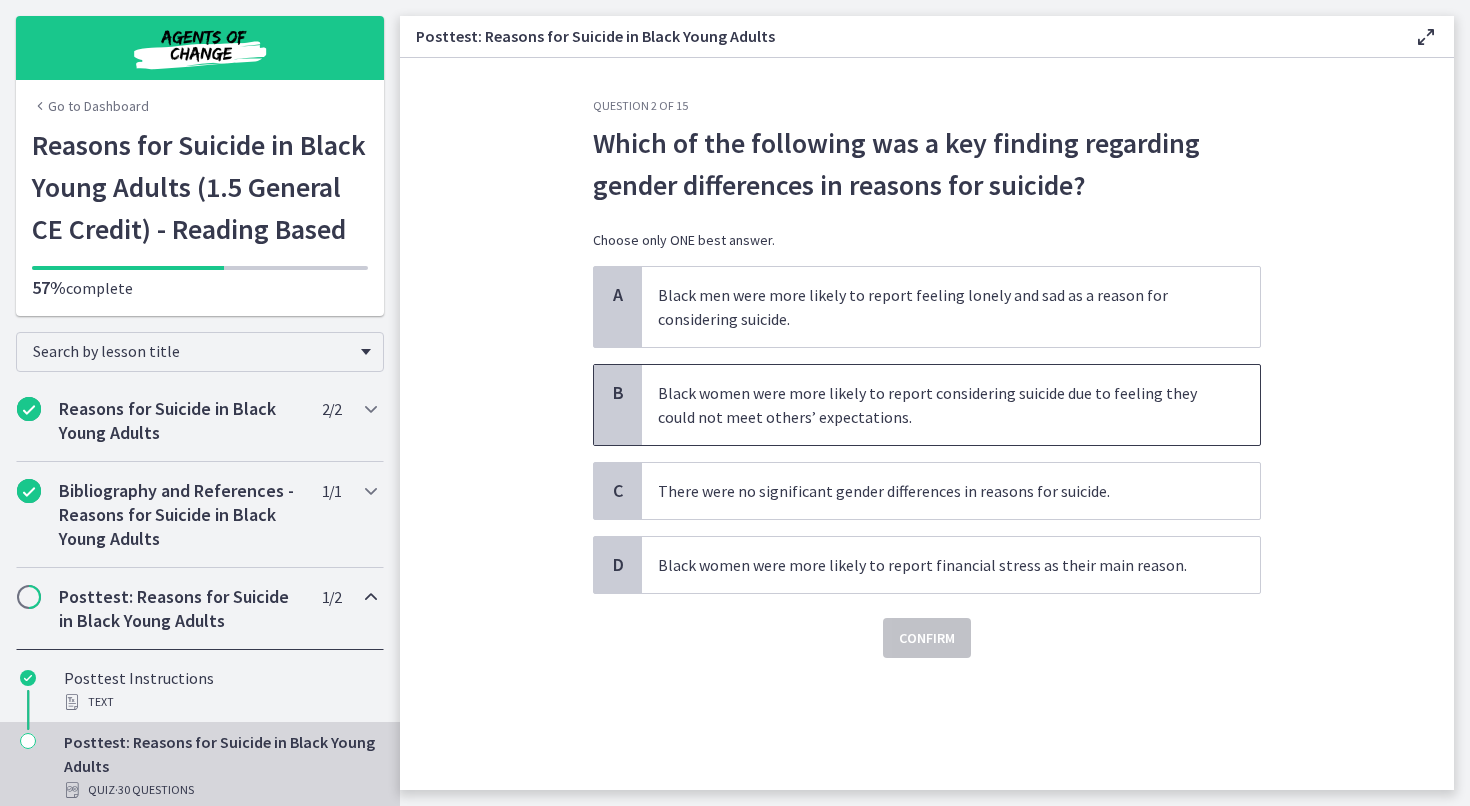 click on "B" at bounding box center [618, 405] 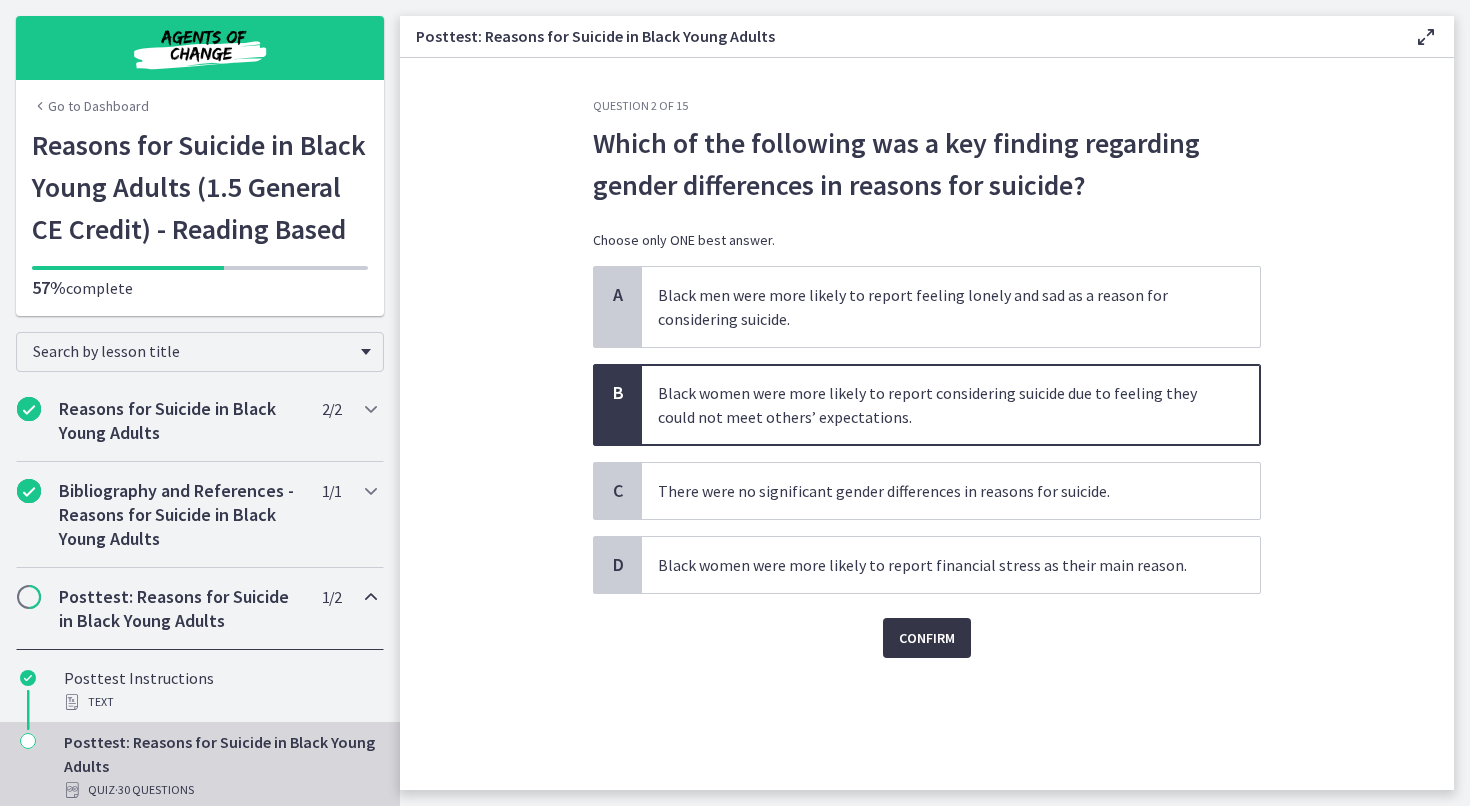 click on "Confirm" at bounding box center [927, 638] 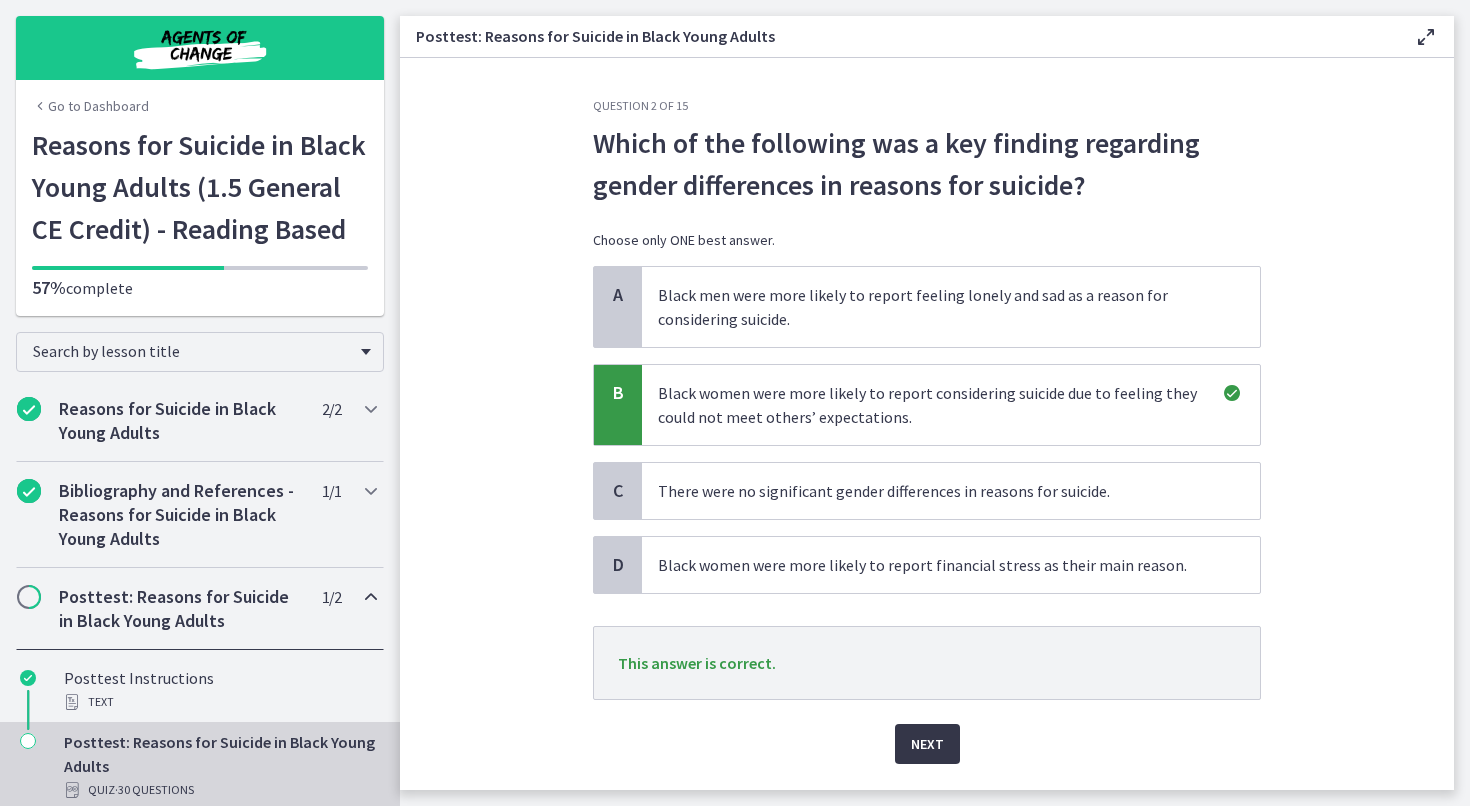 click on "Next" at bounding box center [927, 744] 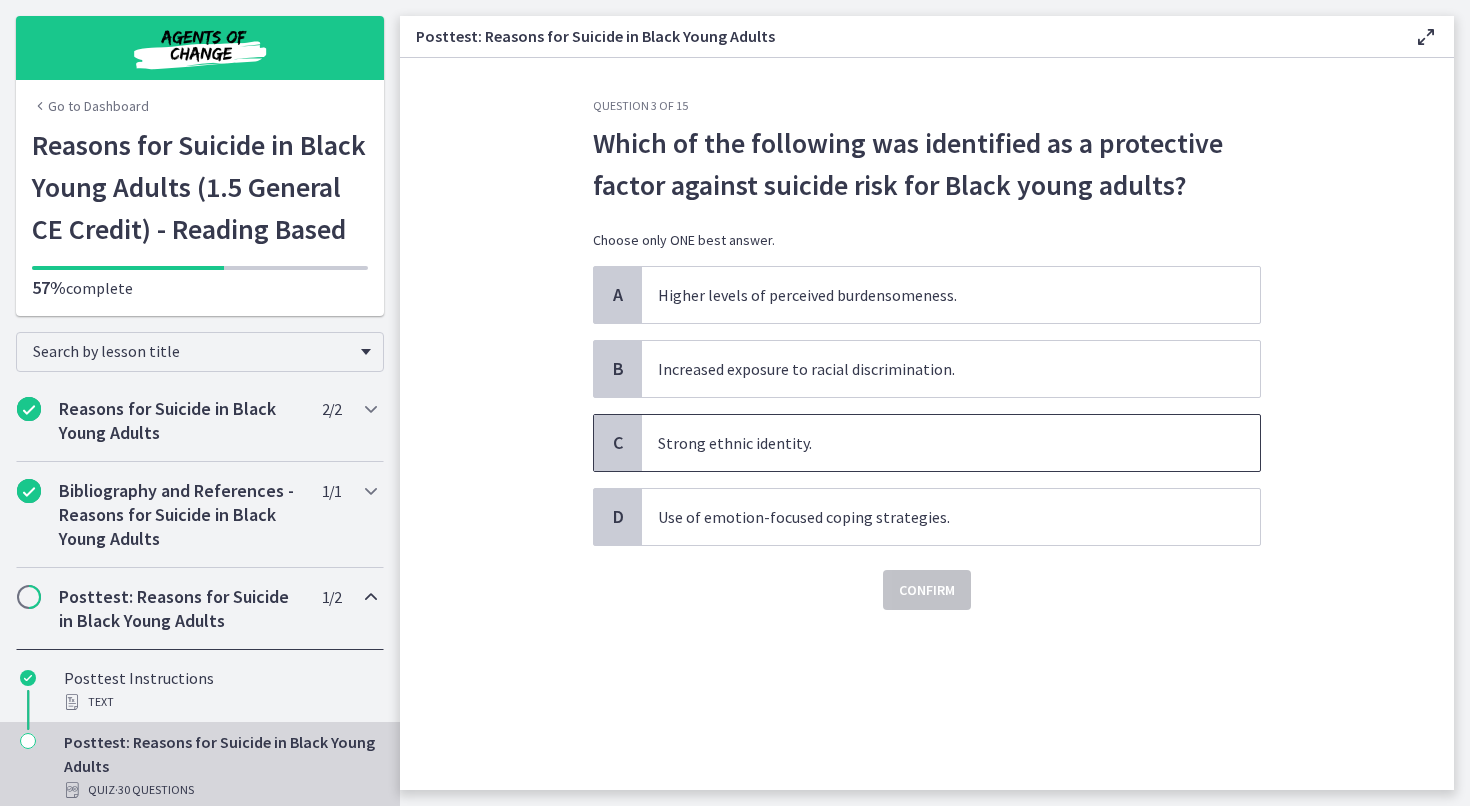 click on "Strong ethnic identity." at bounding box center [951, 443] 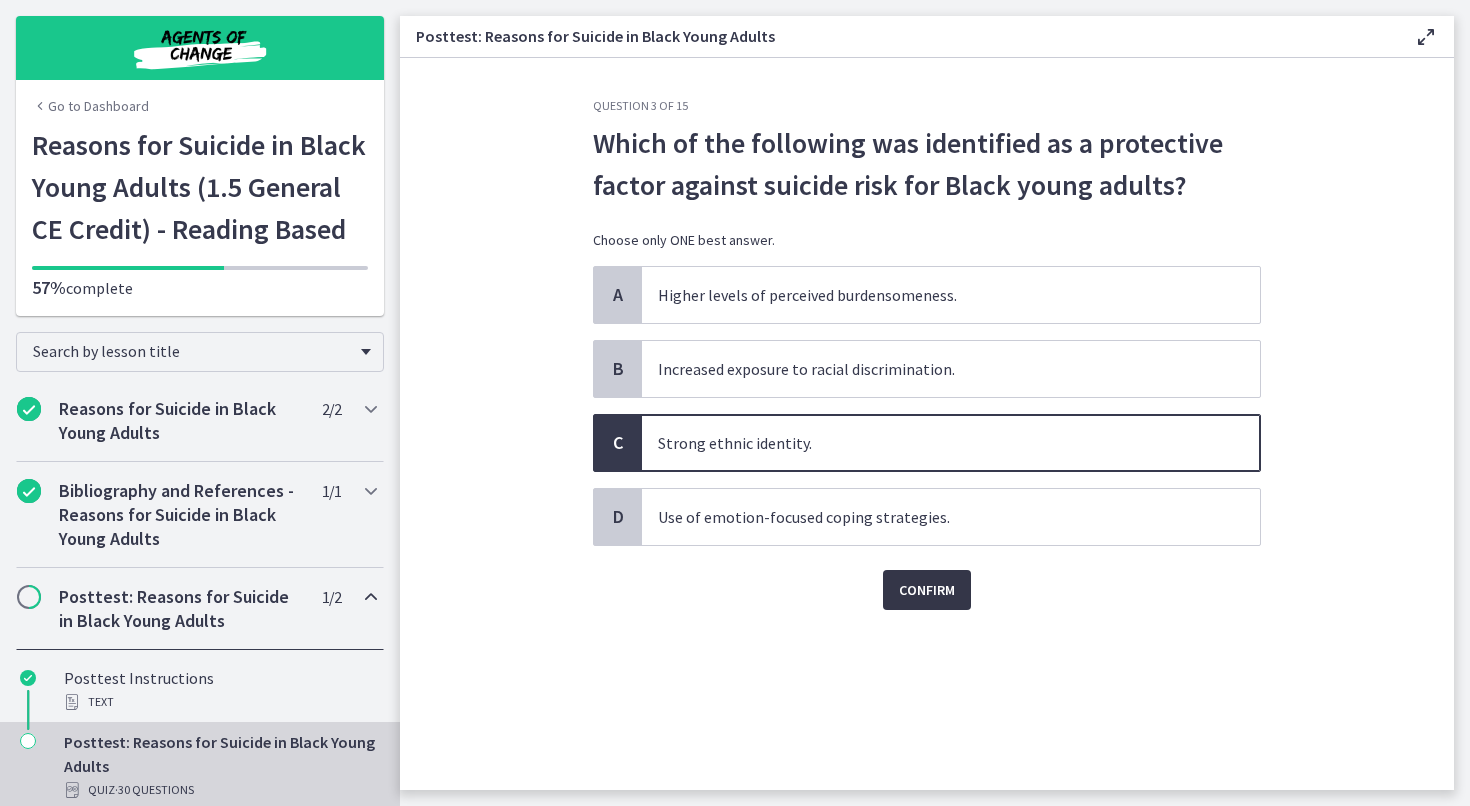 click on "Confirm" at bounding box center [927, 590] 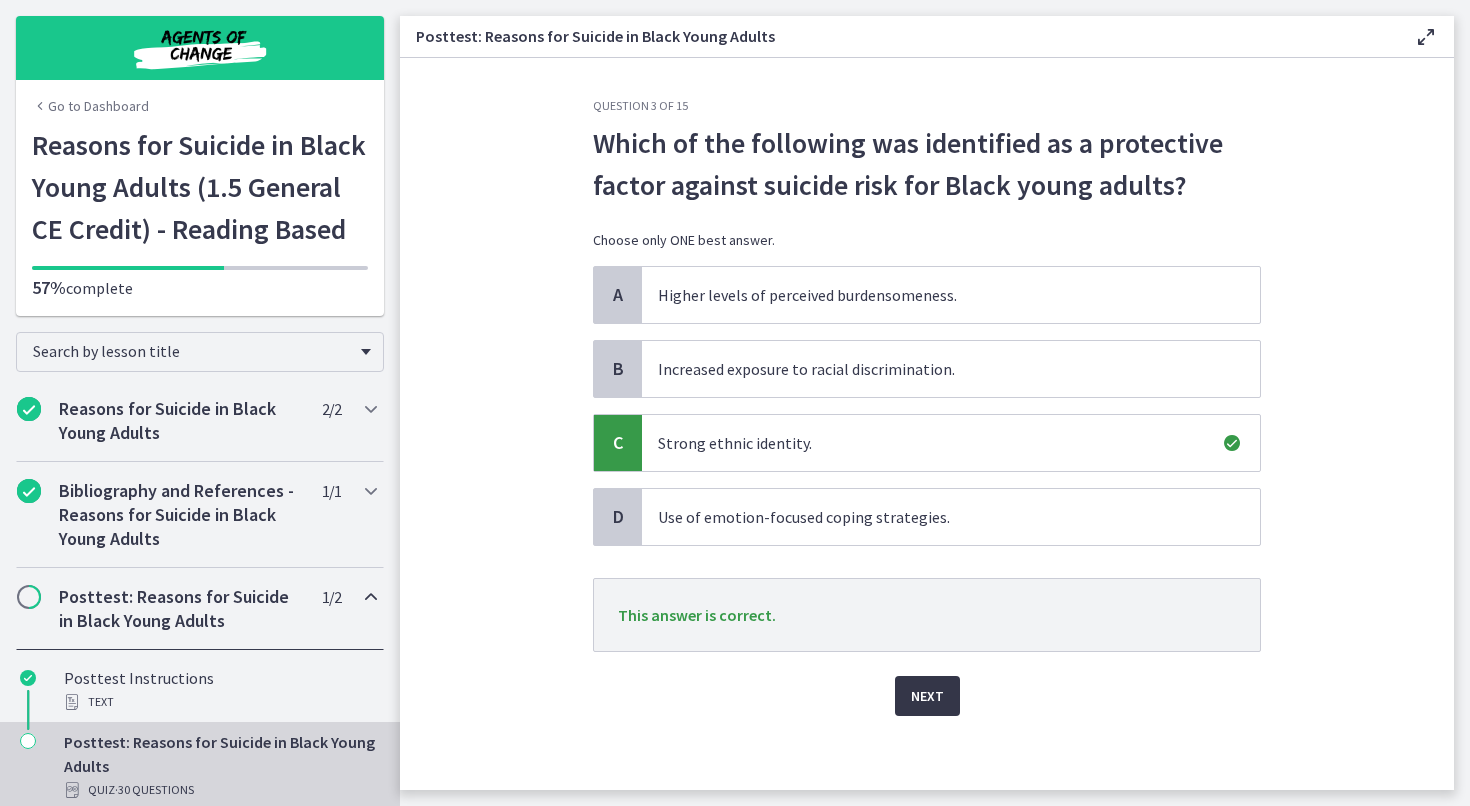 click on "Next" at bounding box center (927, 696) 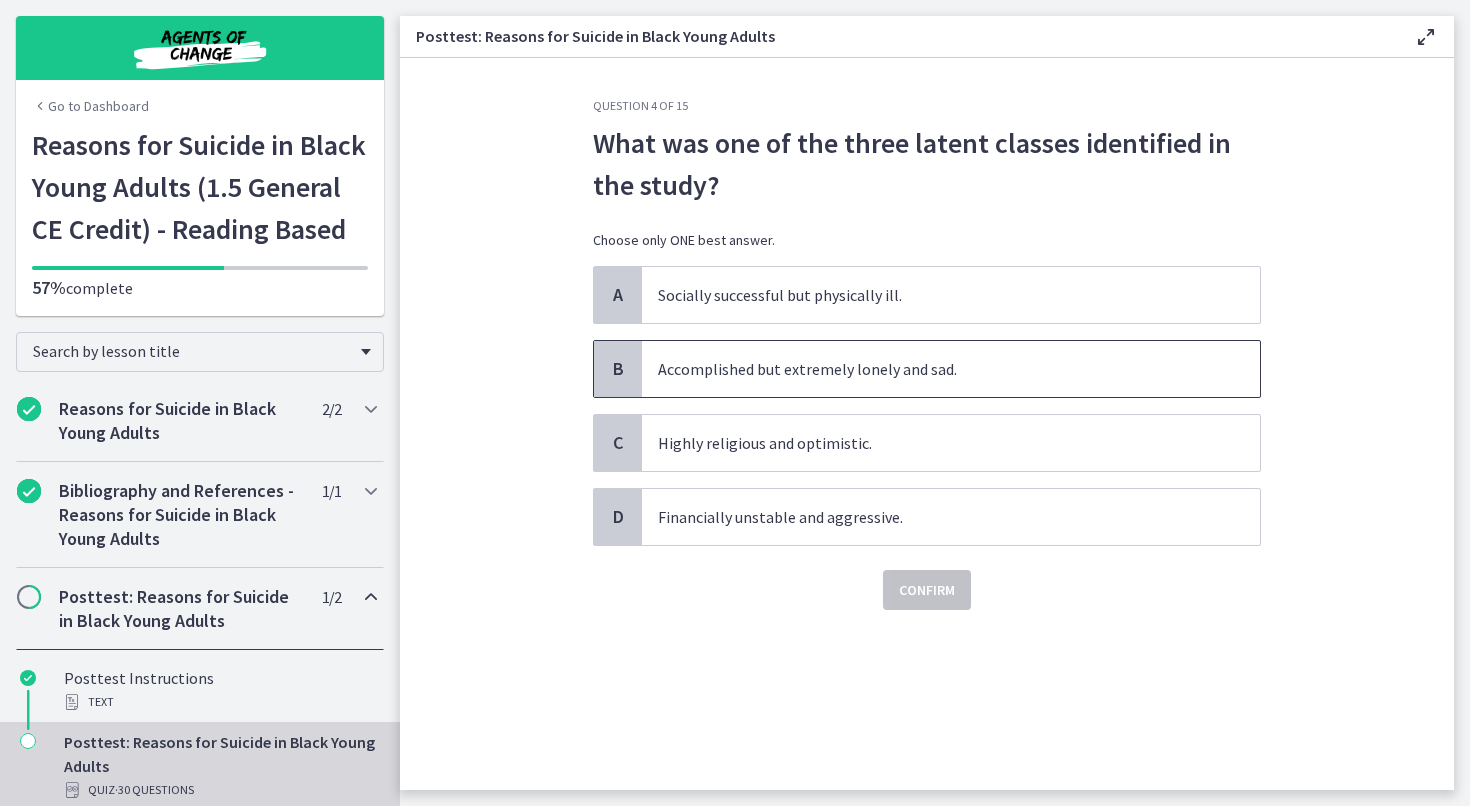 click on "Accomplished but extremely lonely and sad." at bounding box center (951, 369) 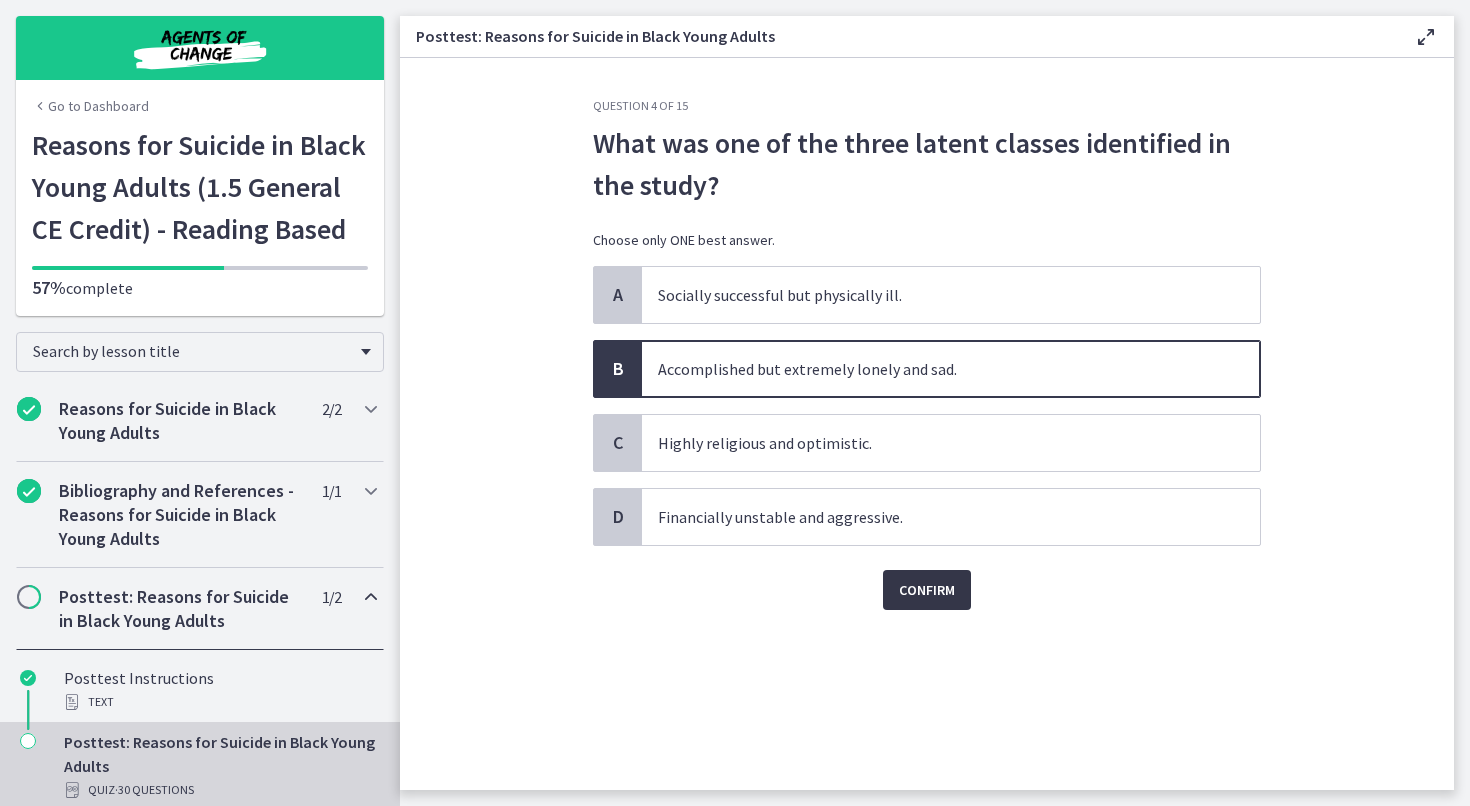 click on "Confirm" at bounding box center [927, 590] 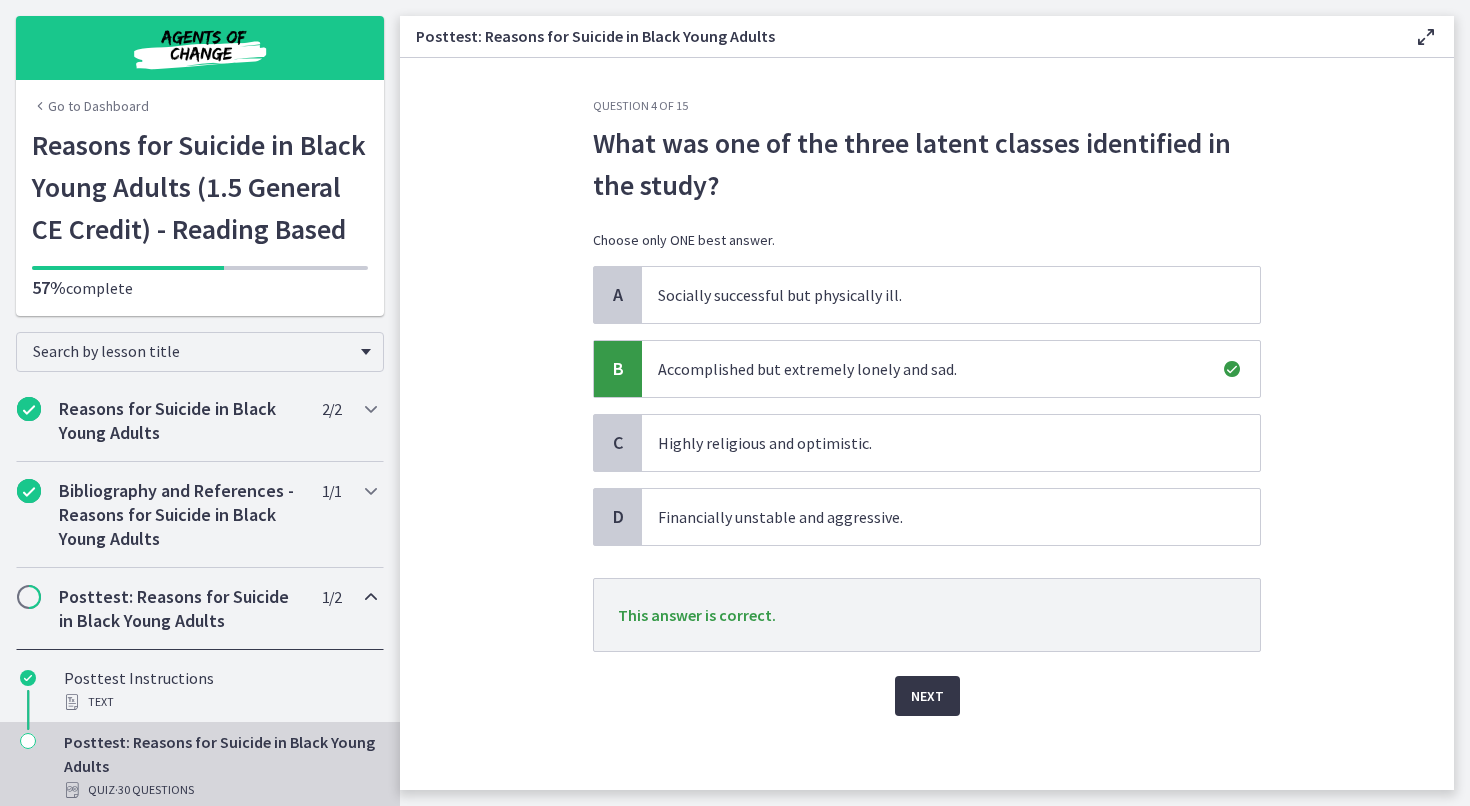 click on "Next" at bounding box center (927, 696) 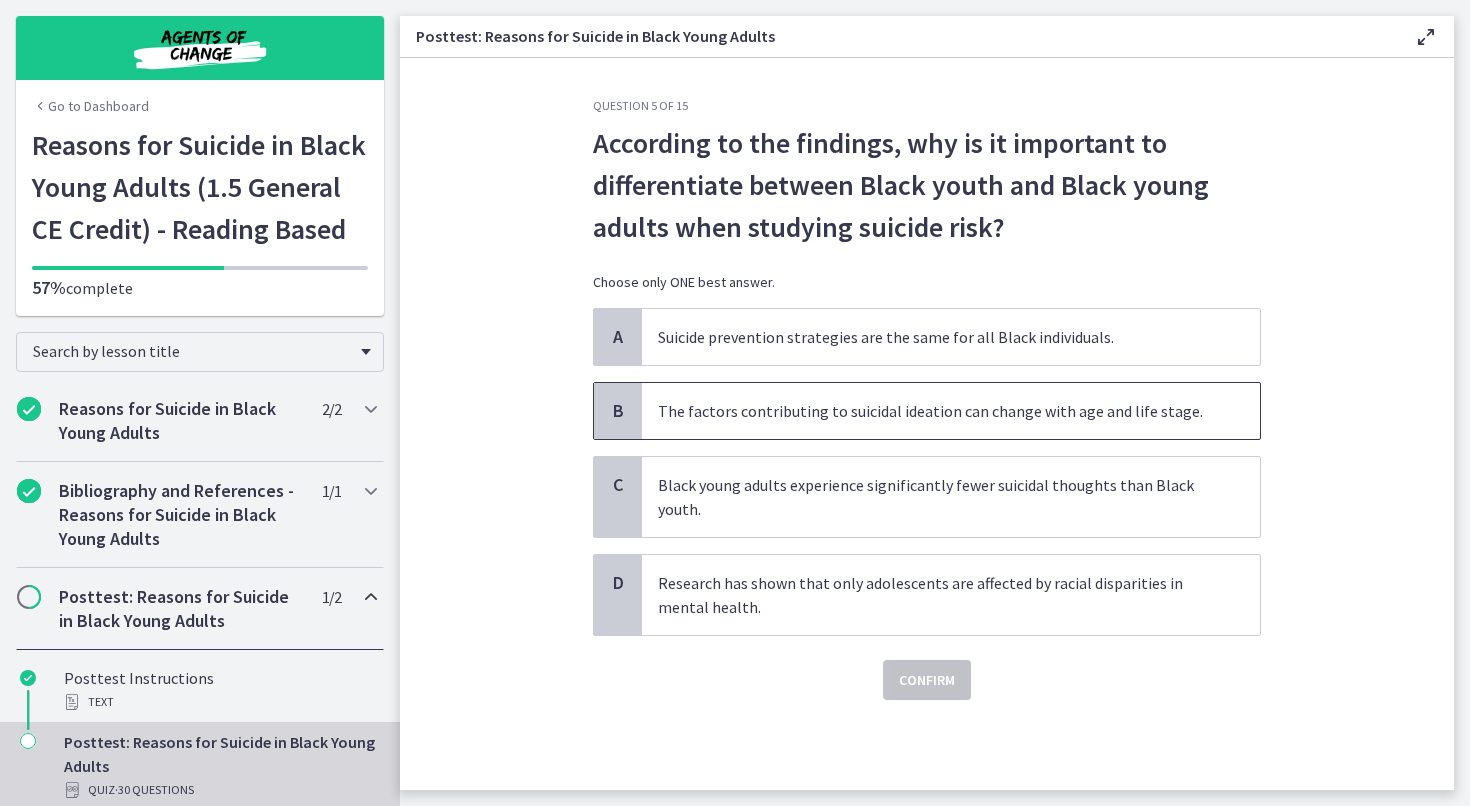 click on "The factors contributing to suicidal ideation can change with age and life stage." at bounding box center [951, 411] 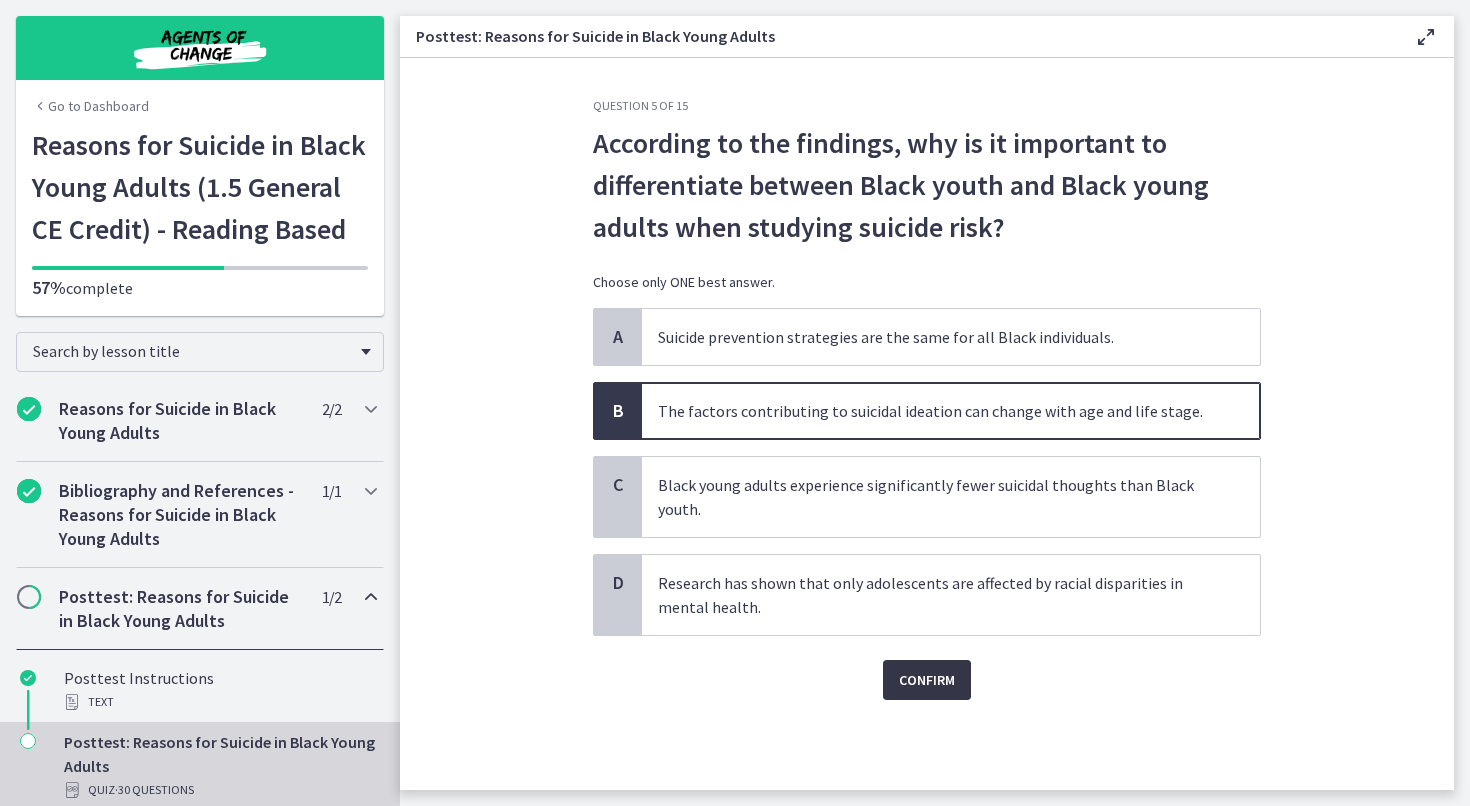 click on "Confirm" at bounding box center [927, 680] 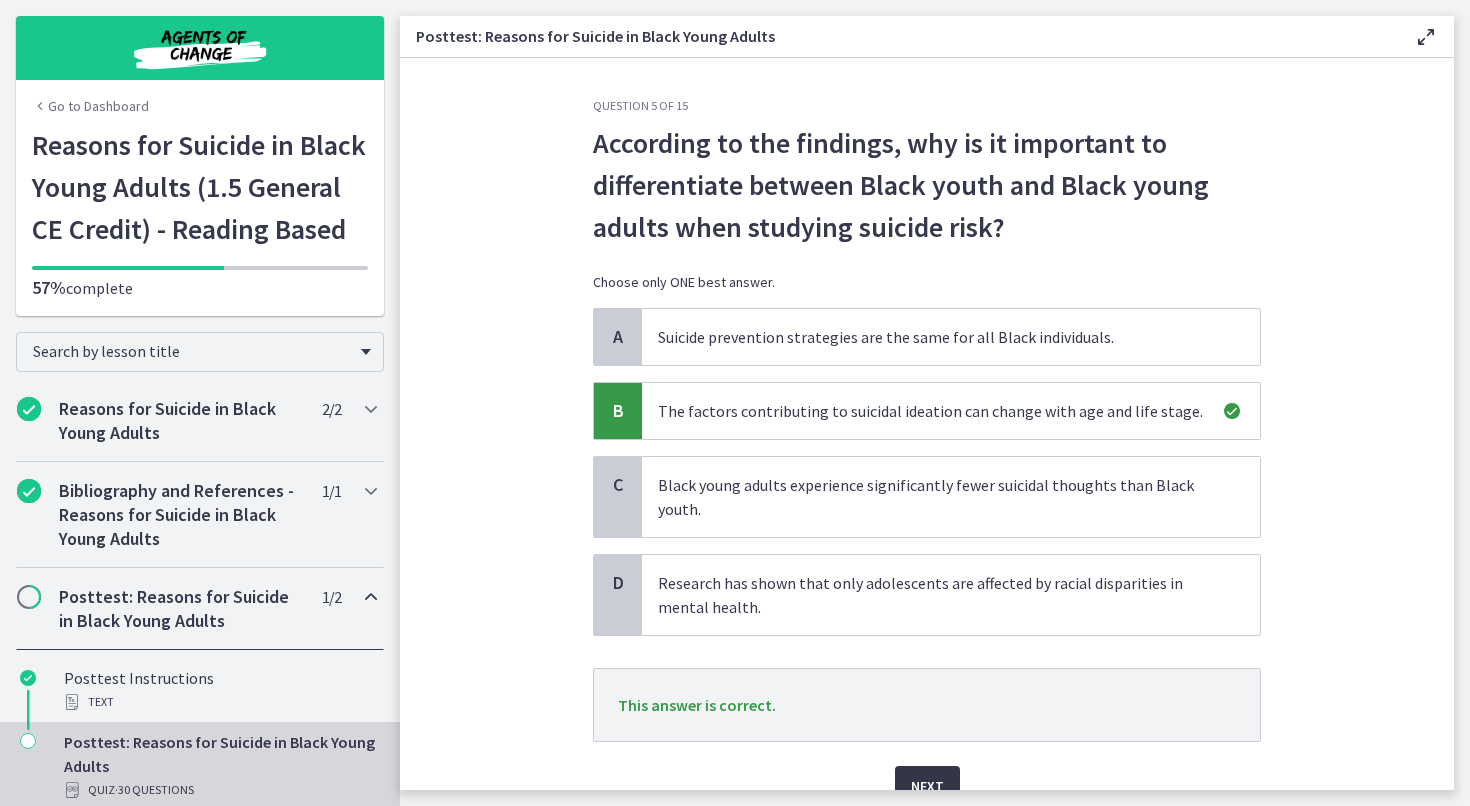 click on "Next" at bounding box center [927, 786] 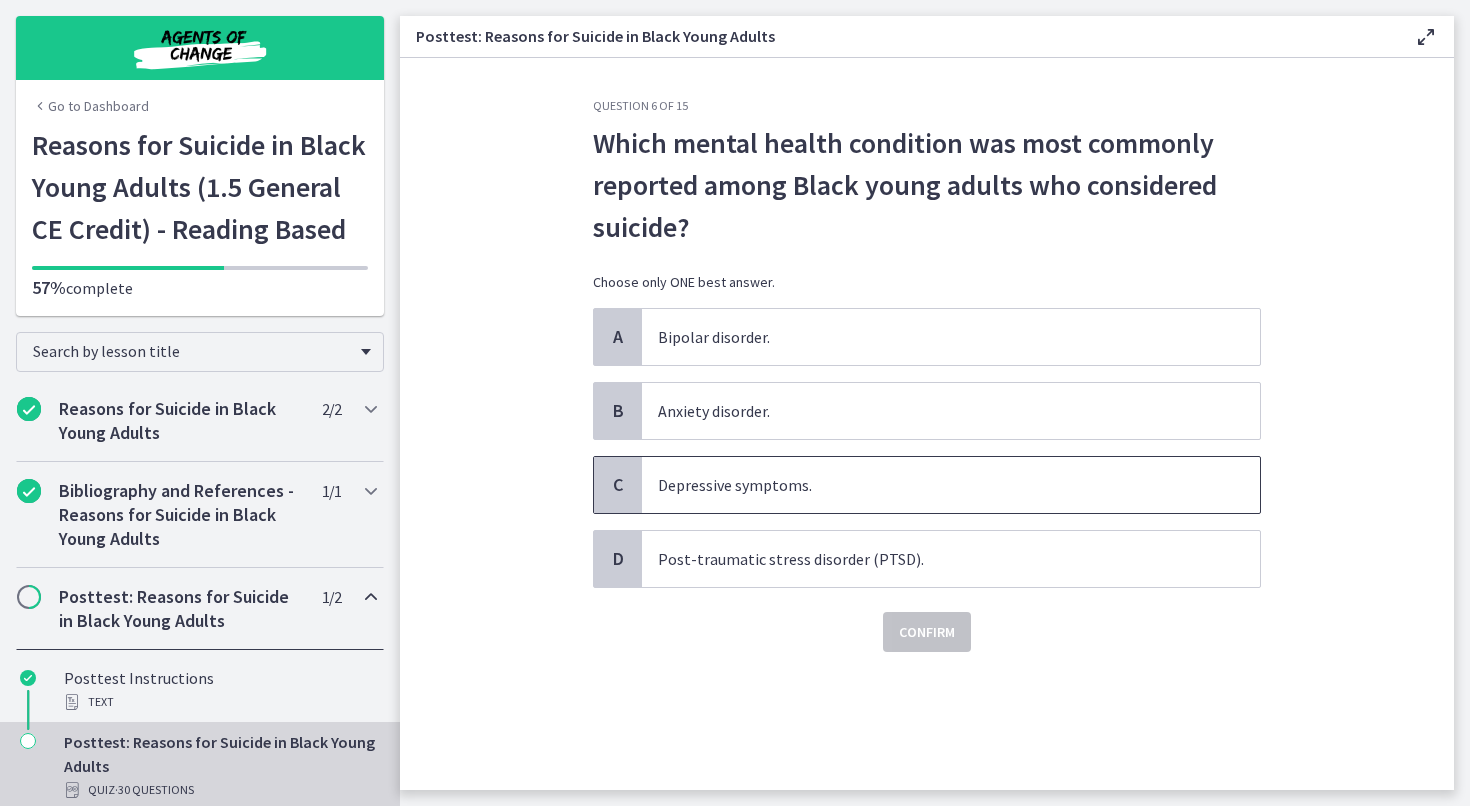click on "Depressive symptoms." at bounding box center [951, 485] 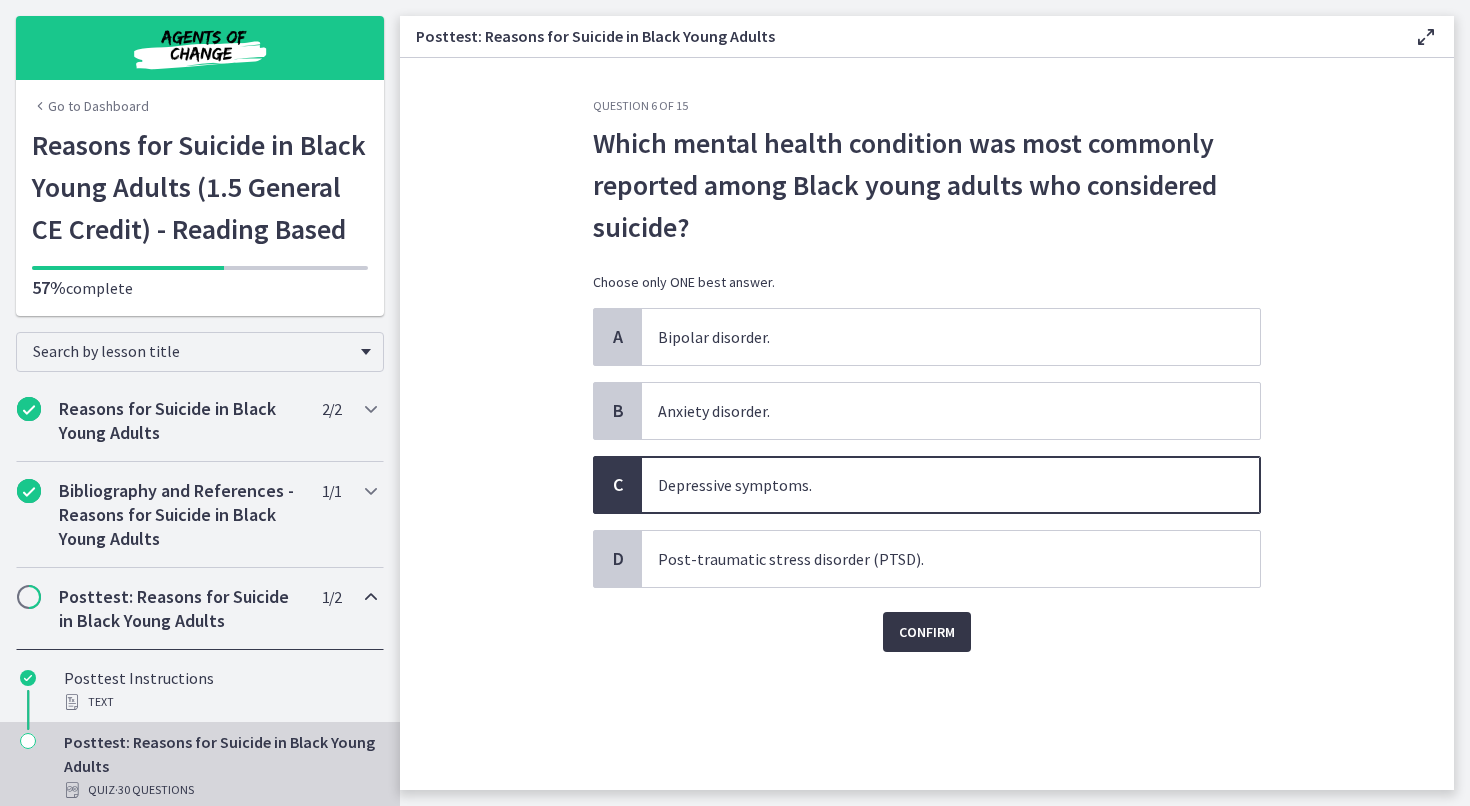 click on "Confirm" at bounding box center (927, 632) 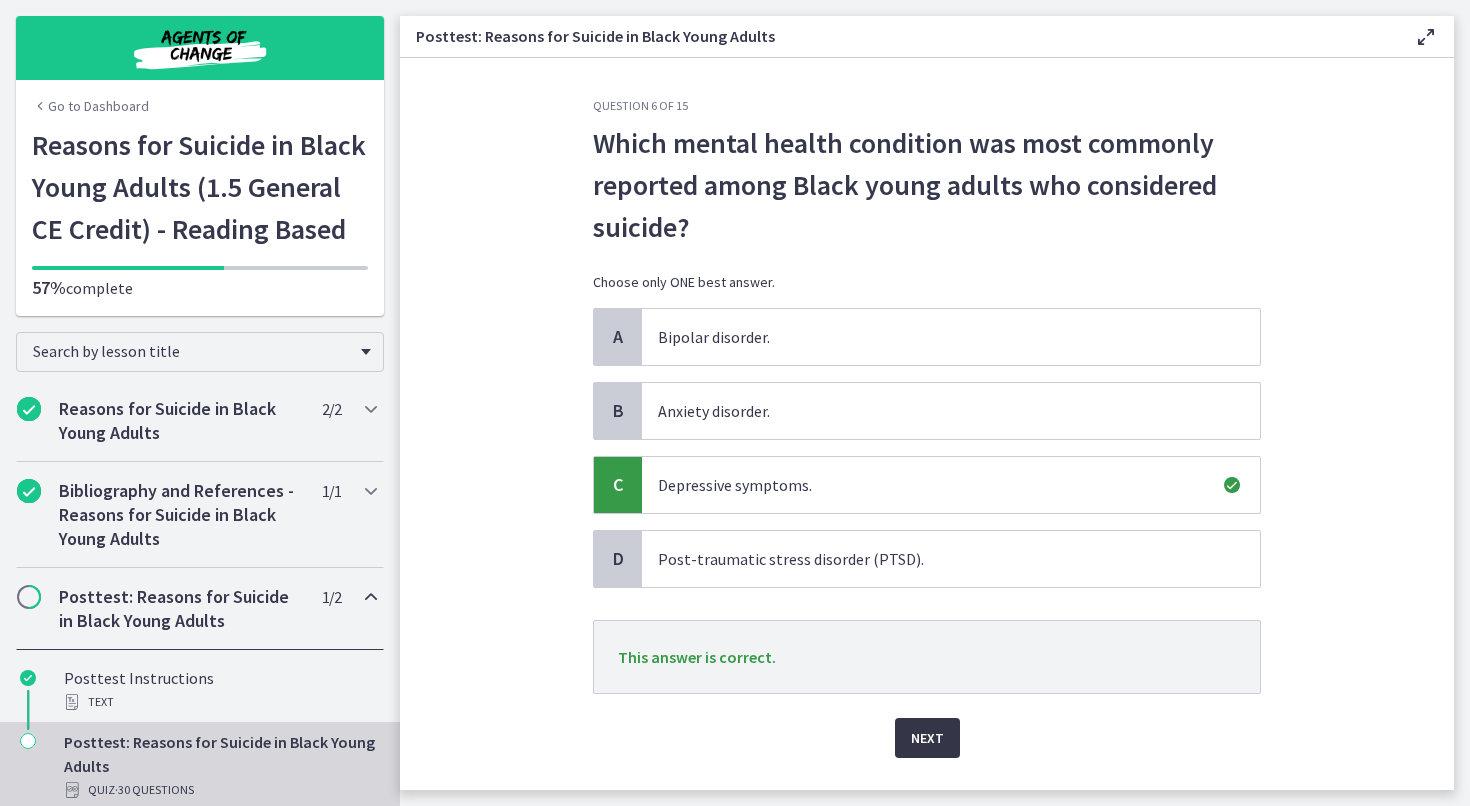 click on "Next" at bounding box center [927, 738] 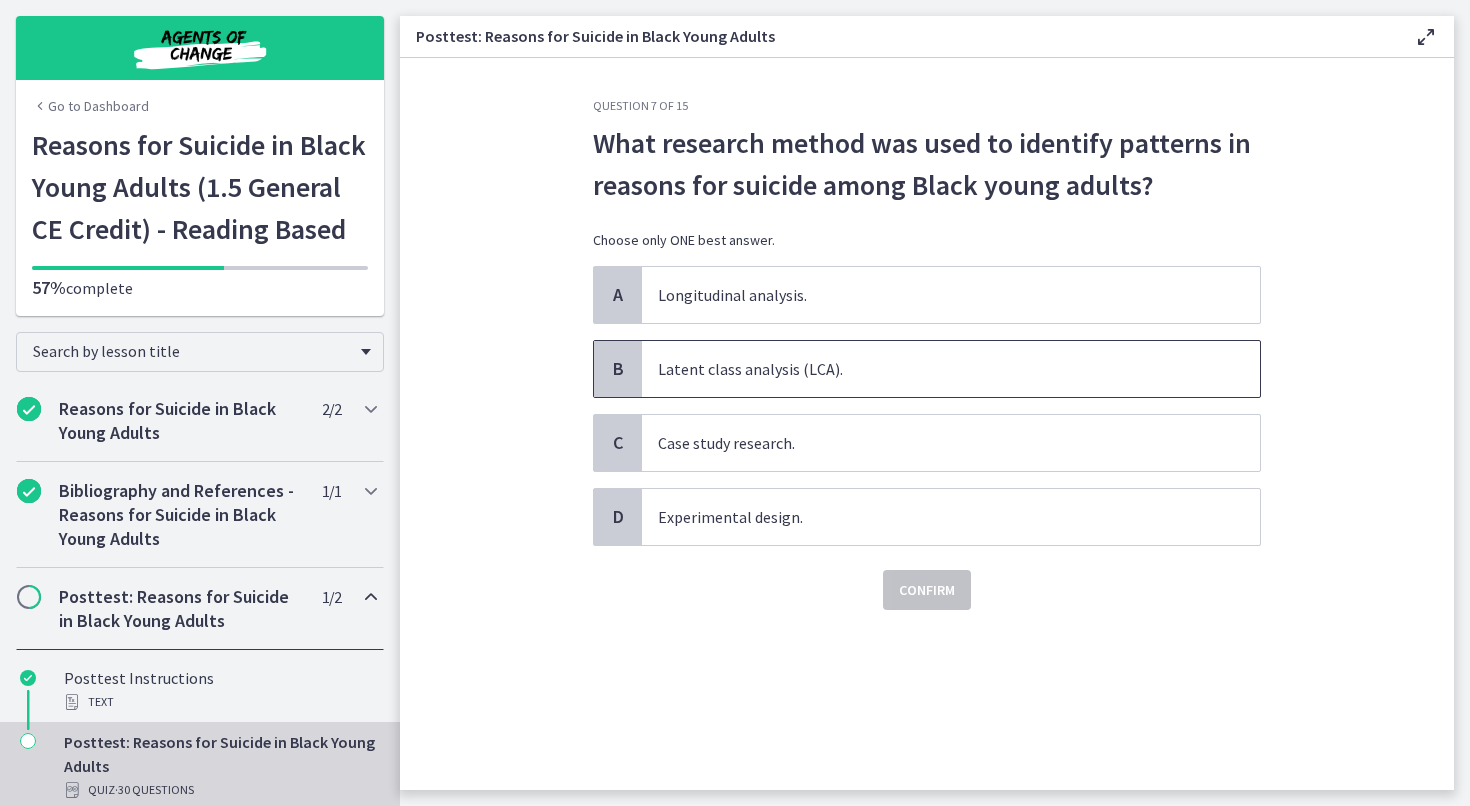 click on "Latent class analysis (LCA)." at bounding box center (951, 369) 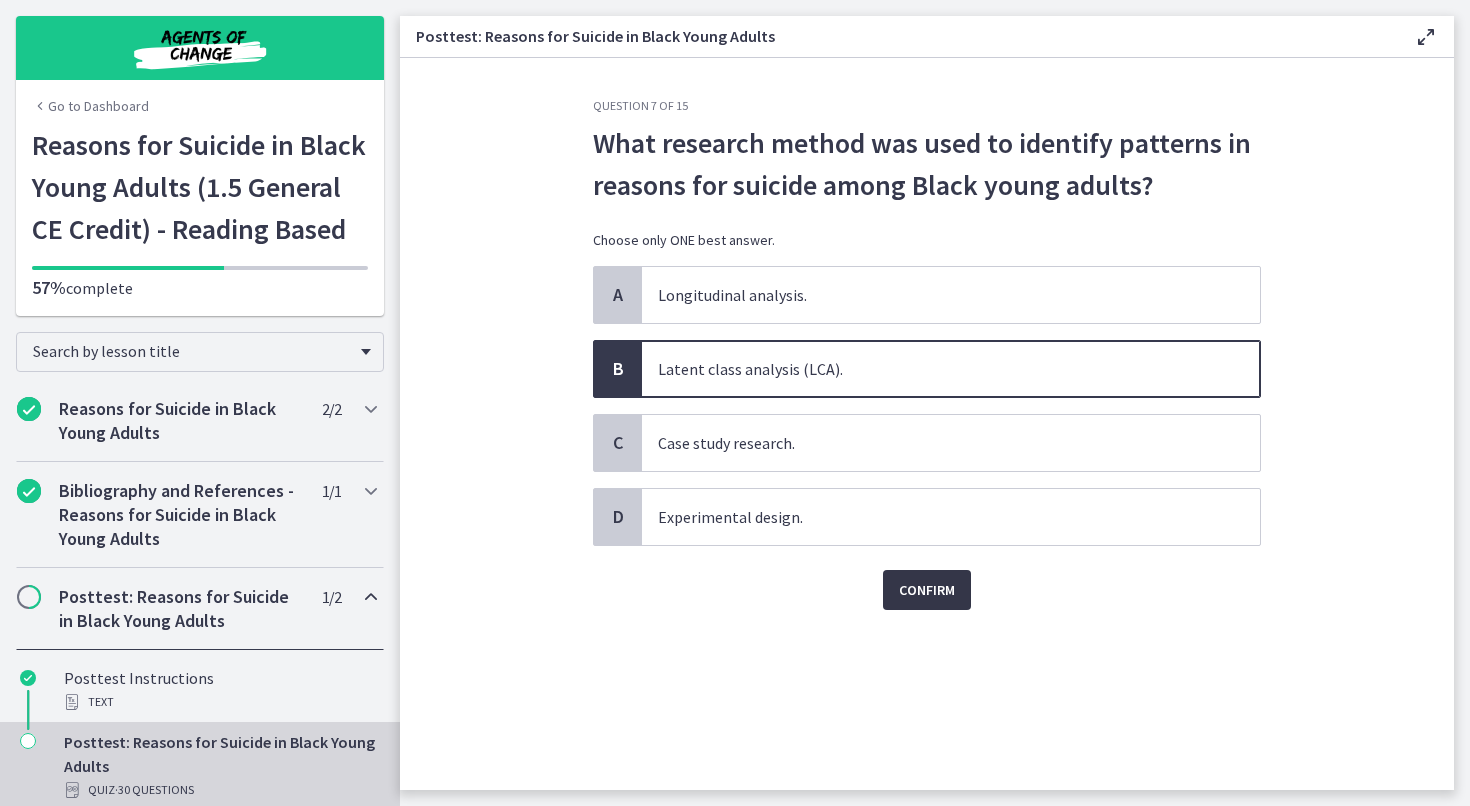 click on "Confirm" at bounding box center (927, 590) 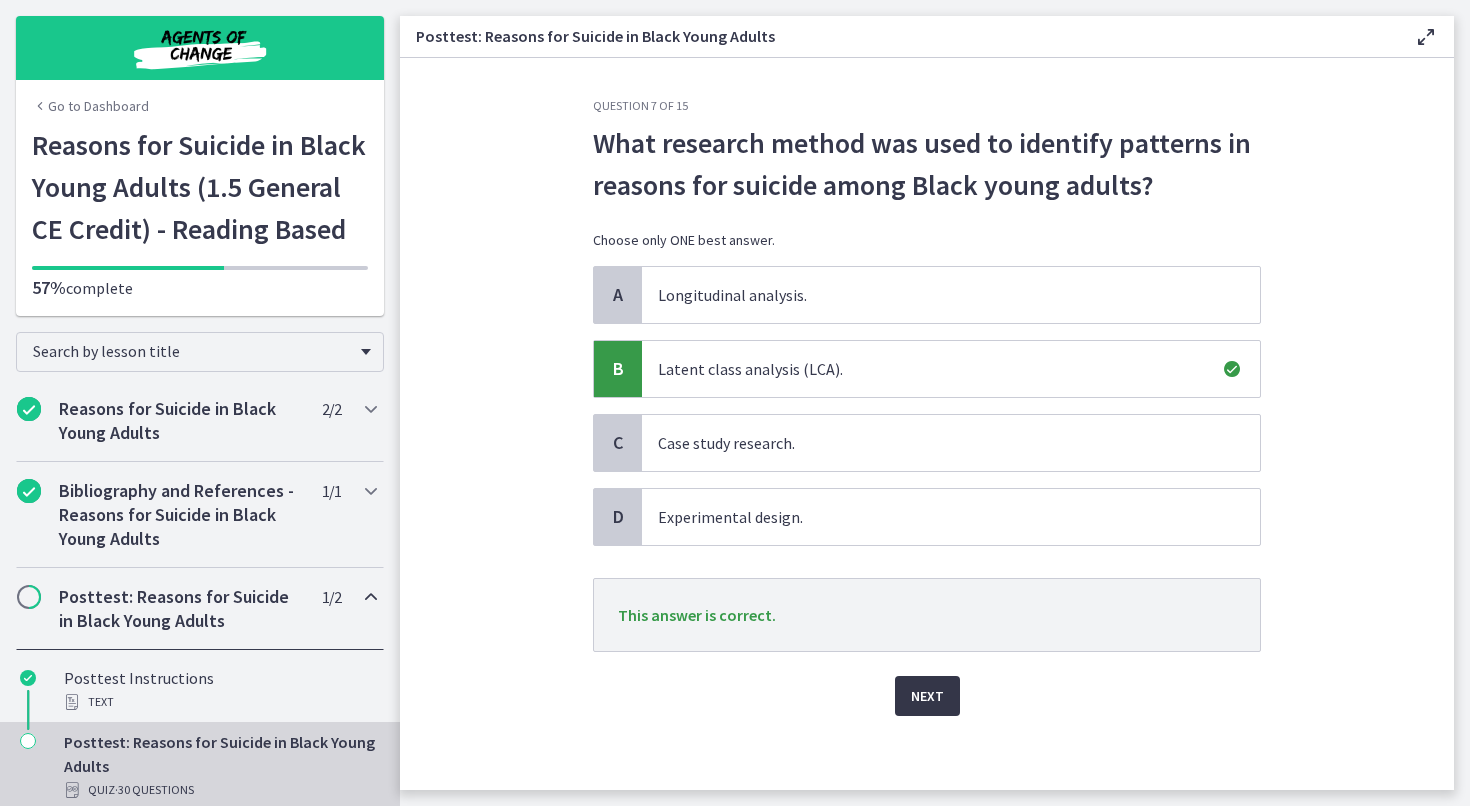 click on "Next" at bounding box center [927, 696] 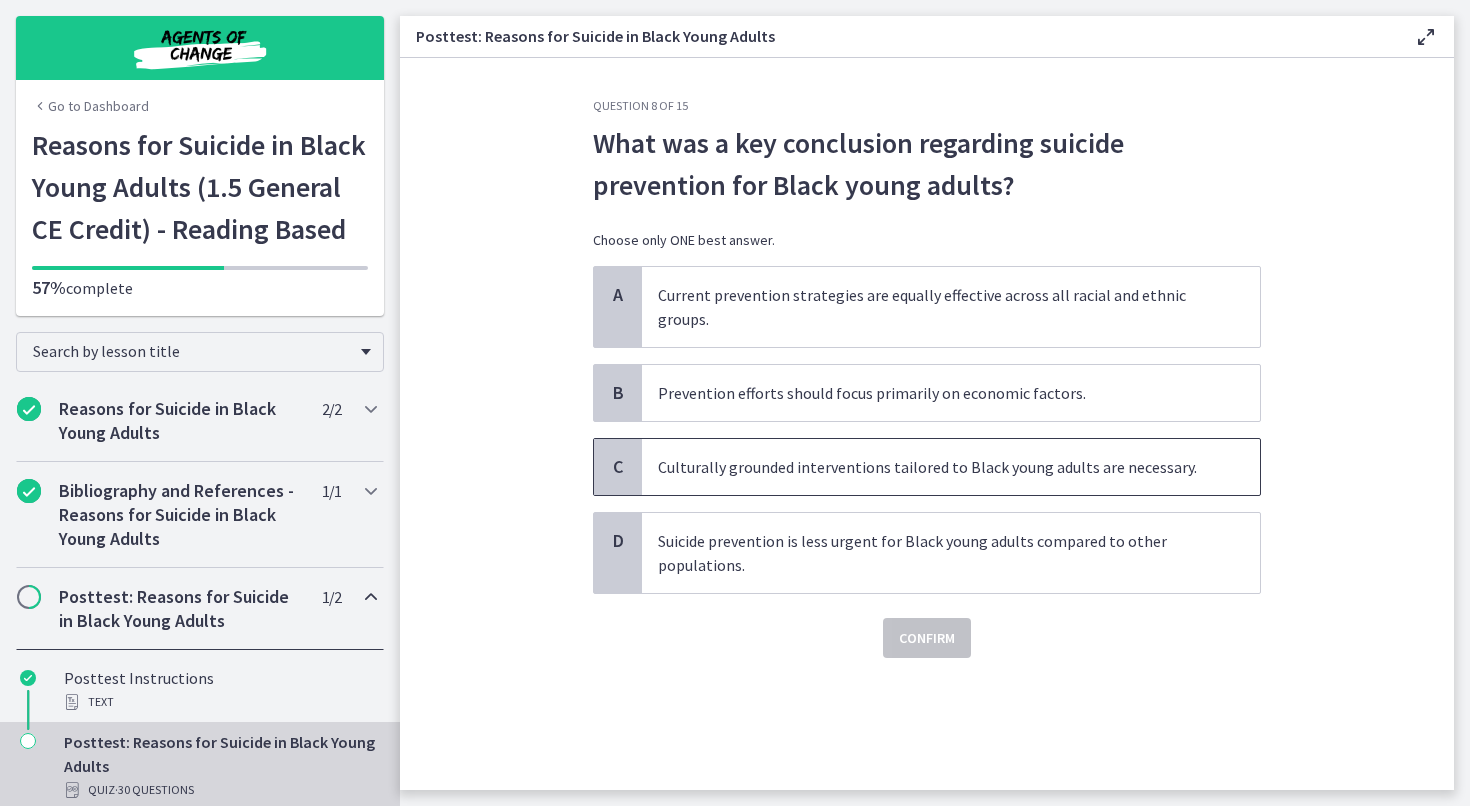 click on "Culturally grounded interventions tailored to Black young adults are necessary." at bounding box center (951, 467) 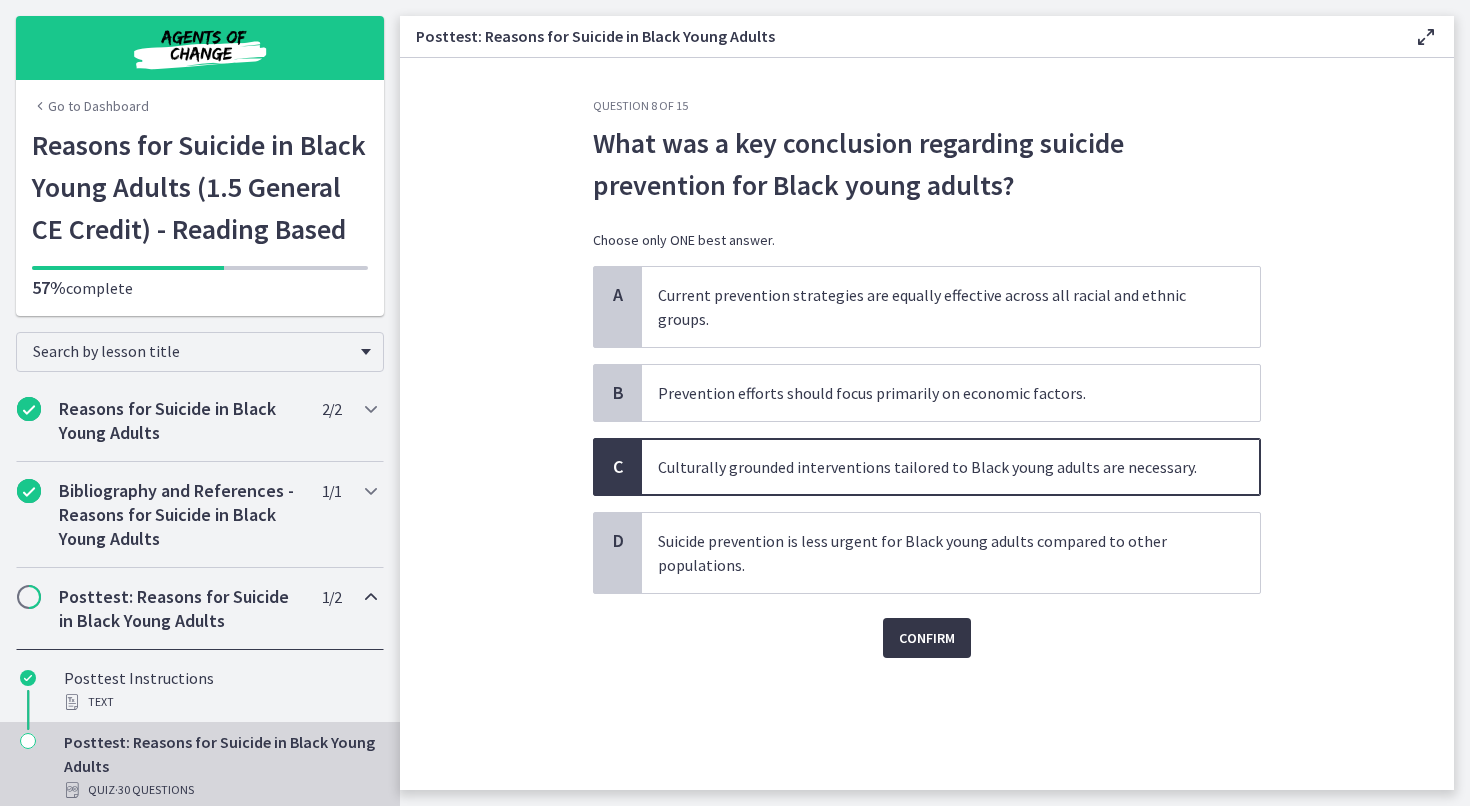click on "Confirm" at bounding box center [927, 638] 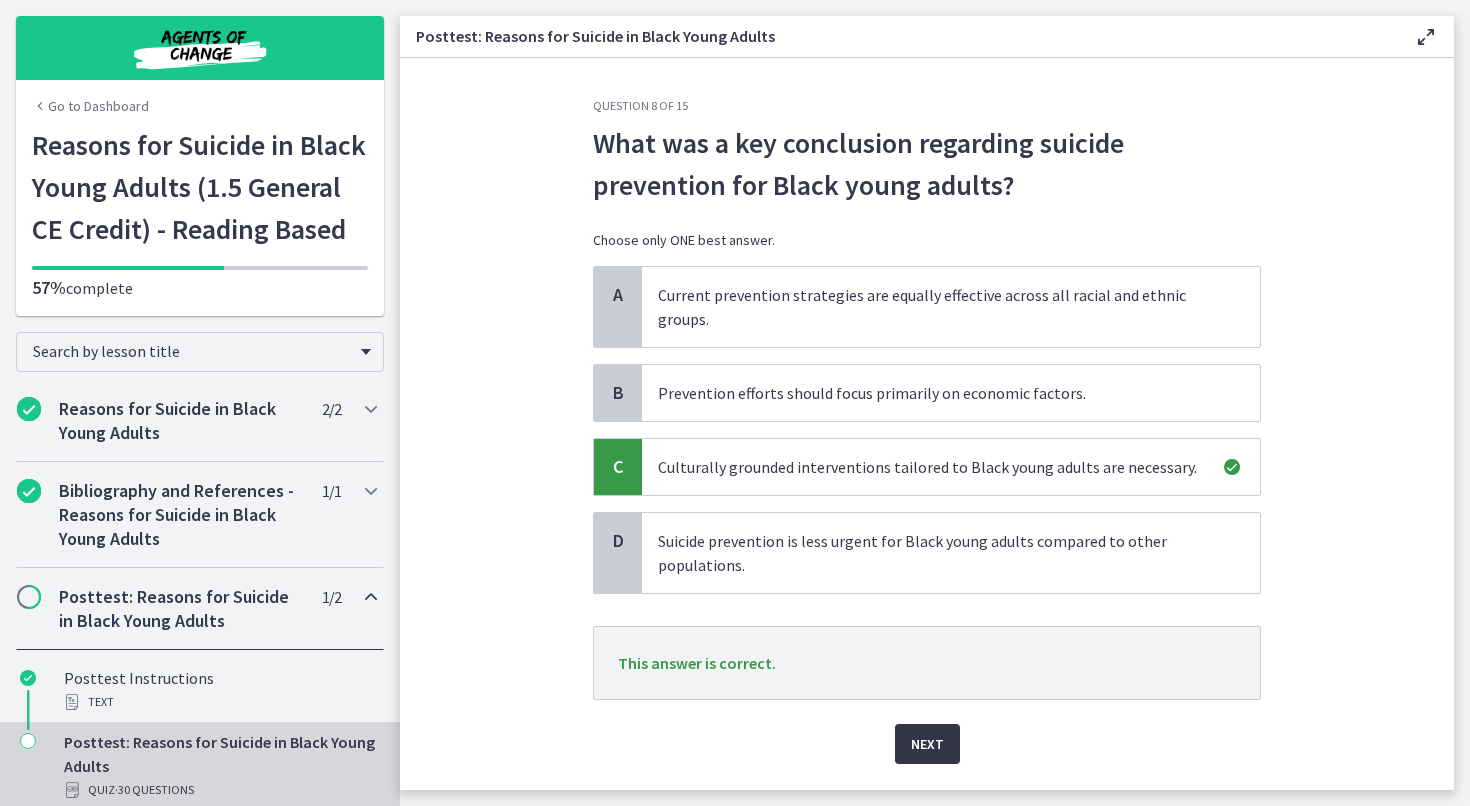 click on "Next" at bounding box center [927, 744] 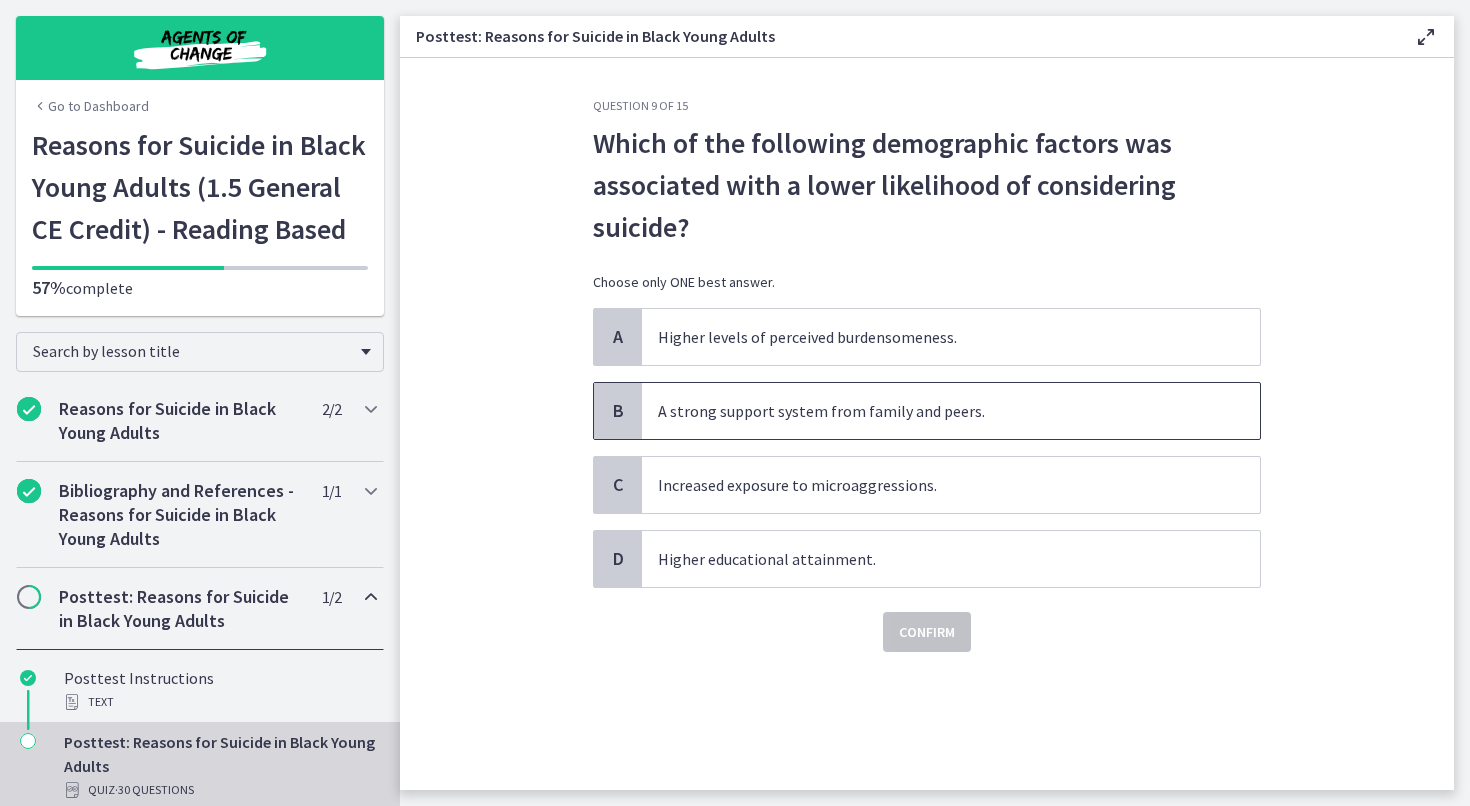 click on "A strong support system from family and peers." at bounding box center (951, 411) 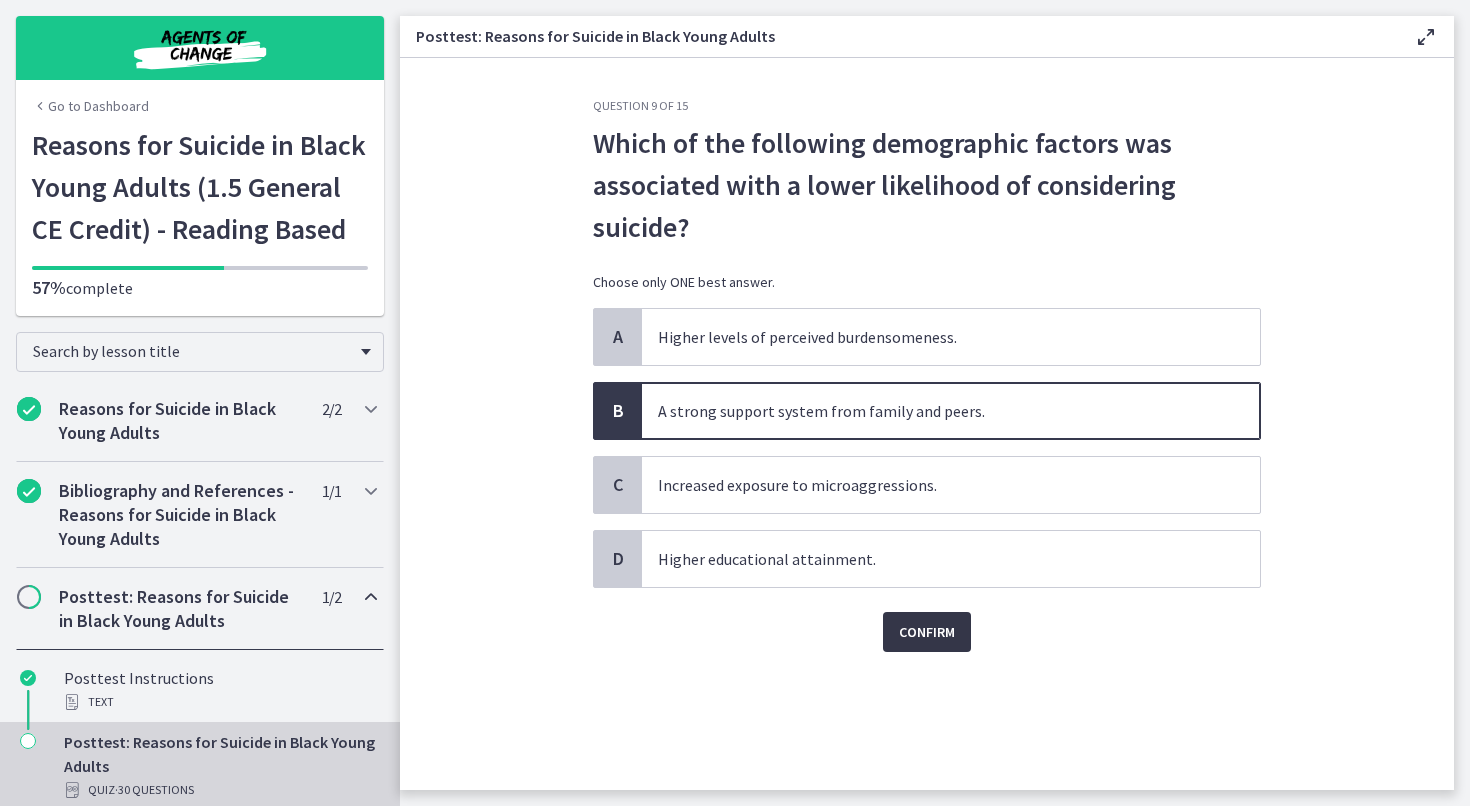 click on "Confirm" at bounding box center [927, 632] 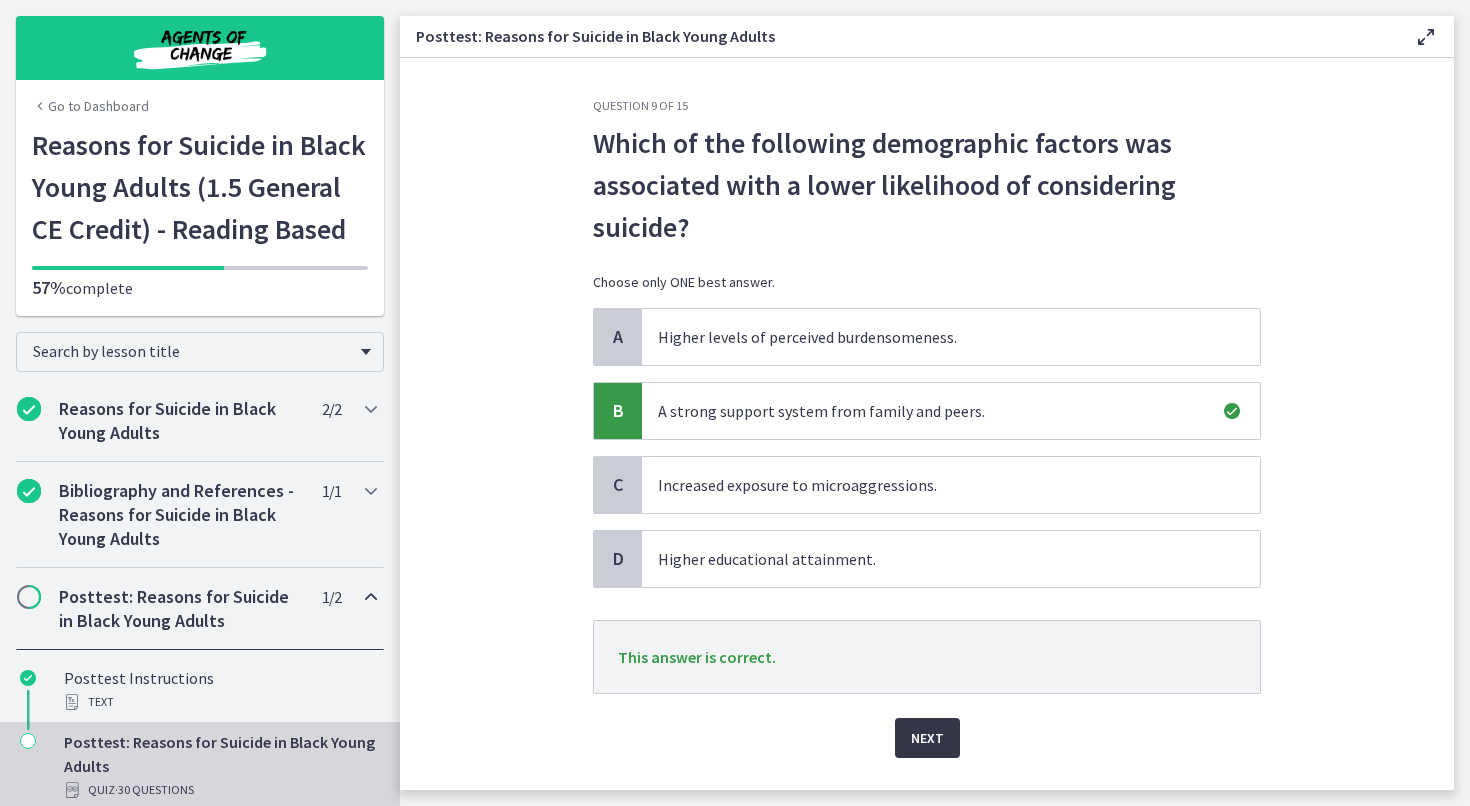 click on "Next" at bounding box center (927, 738) 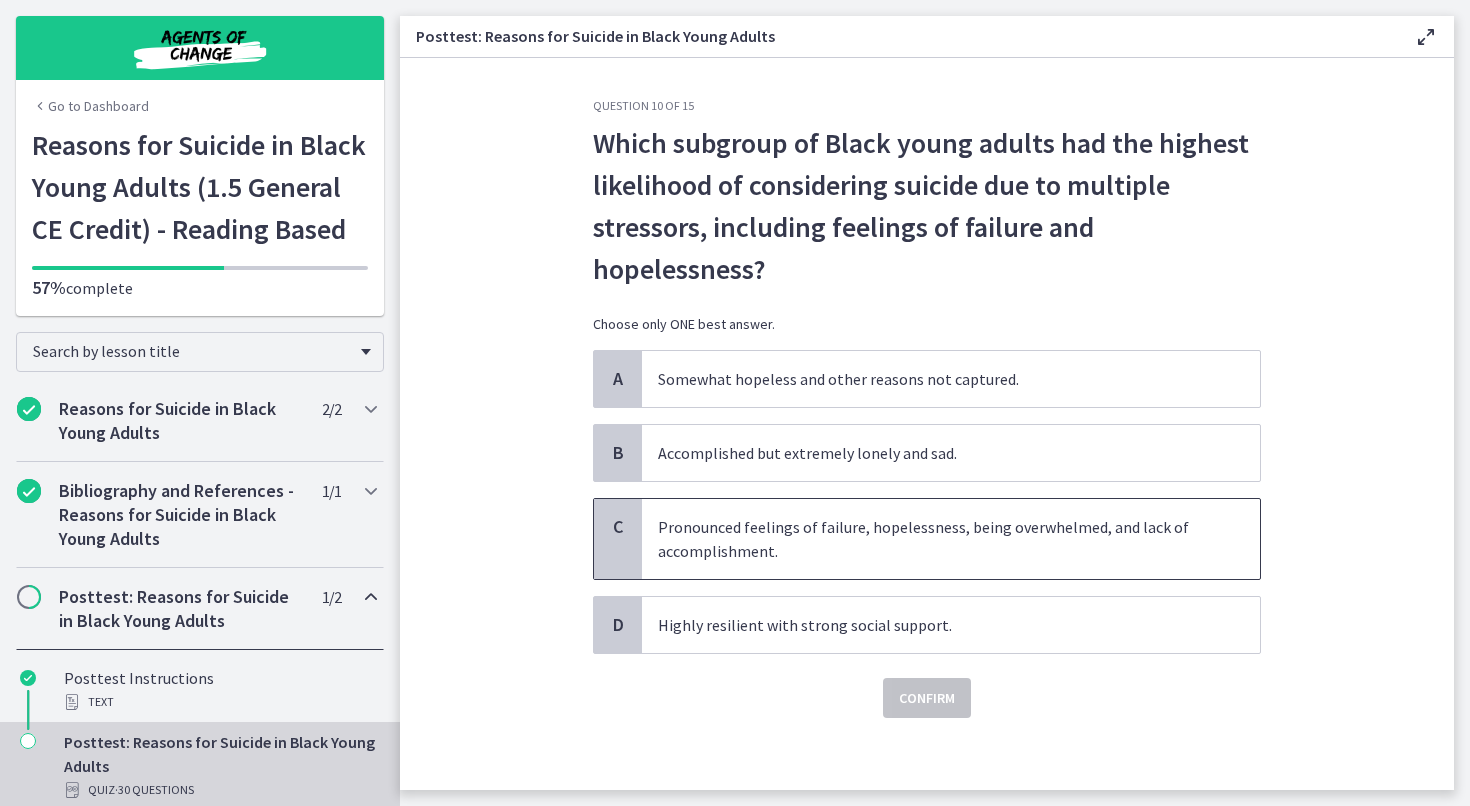 click on "Pronounced feelings of failure, hopelessness, being overwhelmed, and lack of accomplishment." at bounding box center (951, 539) 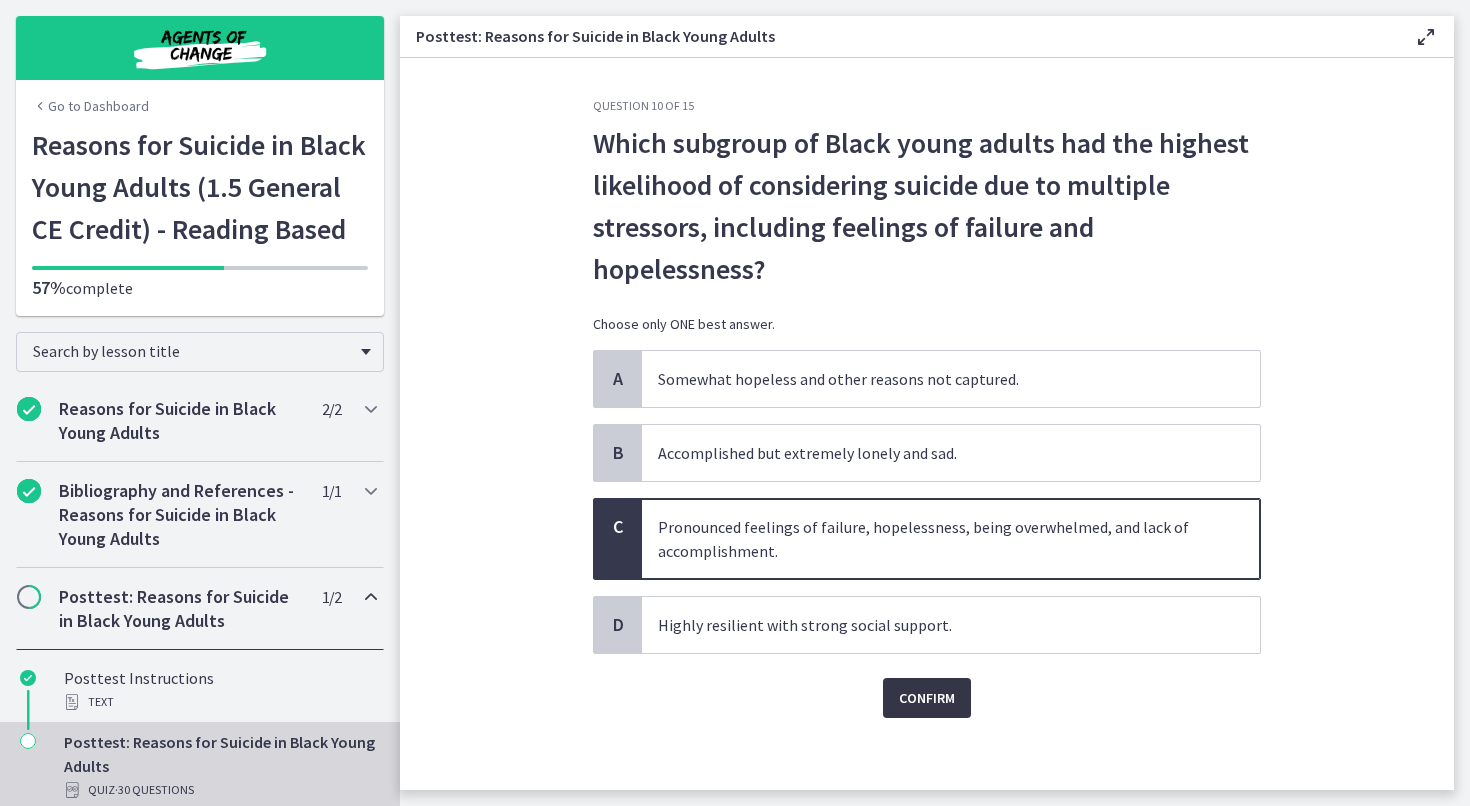 click on "Confirm" at bounding box center (927, 698) 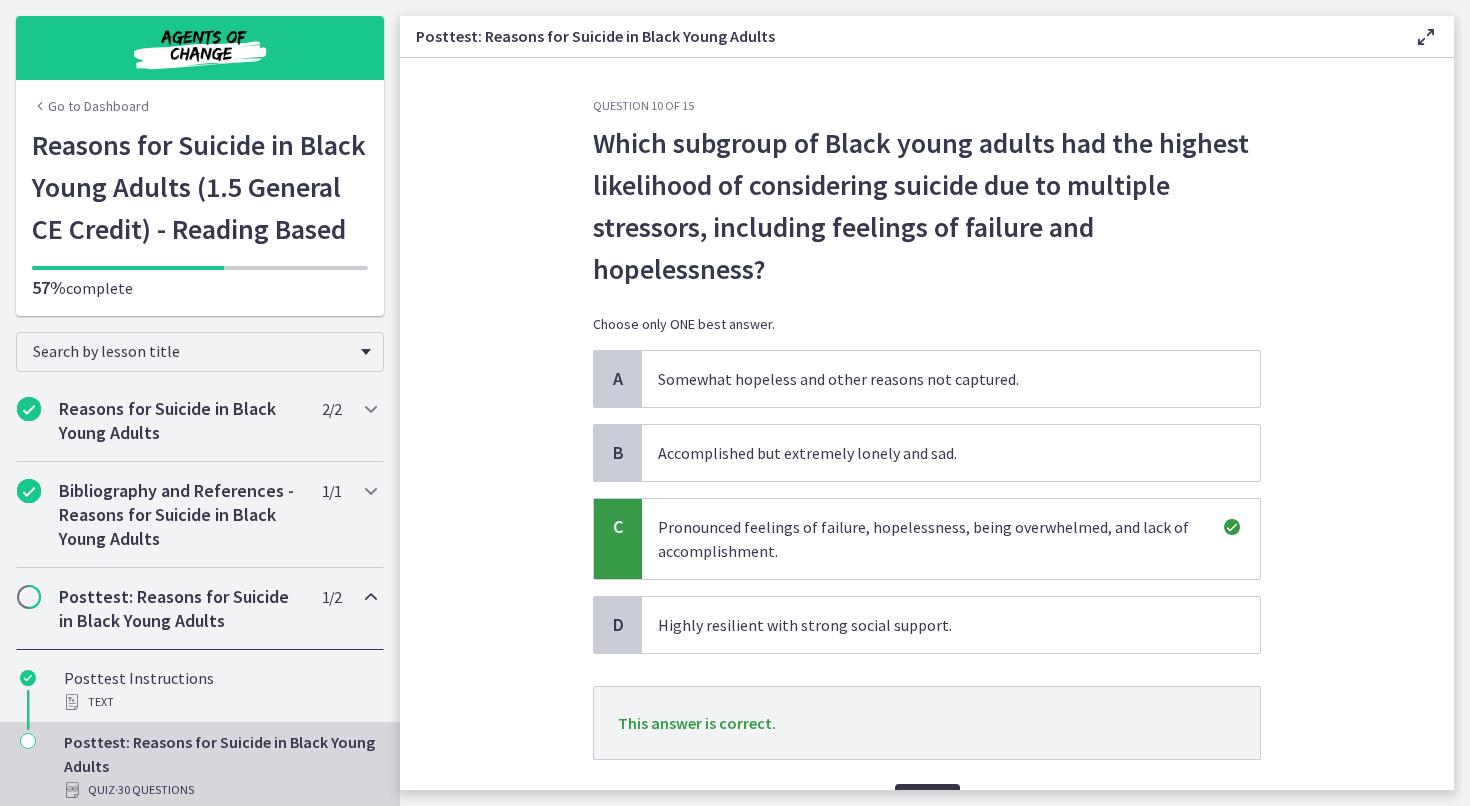 click on "Next" at bounding box center [927, 804] 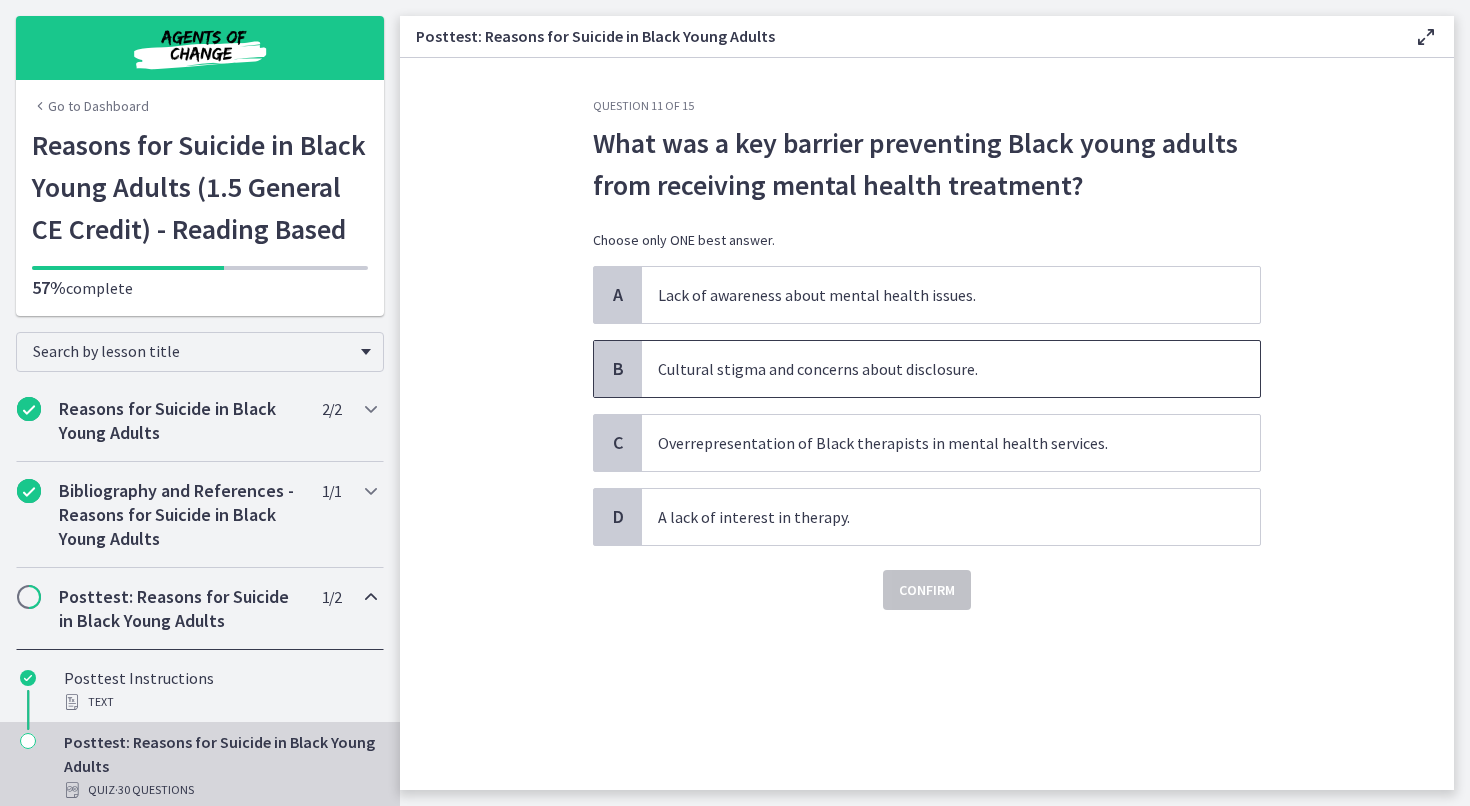 click on "Cultural stigma and concerns about disclosure." at bounding box center [951, 369] 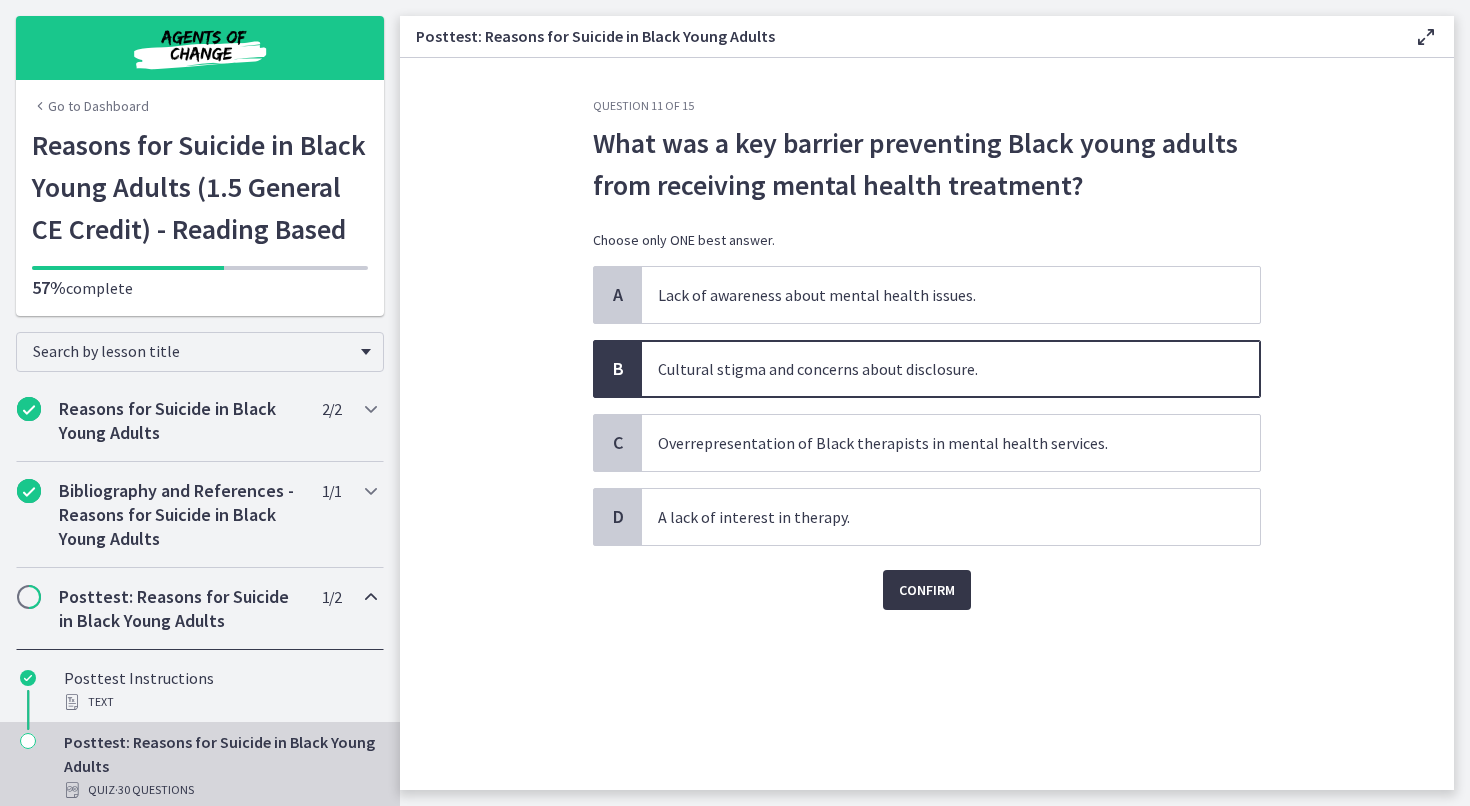 click on "Confirm" at bounding box center (927, 590) 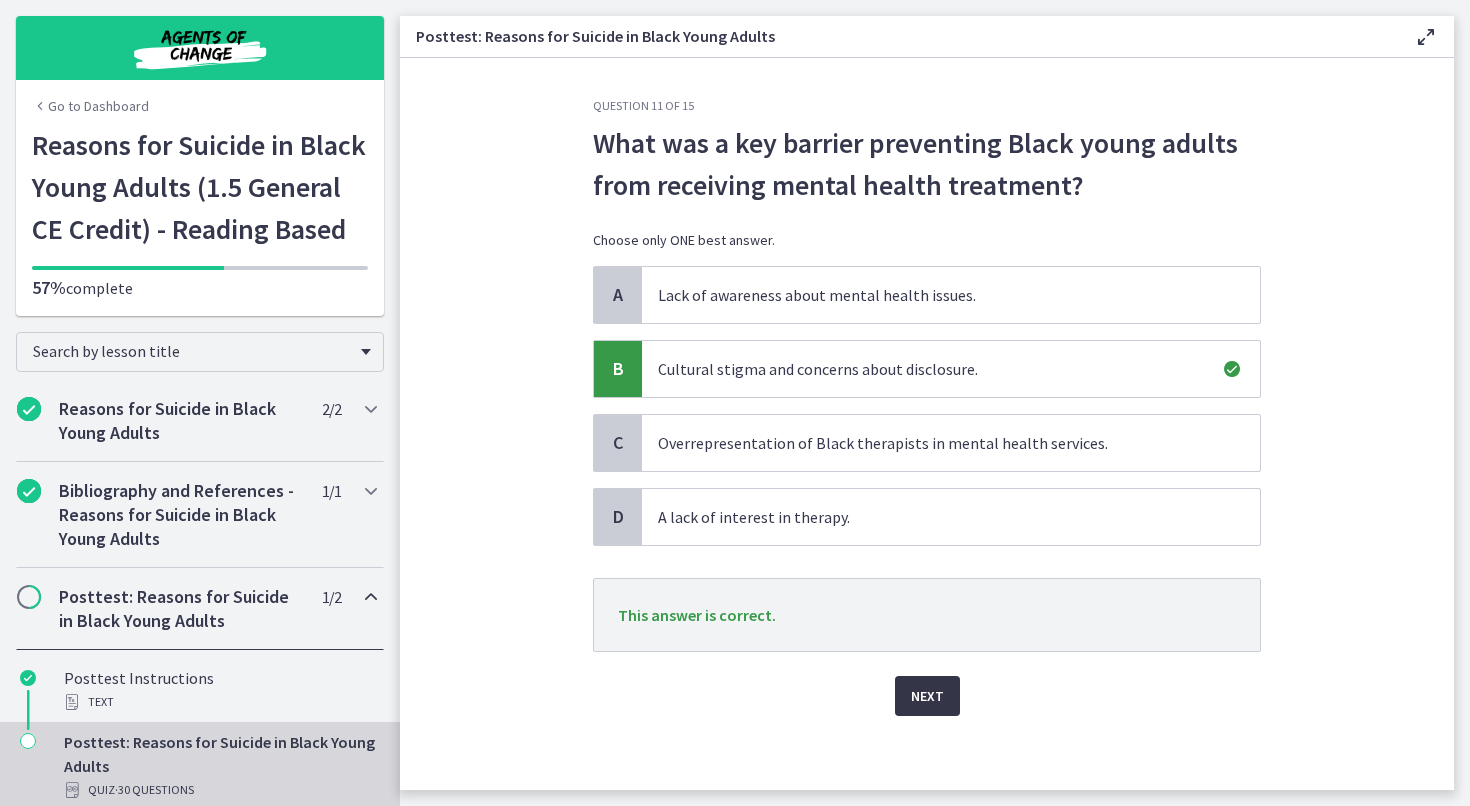 click on "Next" at bounding box center (927, 696) 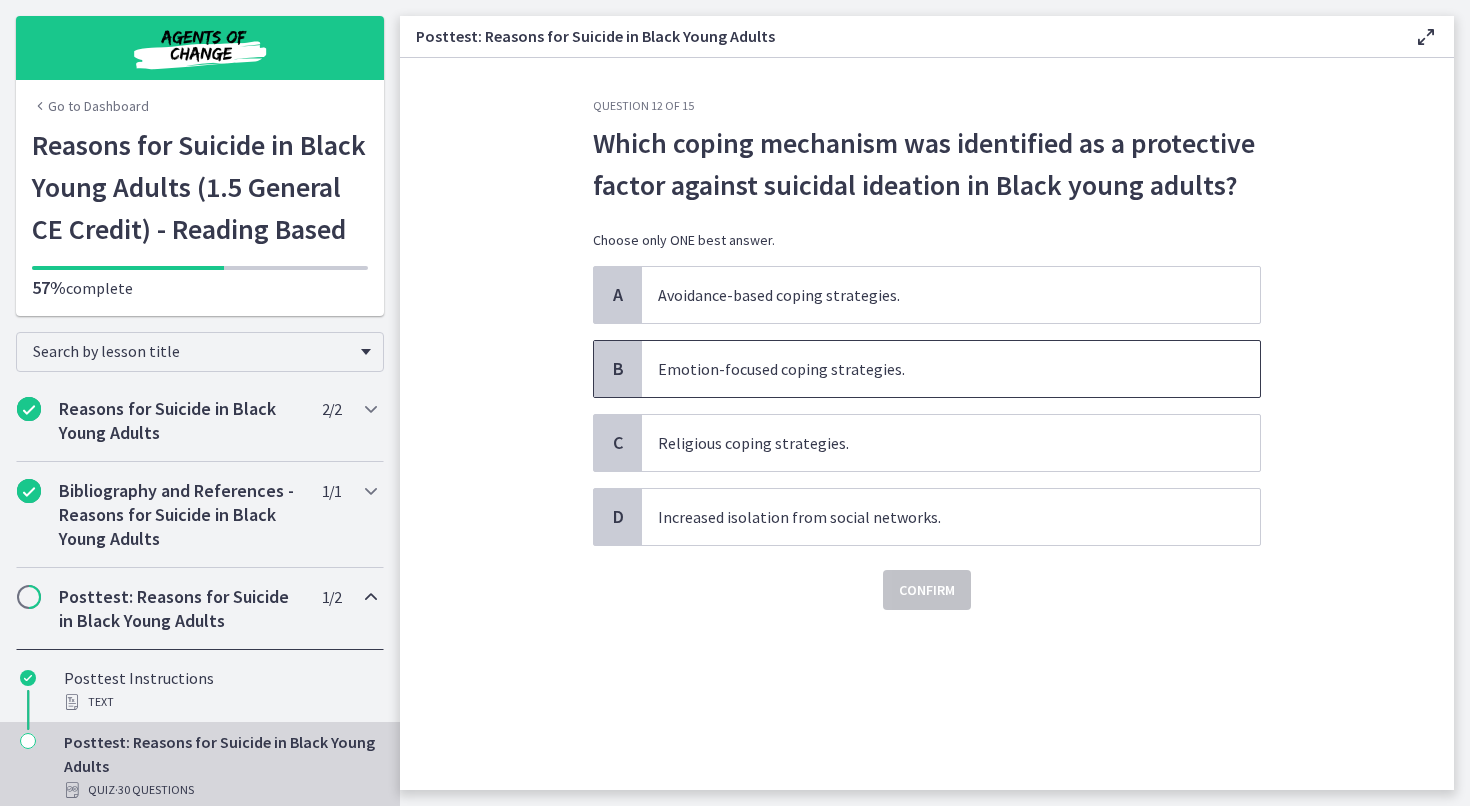 click on "B" at bounding box center (618, 369) 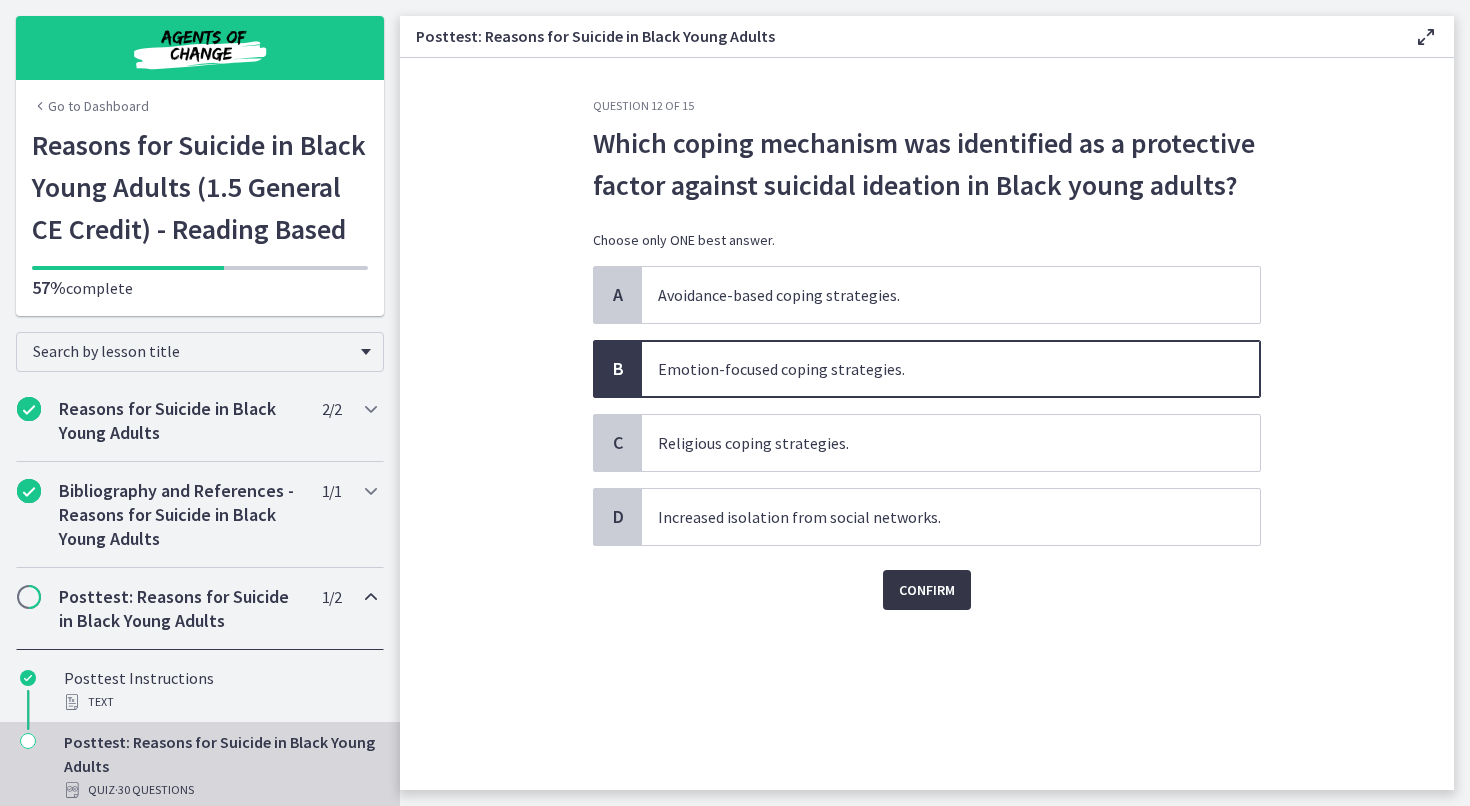 click on "Confirm" at bounding box center [927, 590] 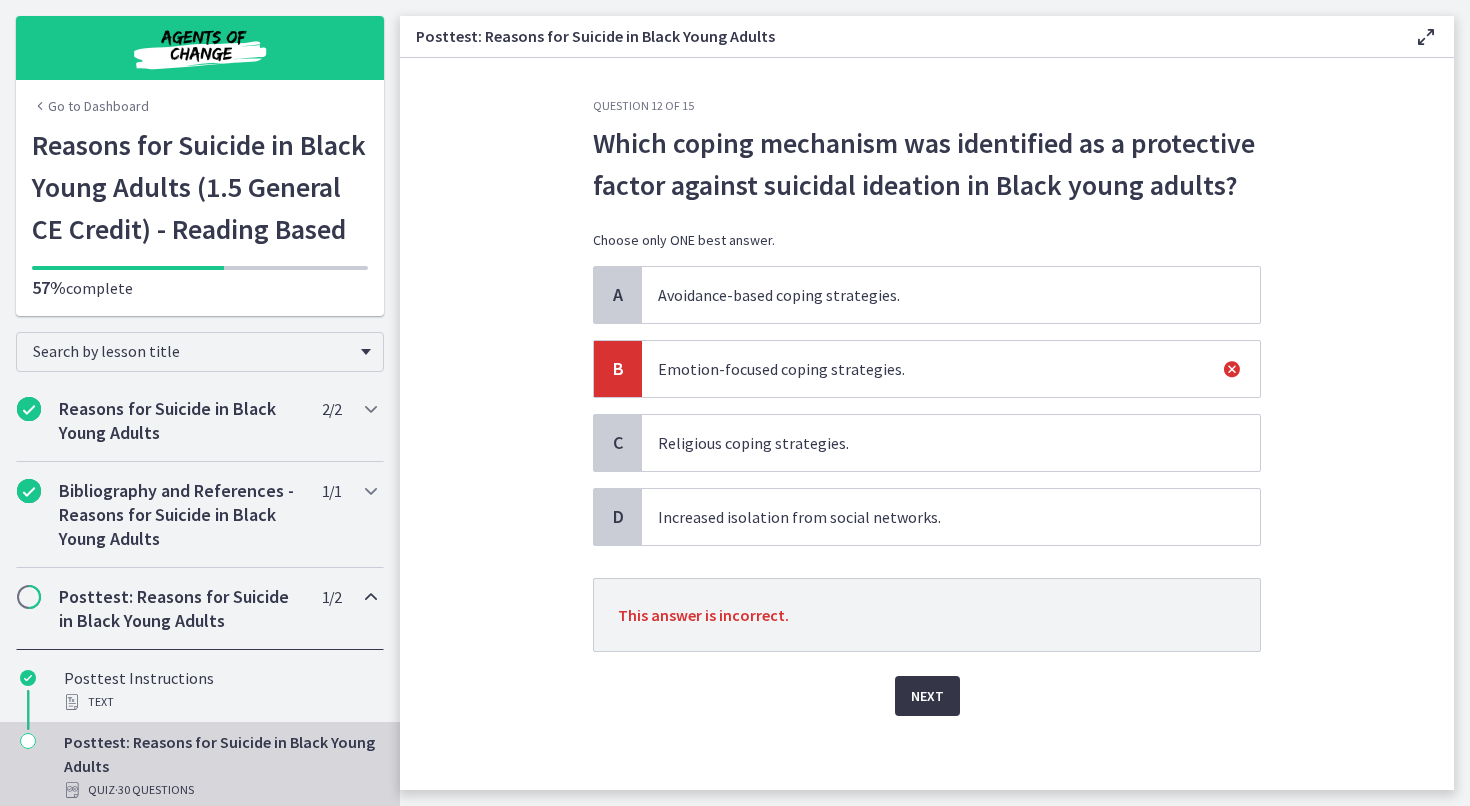 click on "Next" at bounding box center (927, 696) 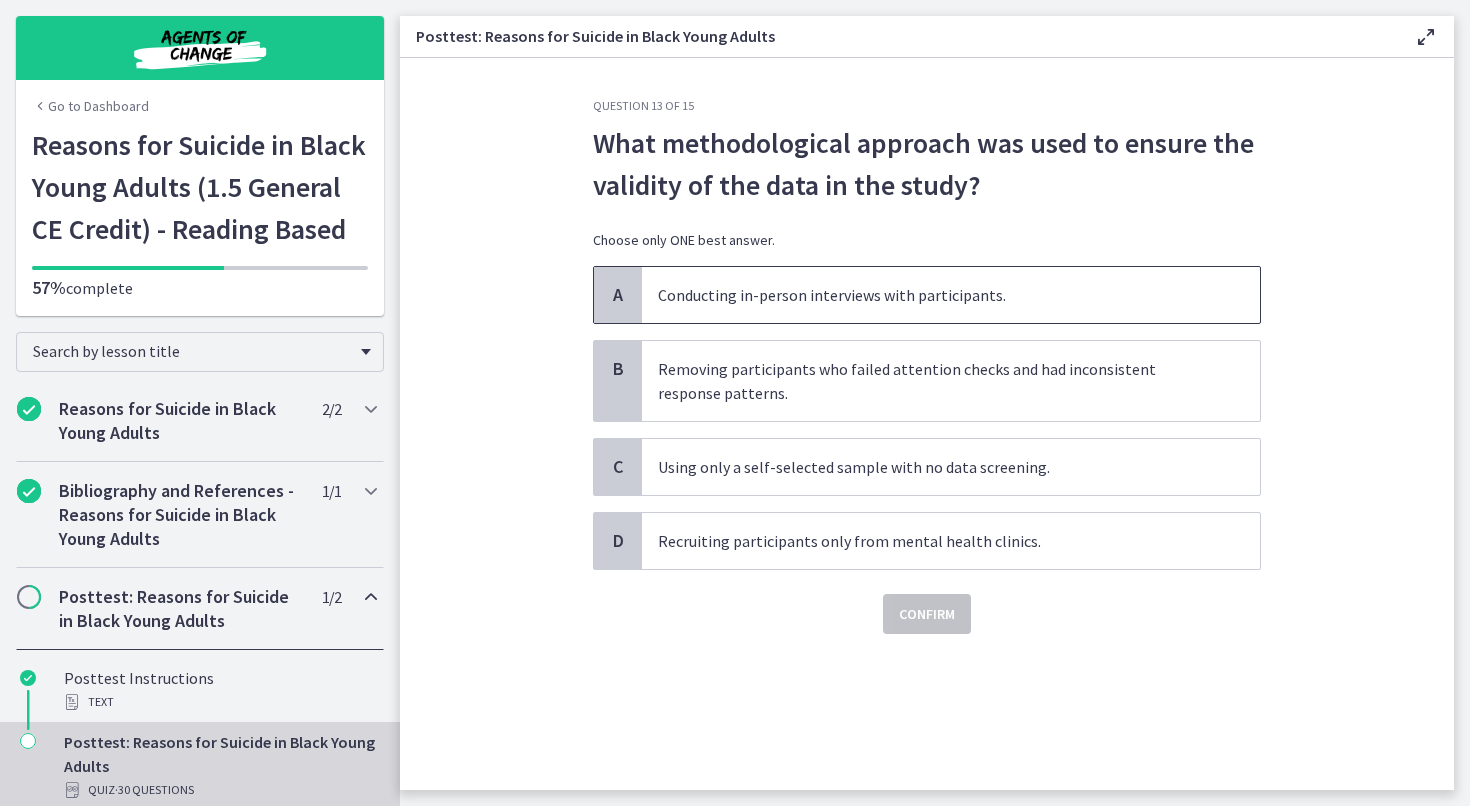 click on "Conducting in-person interviews with participants." at bounding box center [951, 295] 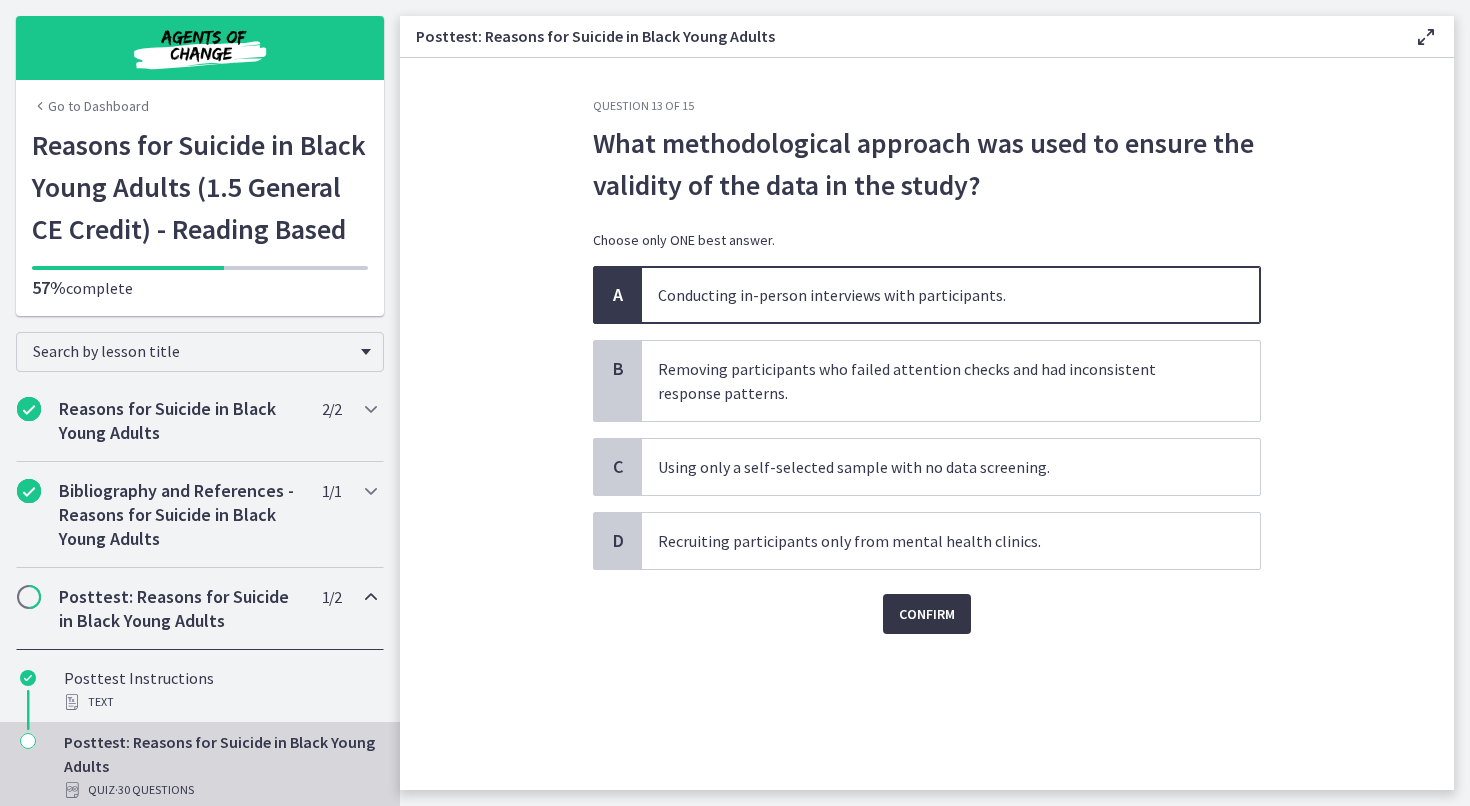 click on "Confirm" at bounding box center [927, 614] 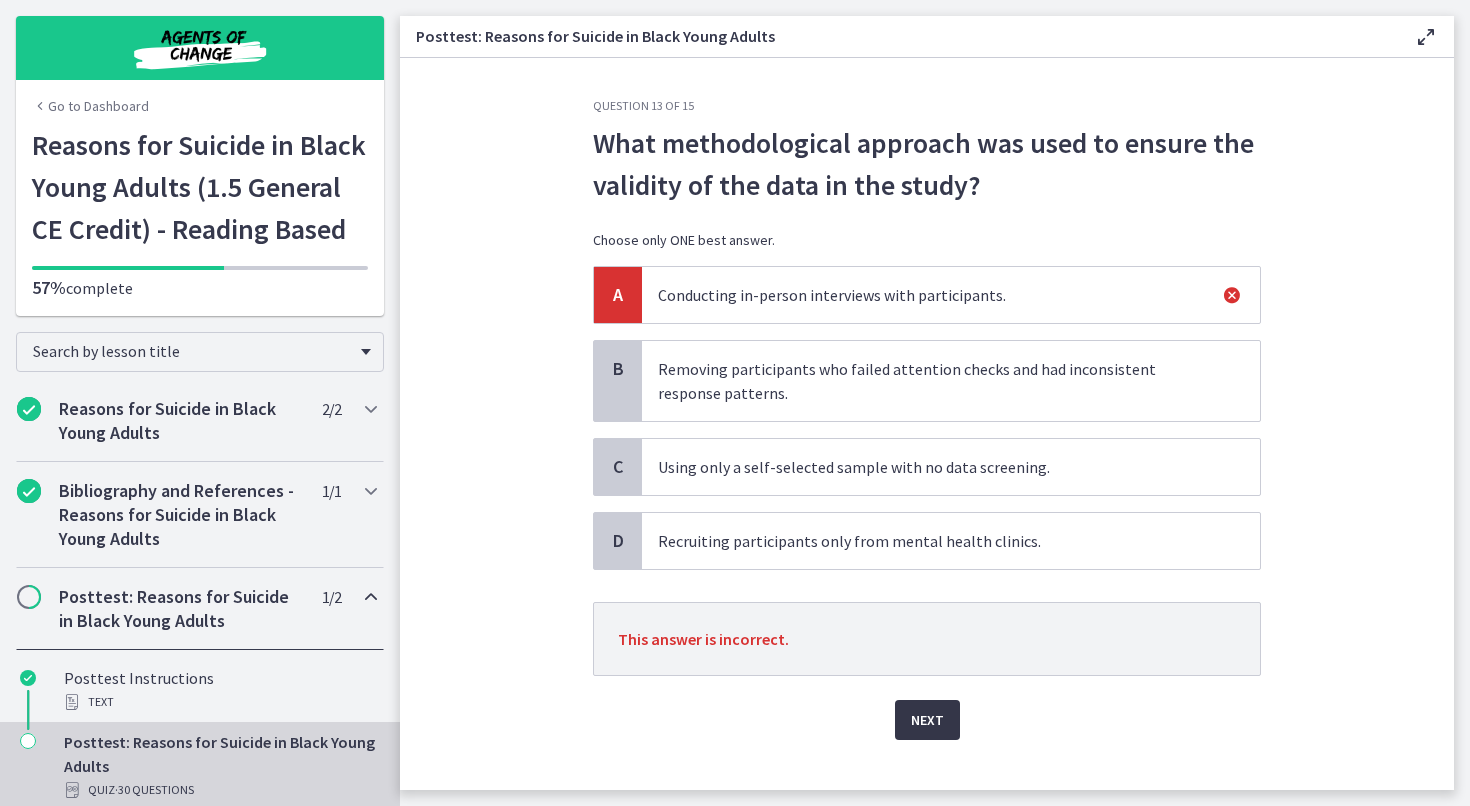 click on "Next" at bounding box center [927, 720] 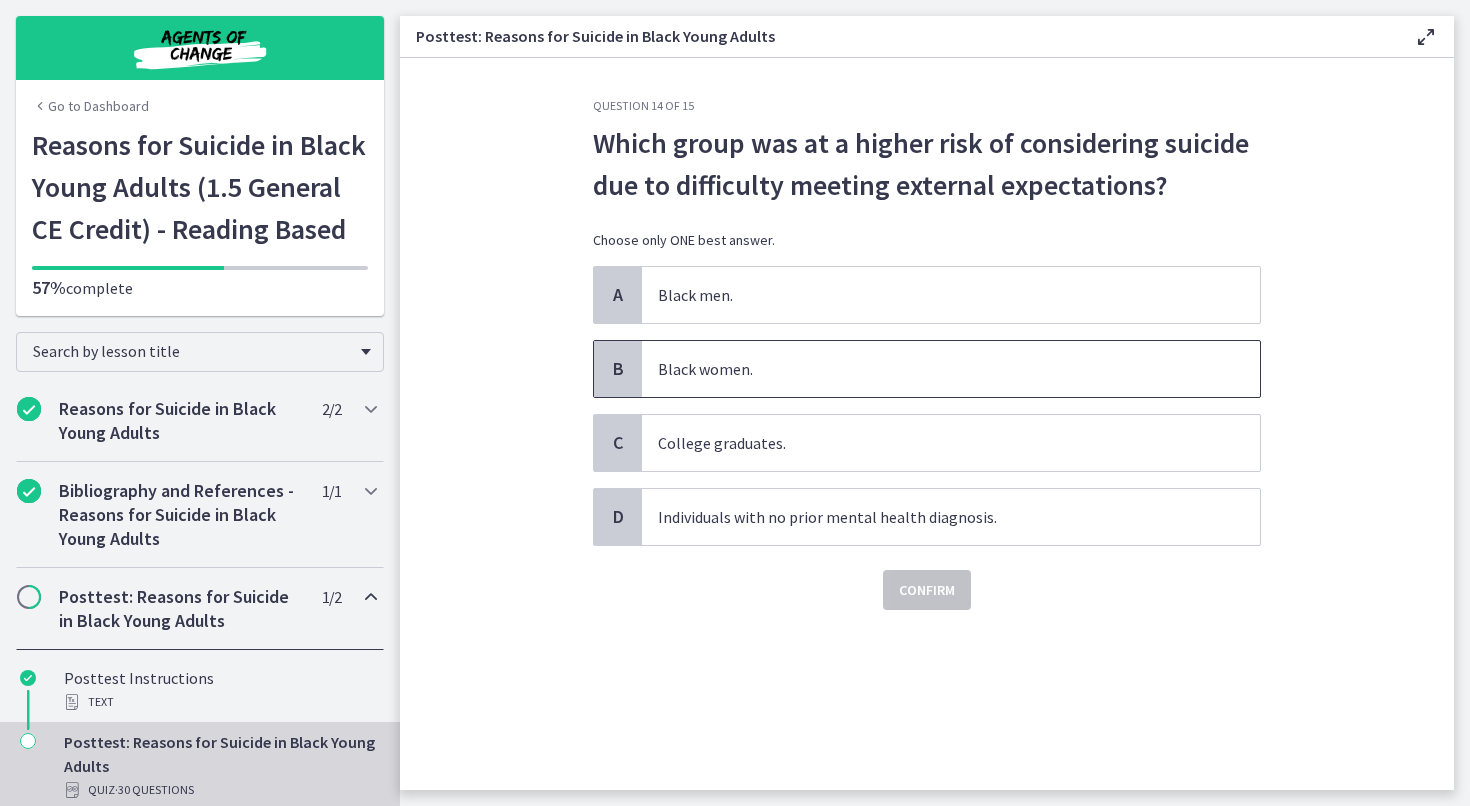 click on "Black women." at bounding box center [951, 369] 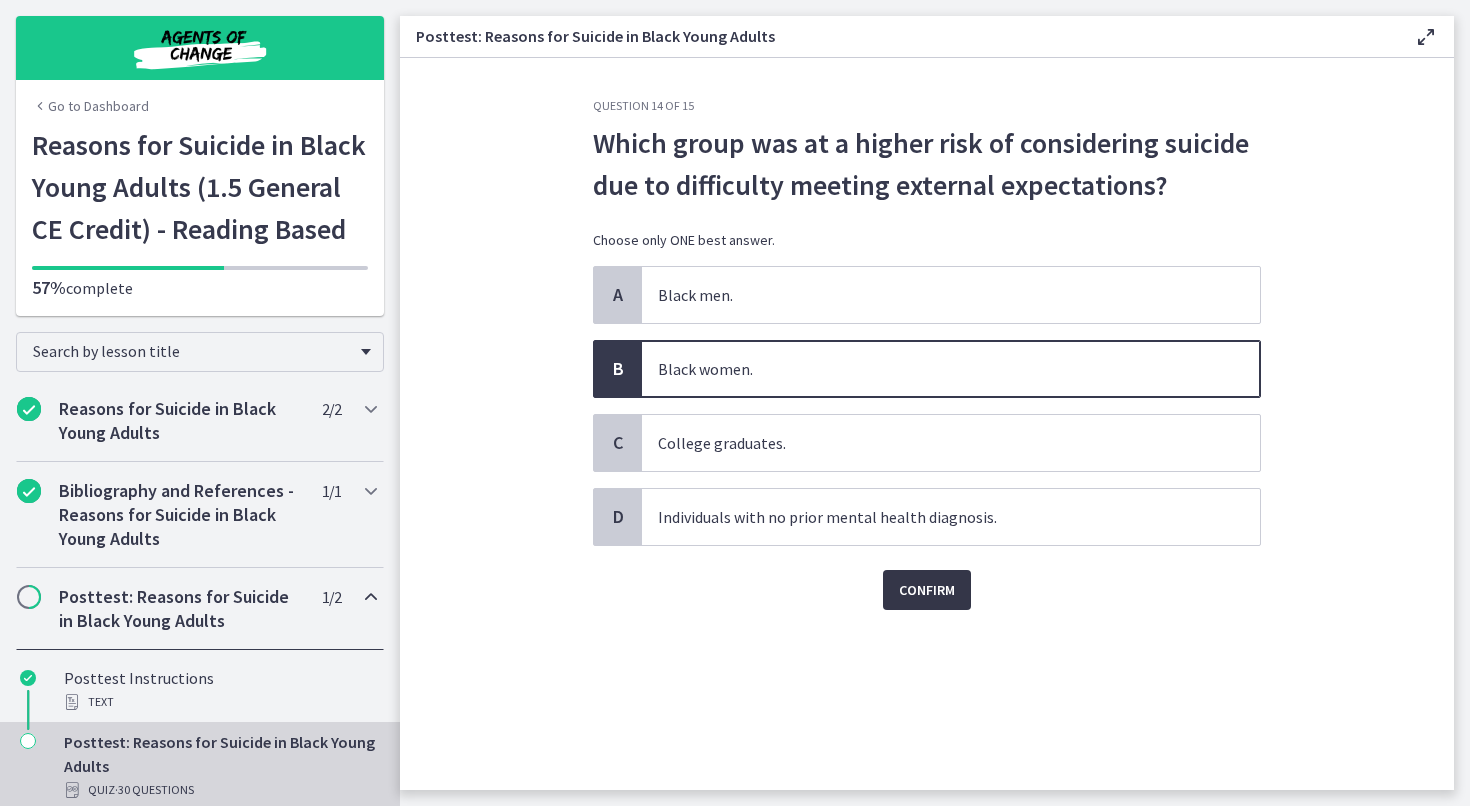 click on "Confirm" at bounding box center [927, 590] 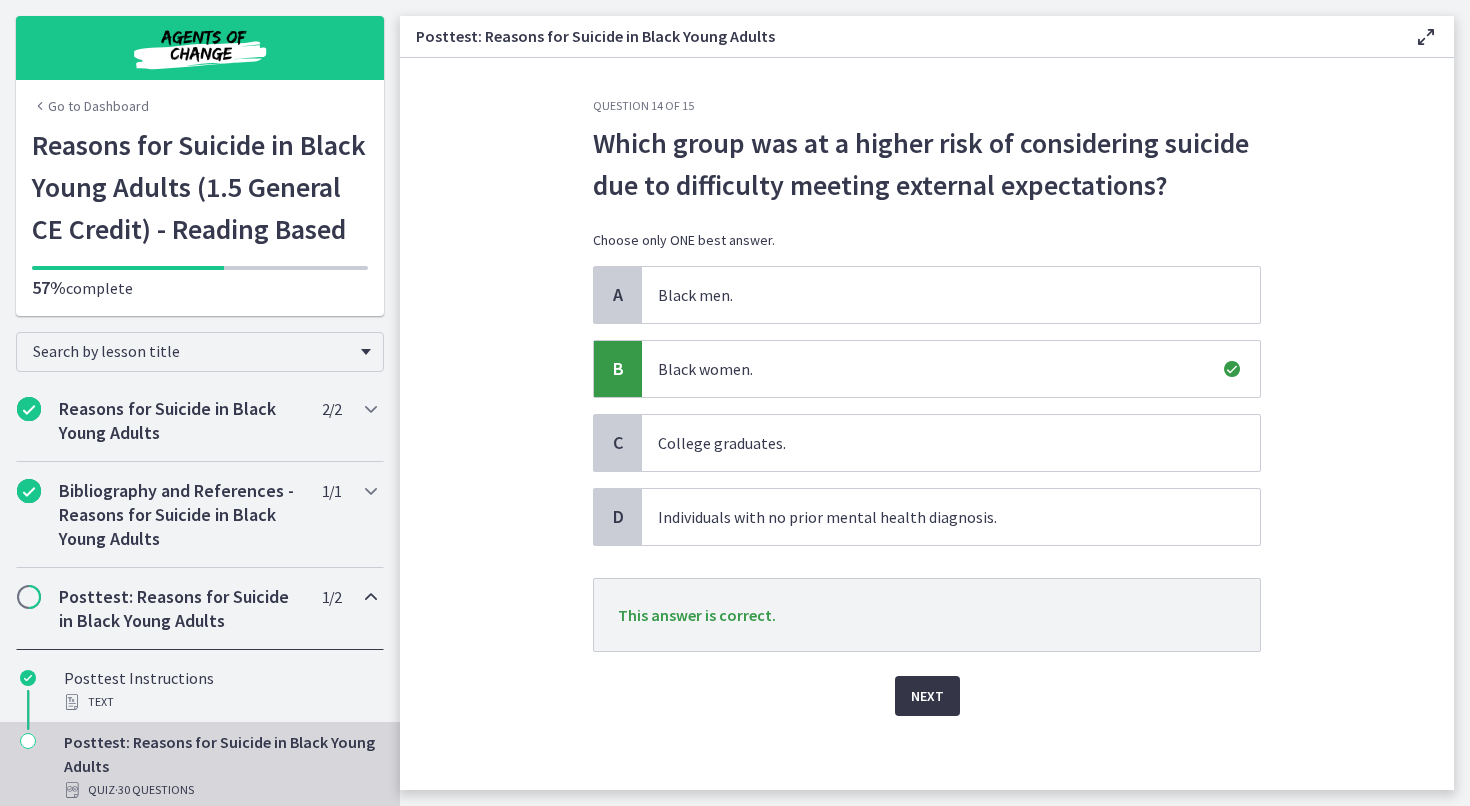 click on "Next" at bounding box center [927, 696] 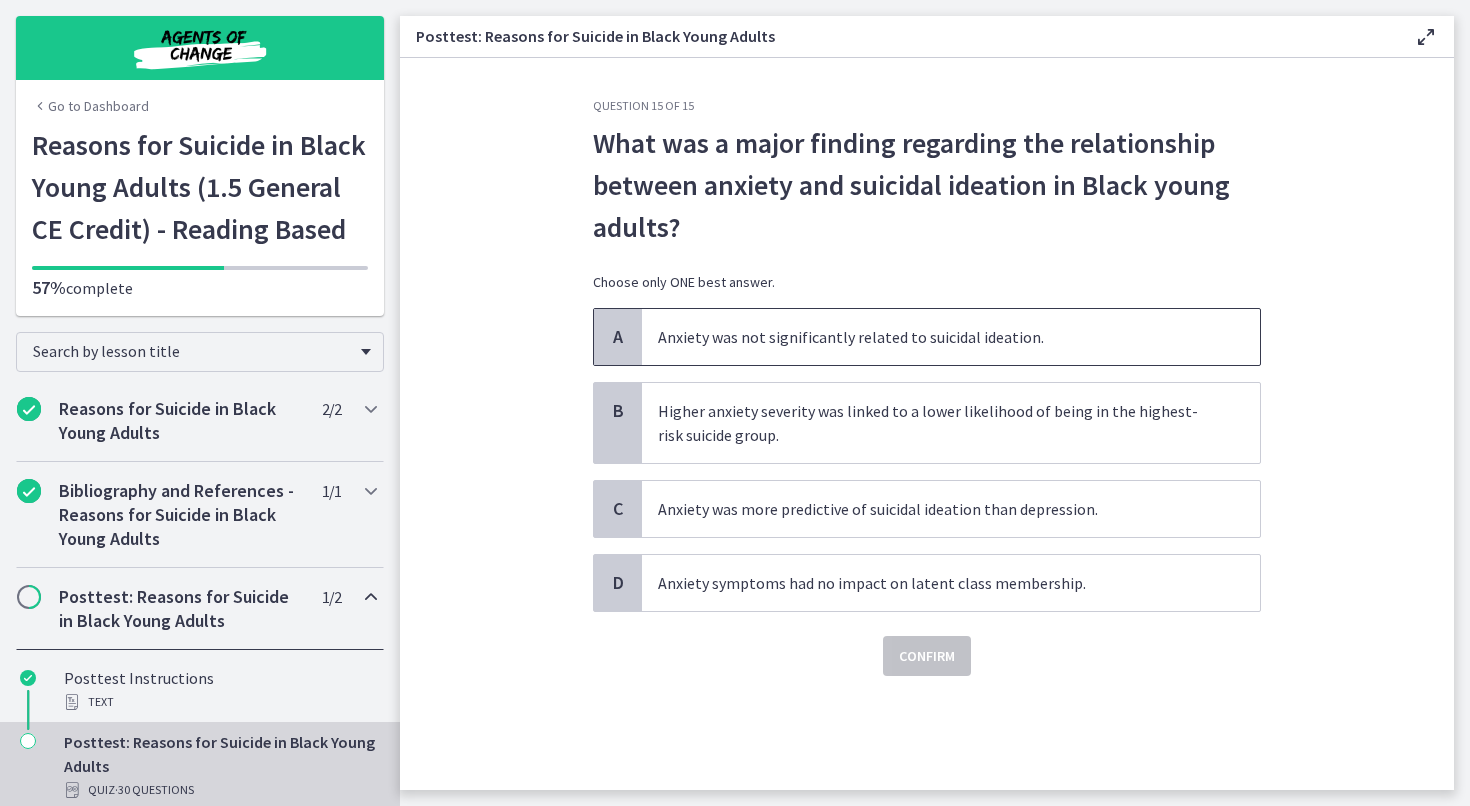 click on "Anxiety was not significantly related to suicidal ideation." at bounding box center (951, 337) 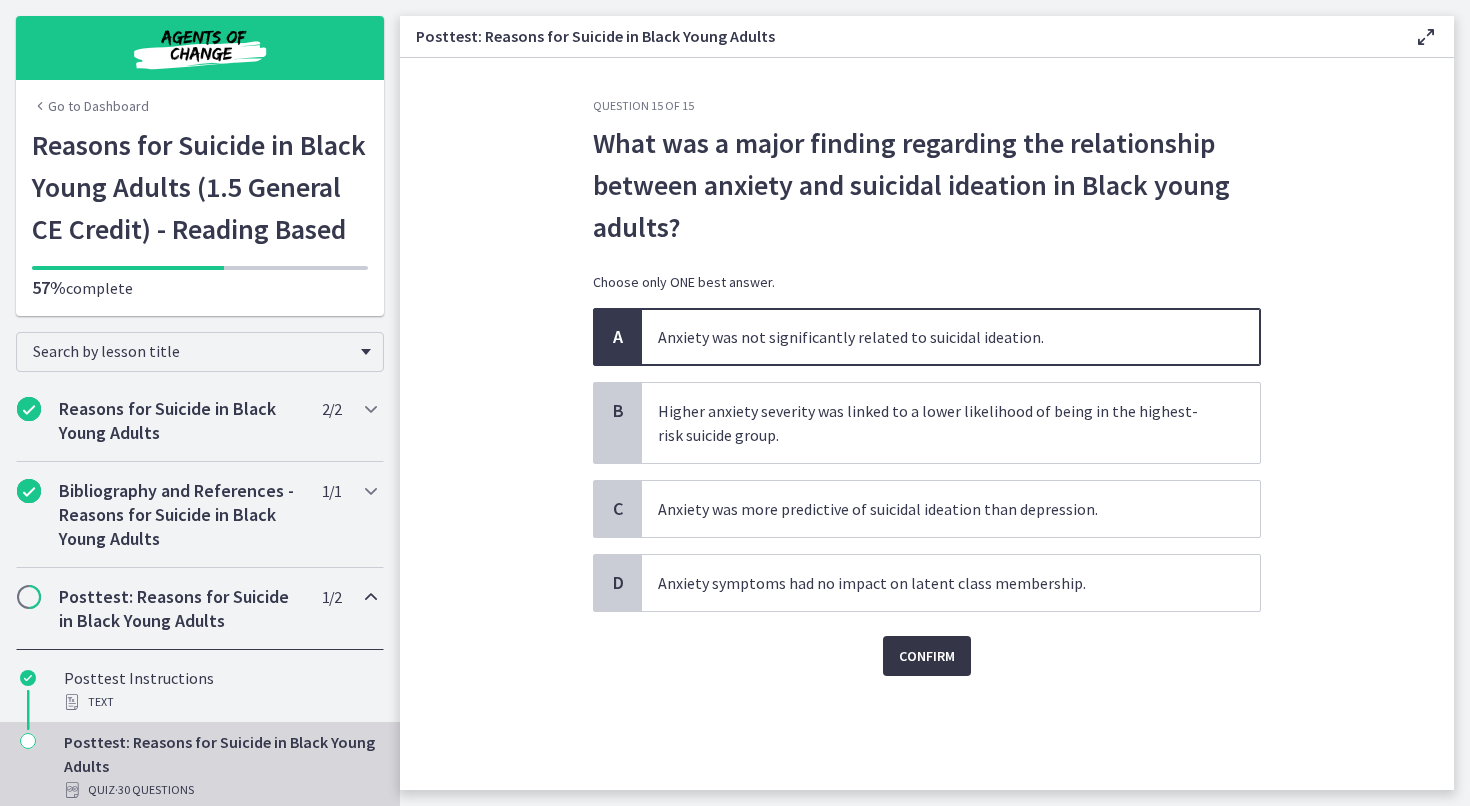 click on "Confirm" at bounding box center (927, 656) 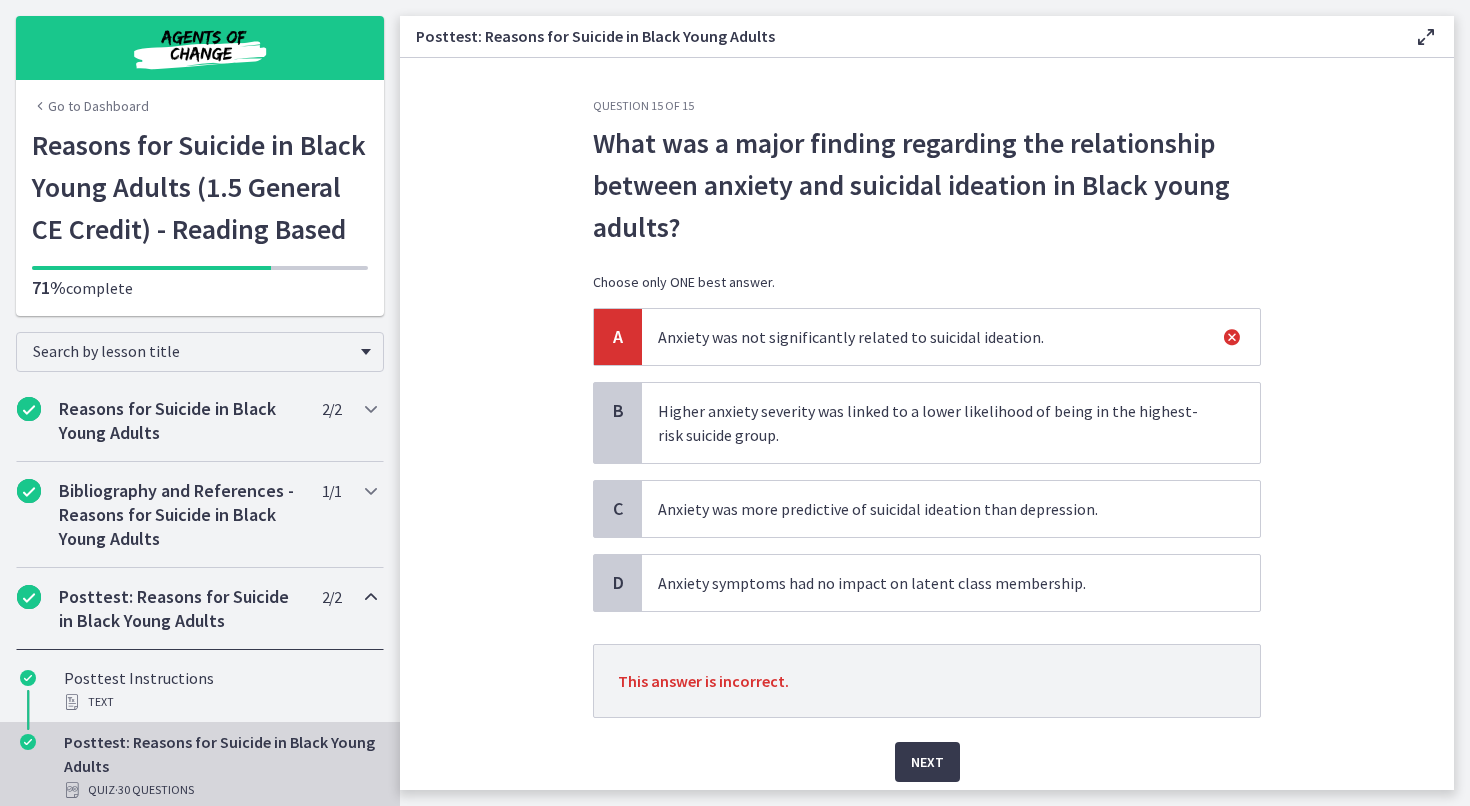 scroll, scrollTop: 3, scrollLeft: 0, axis: vertical 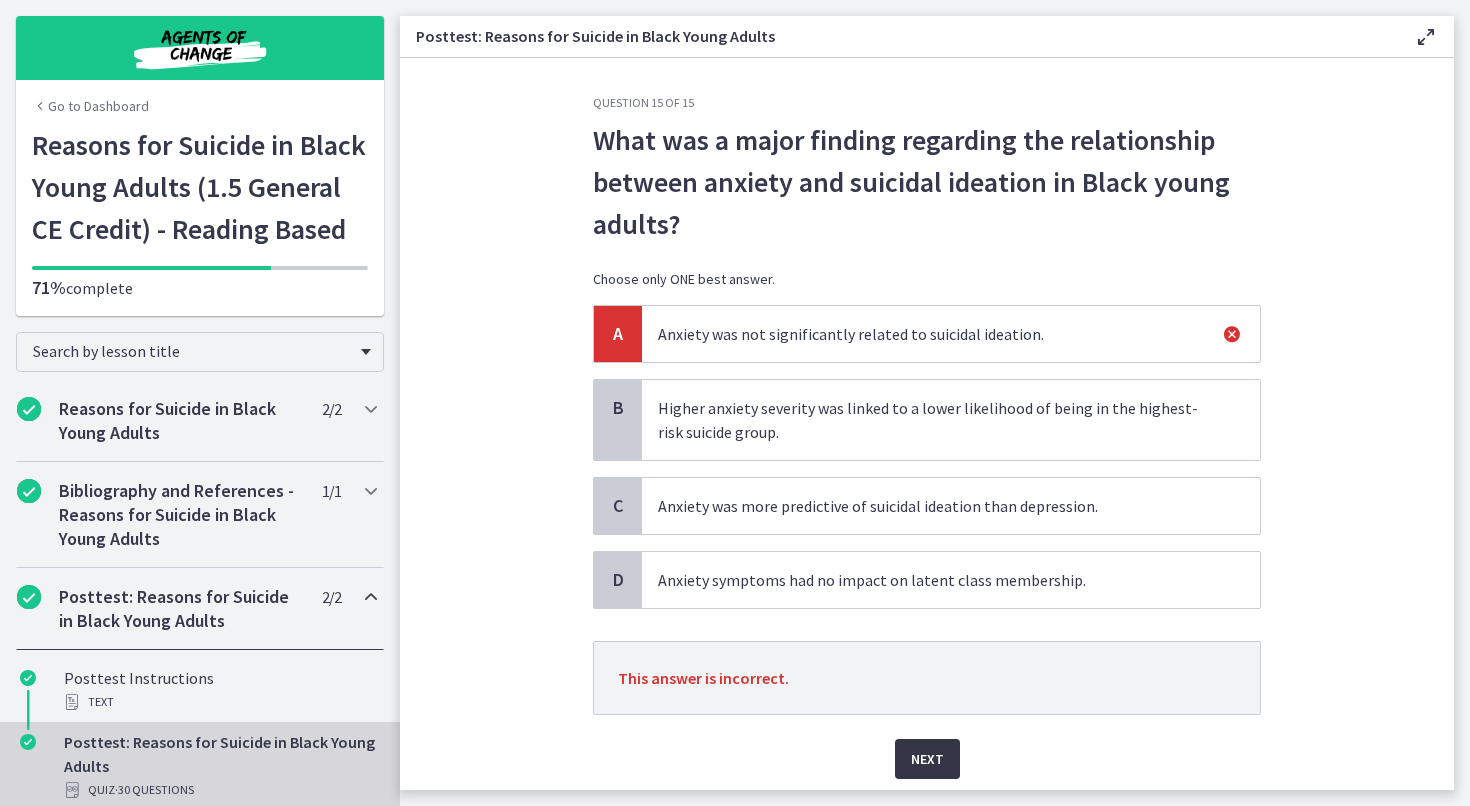 click on "Next" at bounding box center (927, 759) 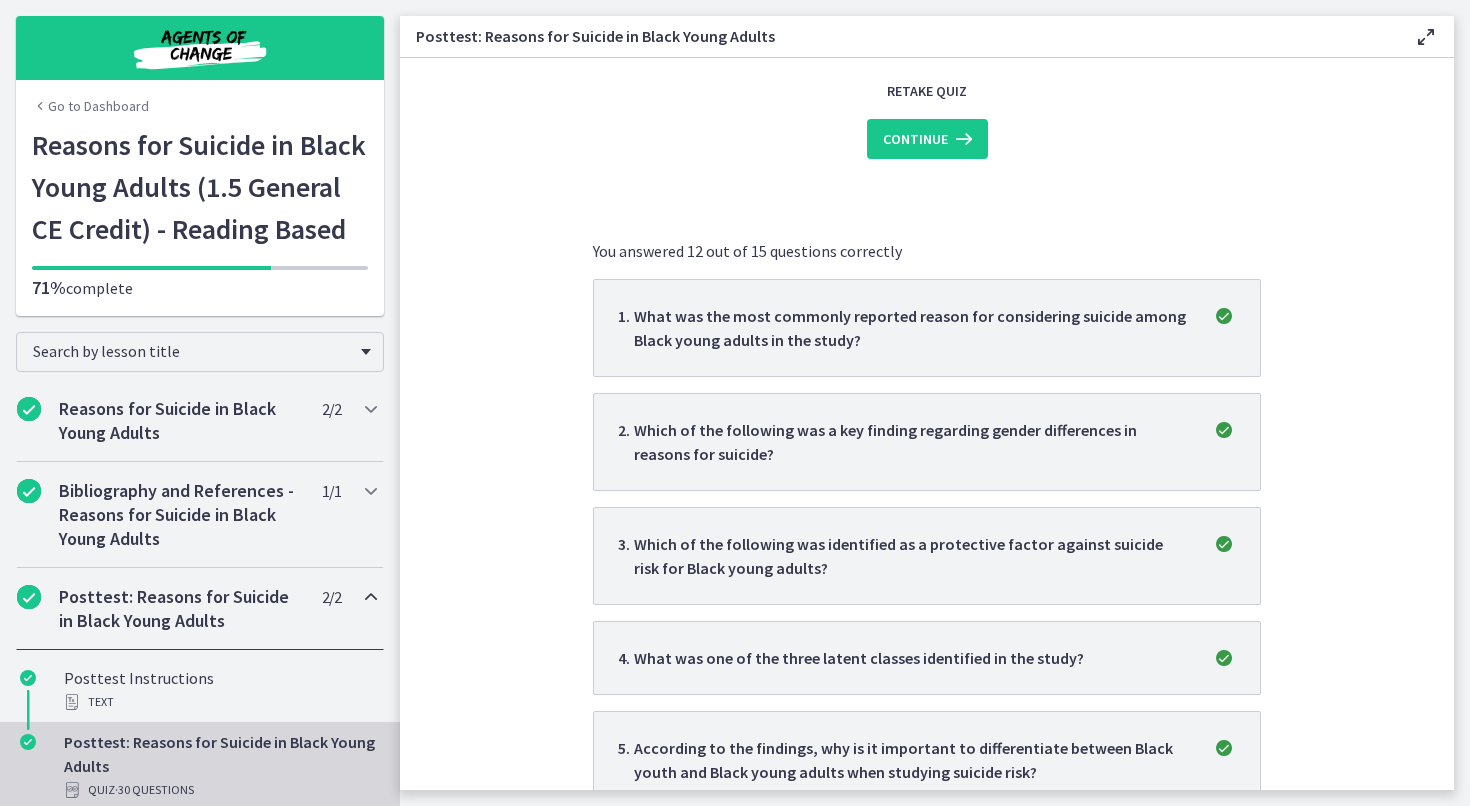 scroll, scrollTop: 0, scrollLeft: 0, axis: both 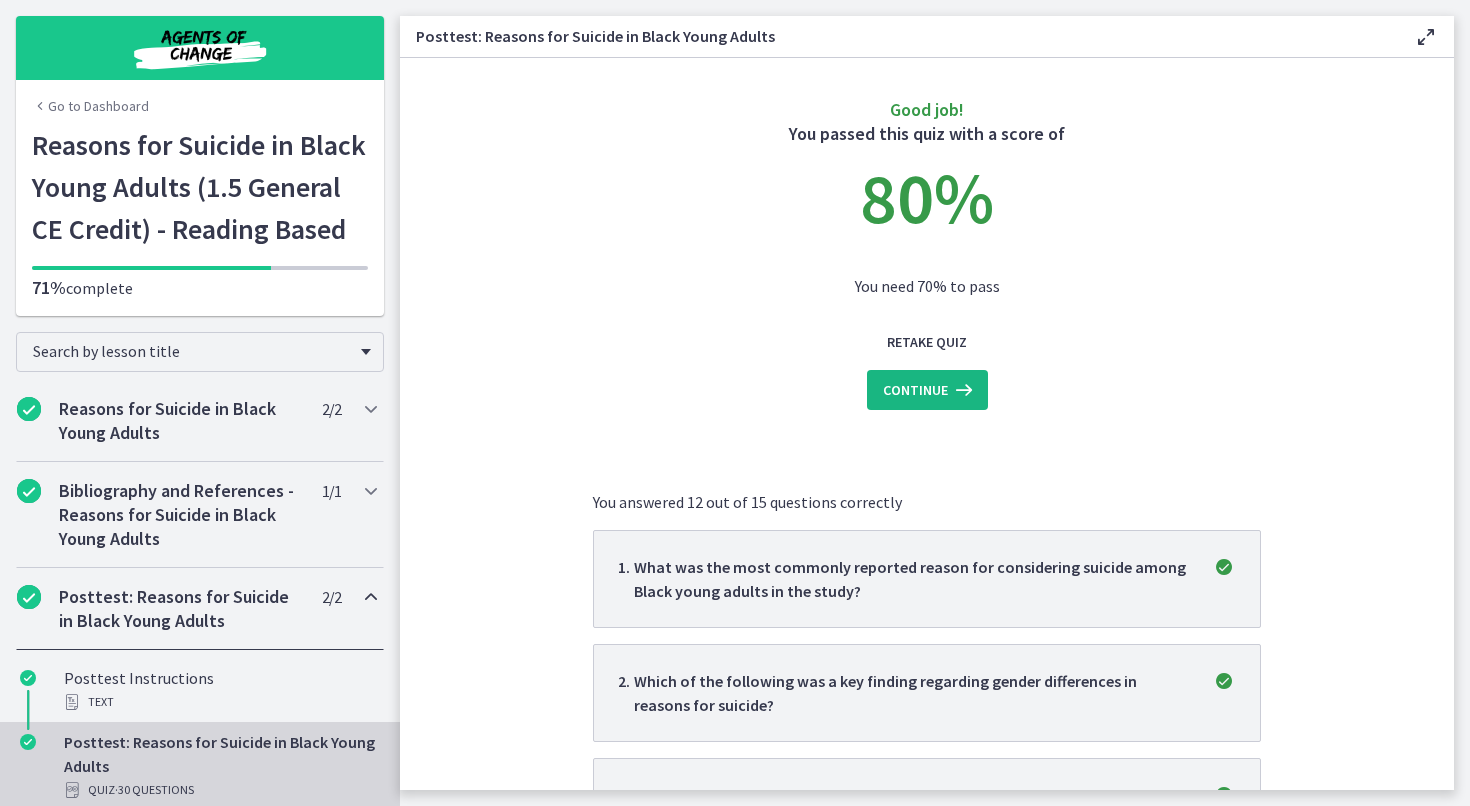 click on "Continue" at bounding box center [915, 390] 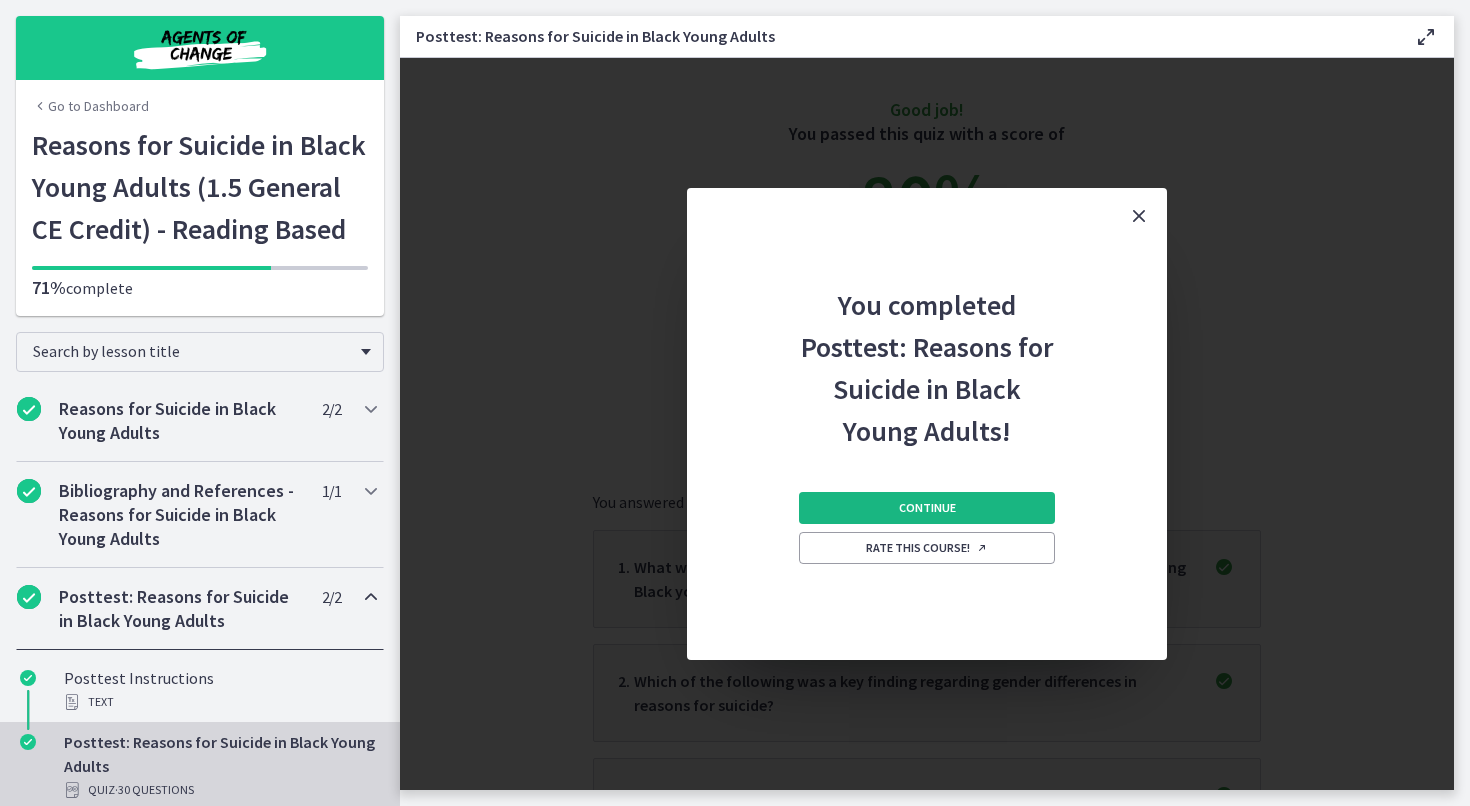 click on "Continue" at bounding box center [927, 508] 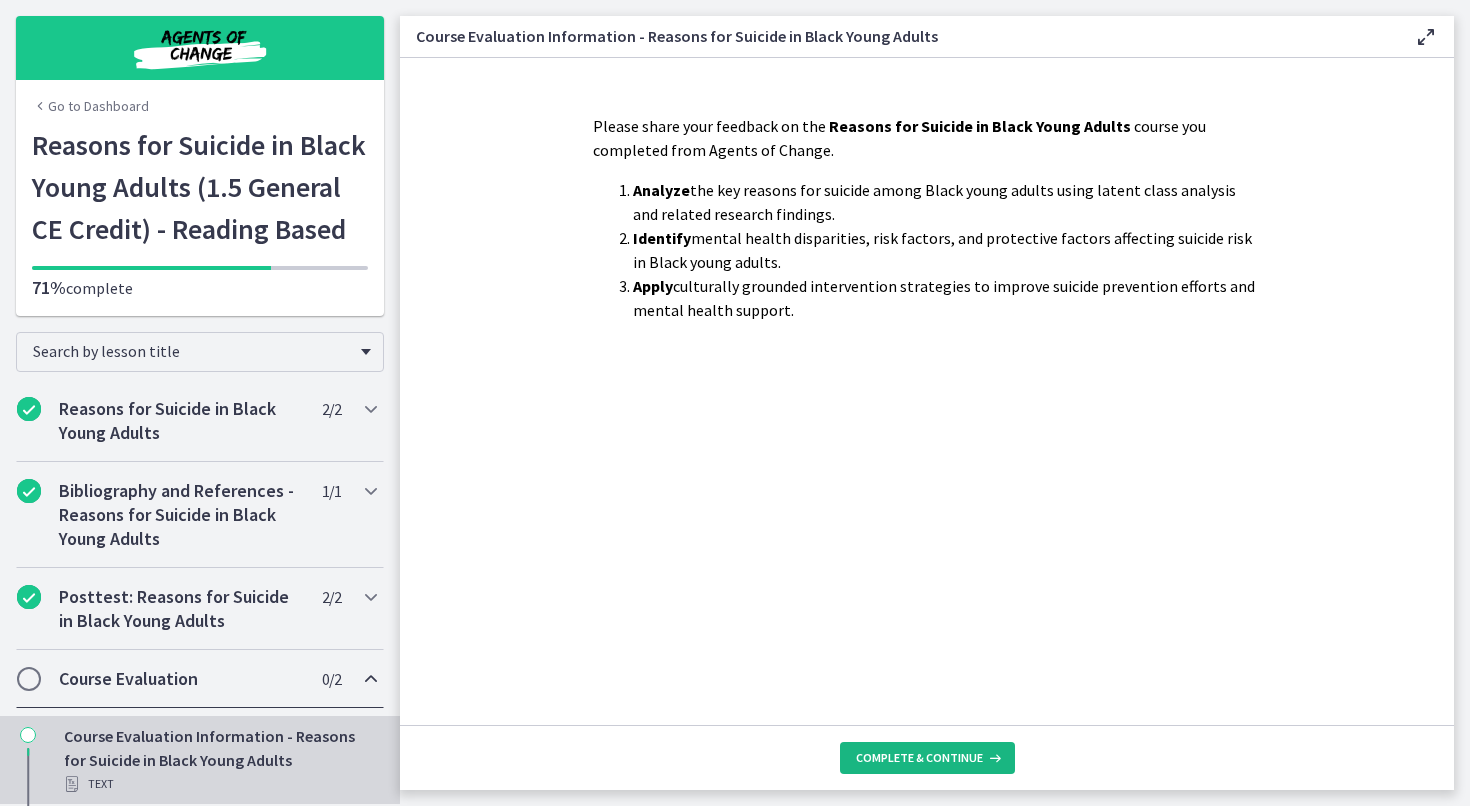 click on "Complete & continue" at bounding box center (919, 758) 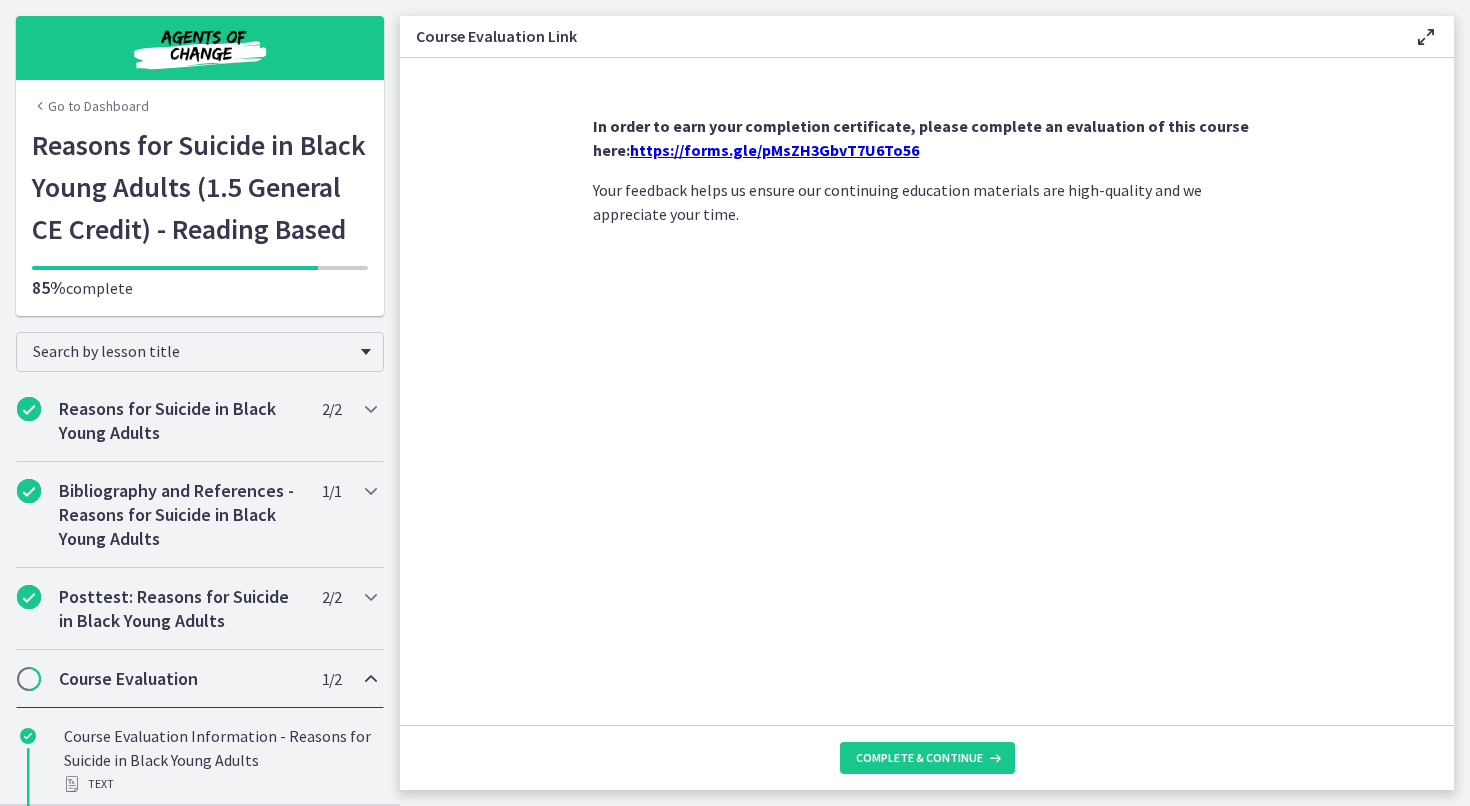 click on "https://forms.gle/pMsZH3GbvT7U6To56" at bounding box center [774, 150] 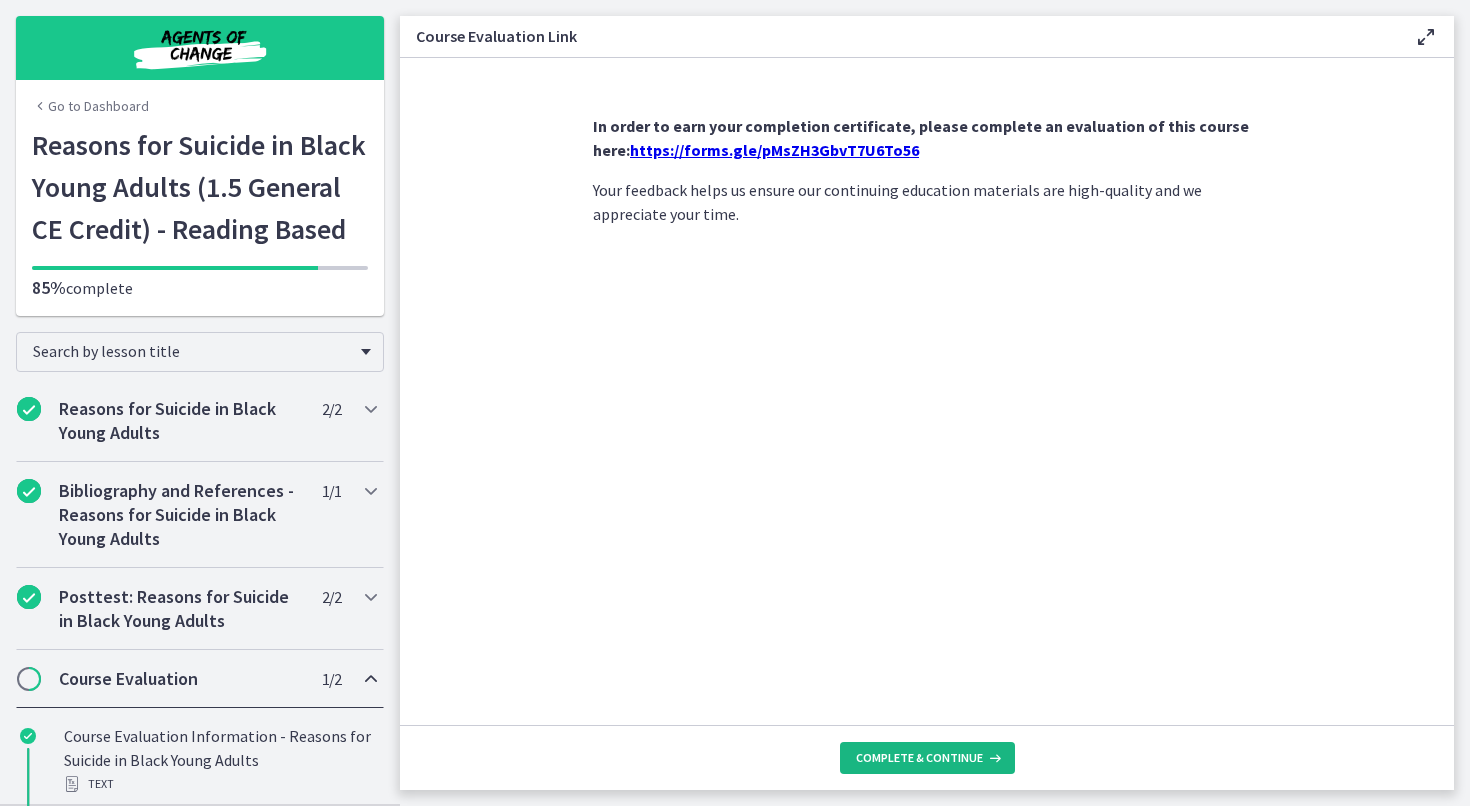 click on "Complete & continue" at bounding box center [927, 758] 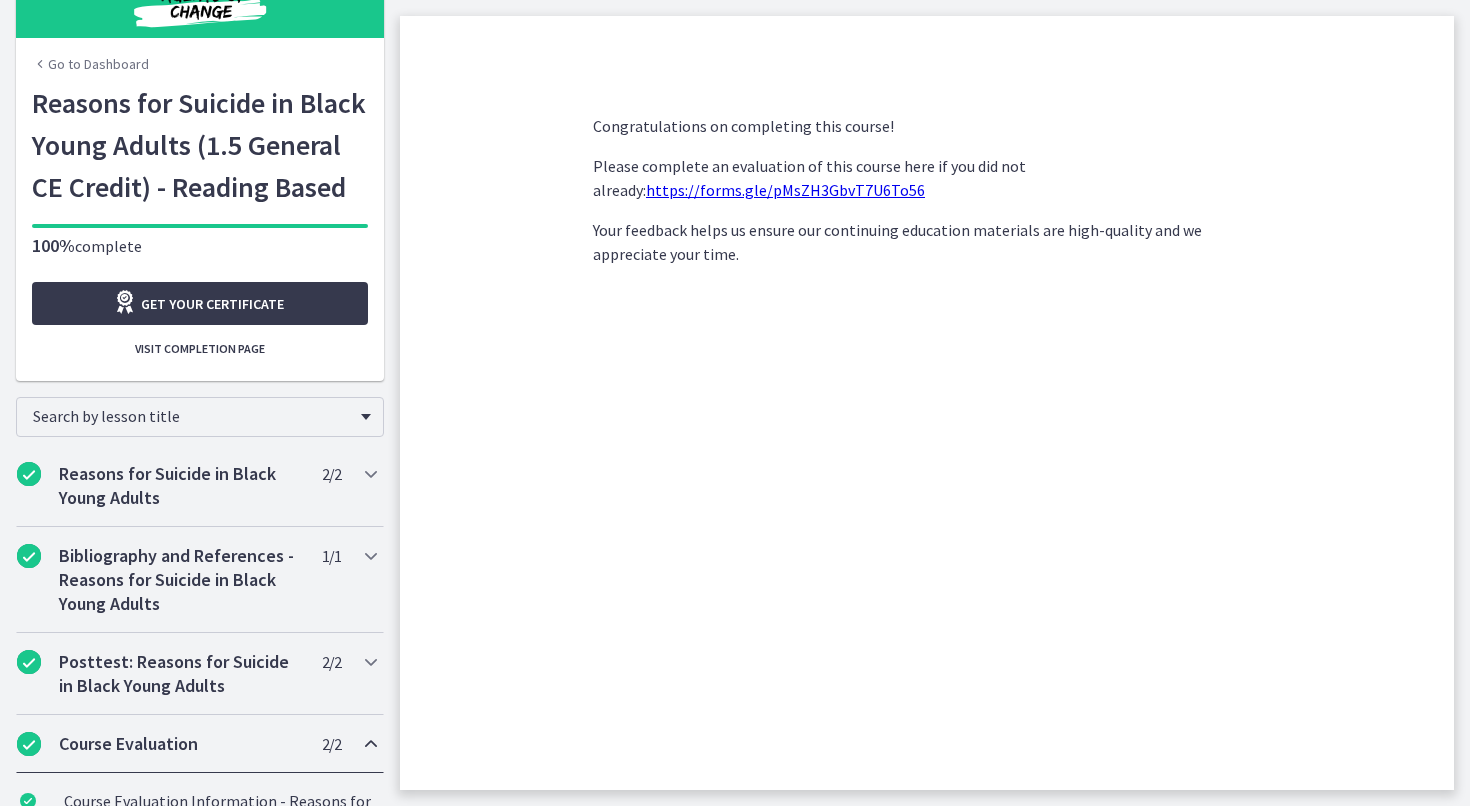 scroll, scrollTop: 68, scrollLeft: 0, axis: vertical 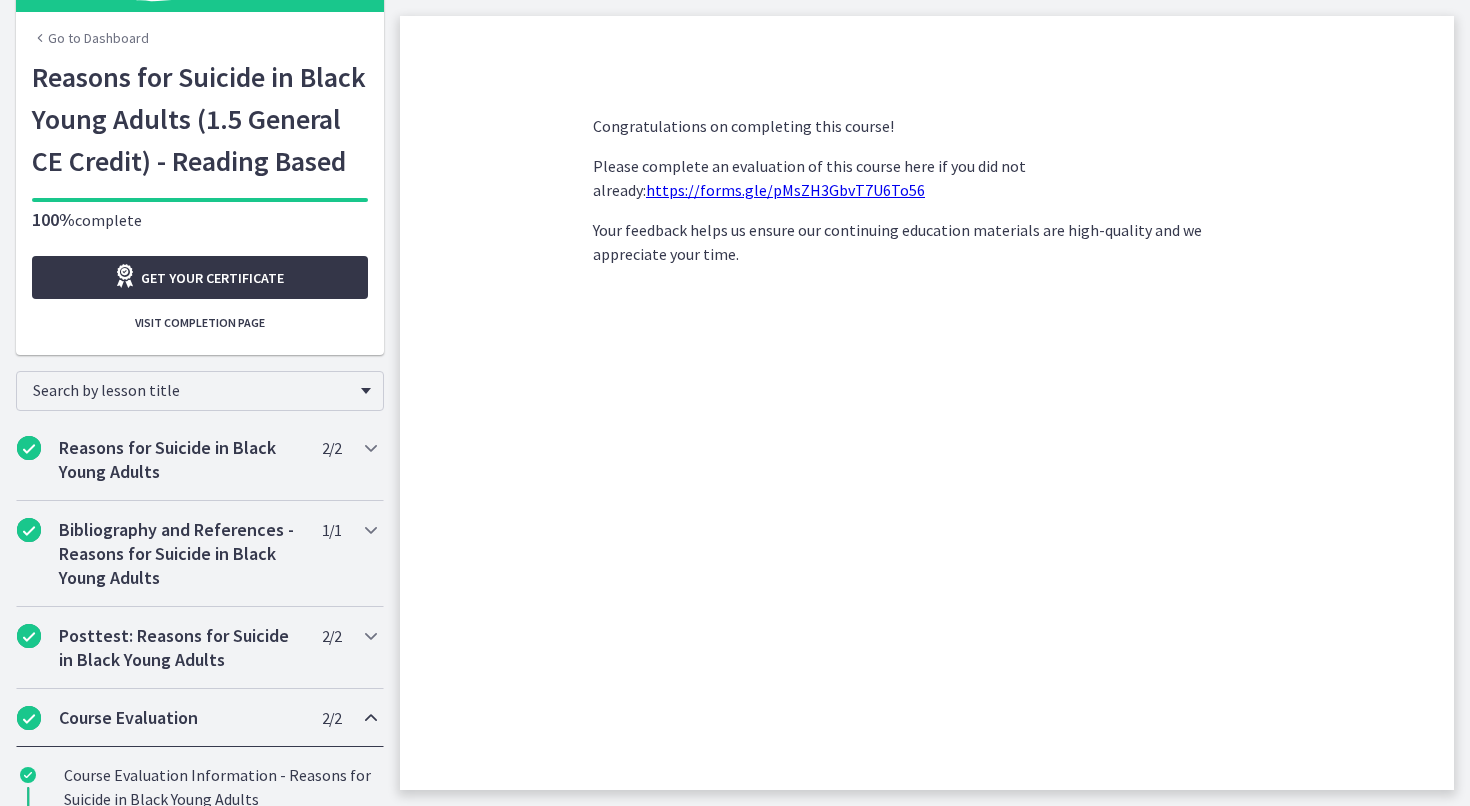 click on "Get your certificate" at bounding box center [200, 277] 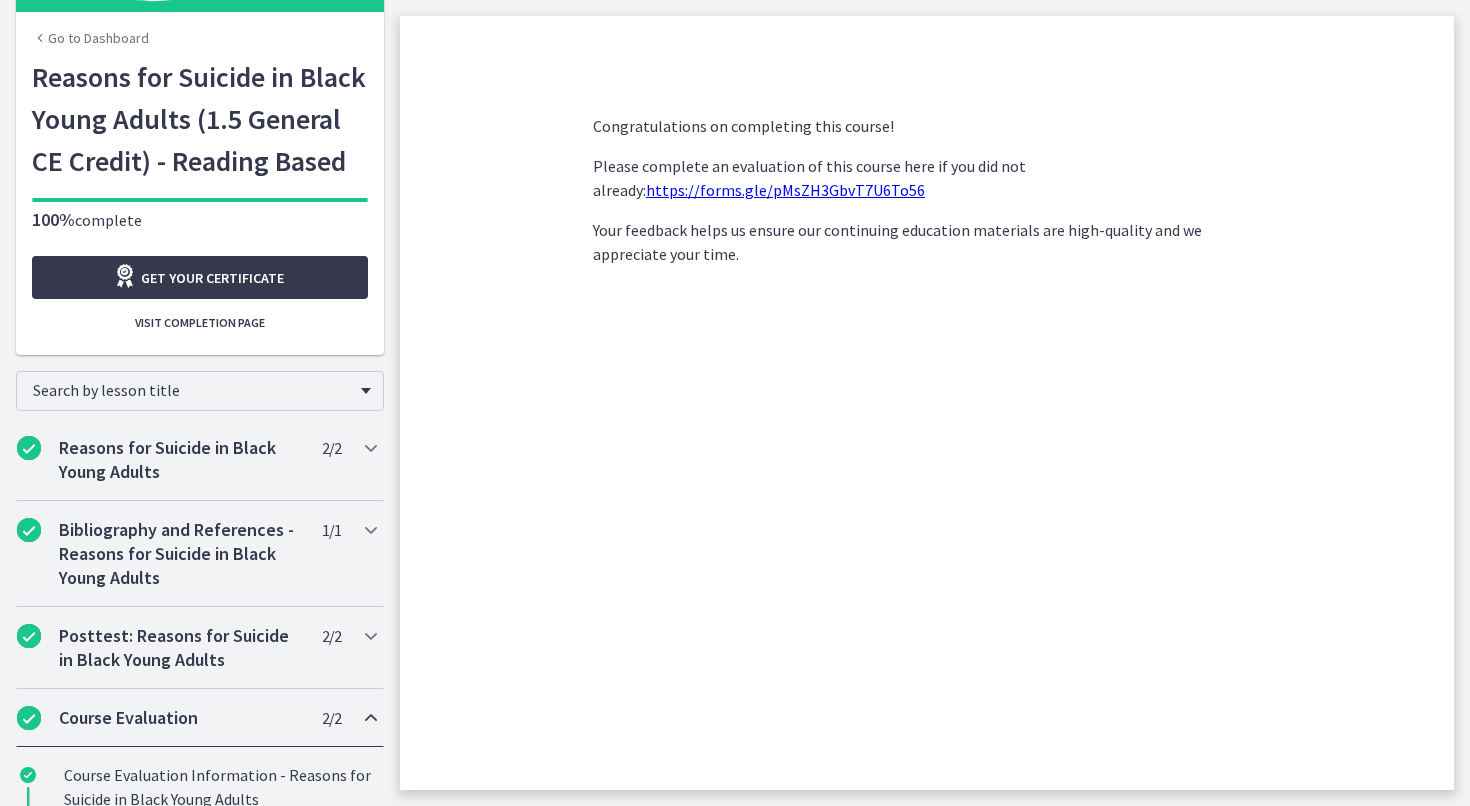 click on "Go to Dashboard" at bounding box center (90, 38) 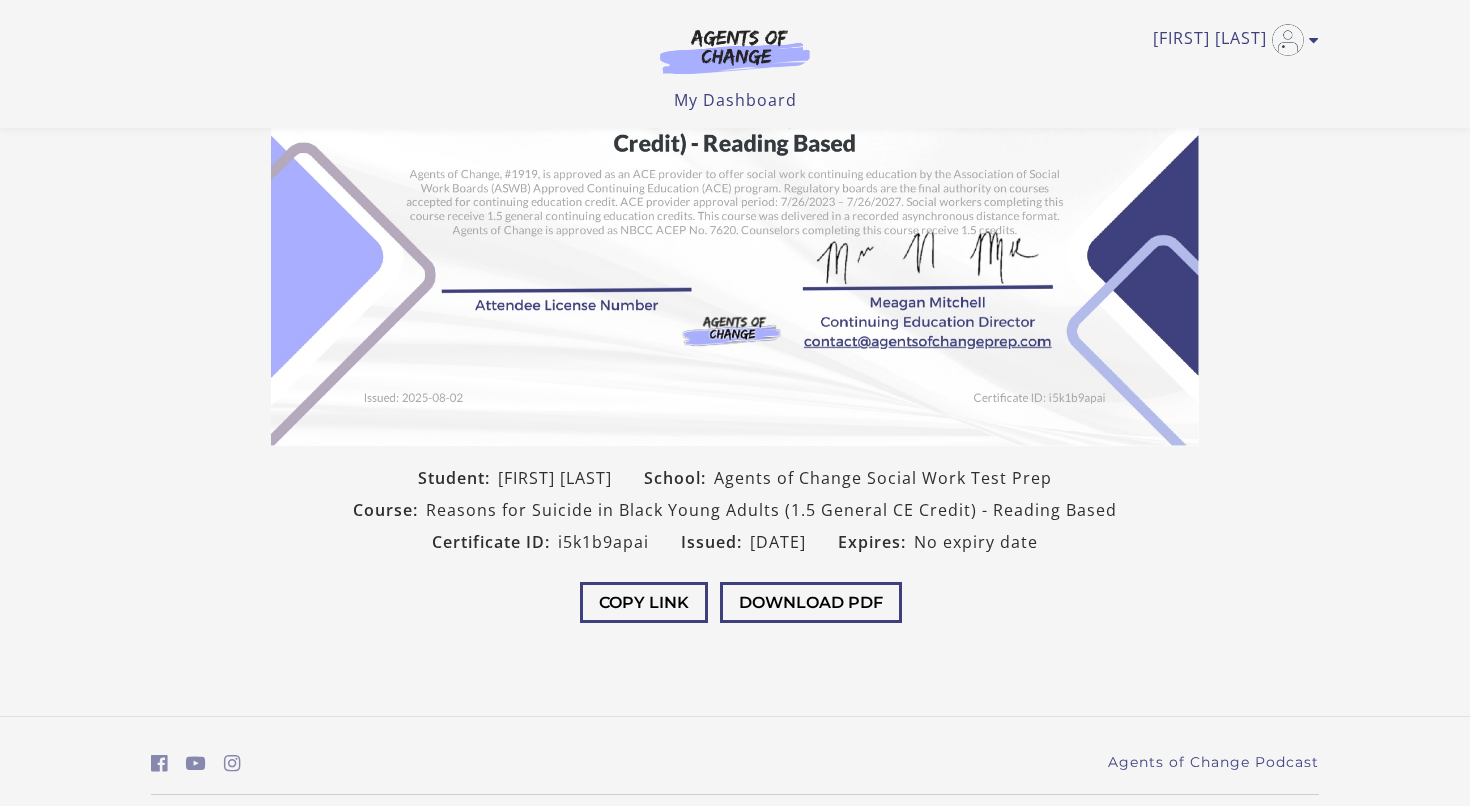 scroll, scrollTop: 315, scrollLeft: 0, axis: vertical 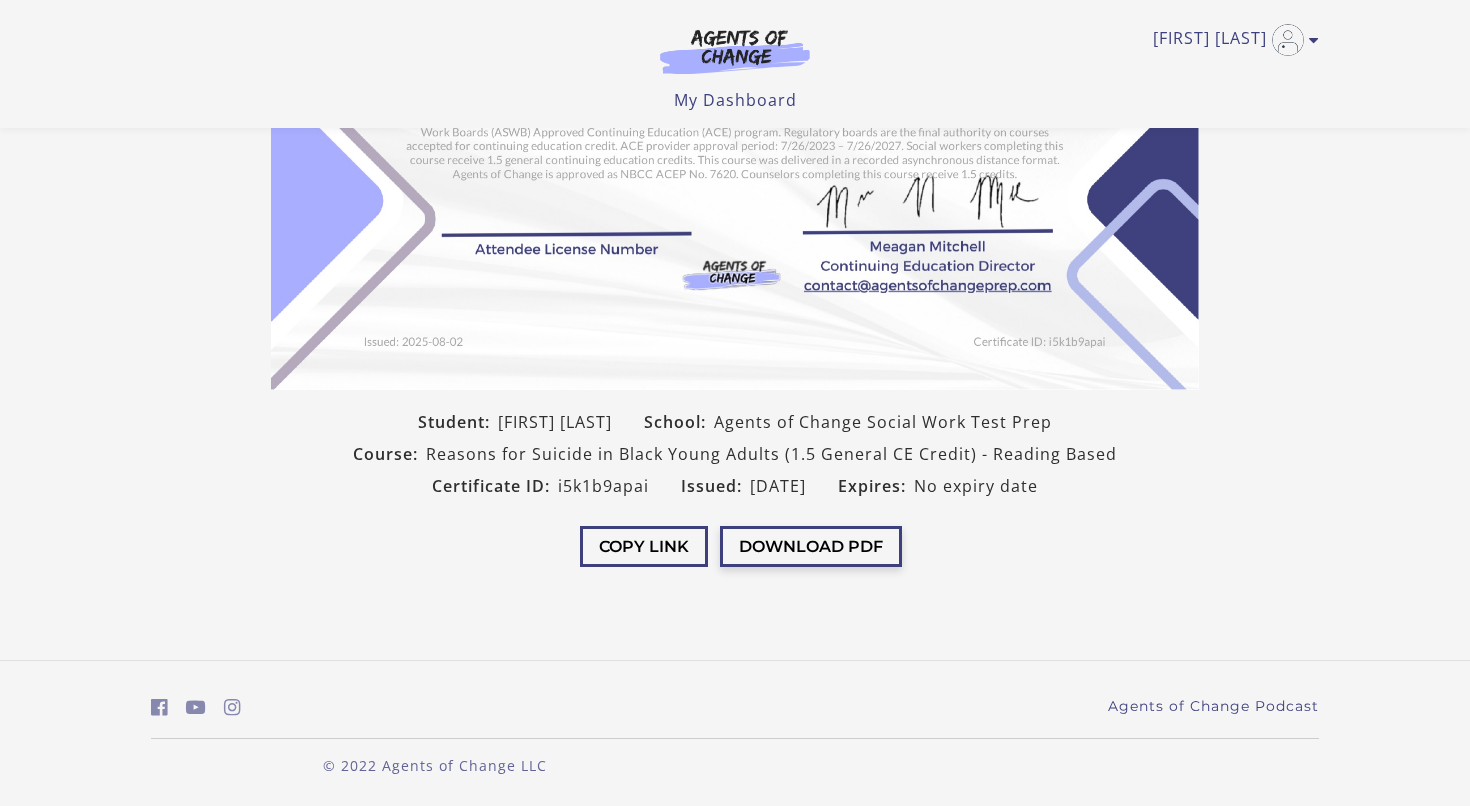 click on "Download PDF" at bounding box center (811, 546) 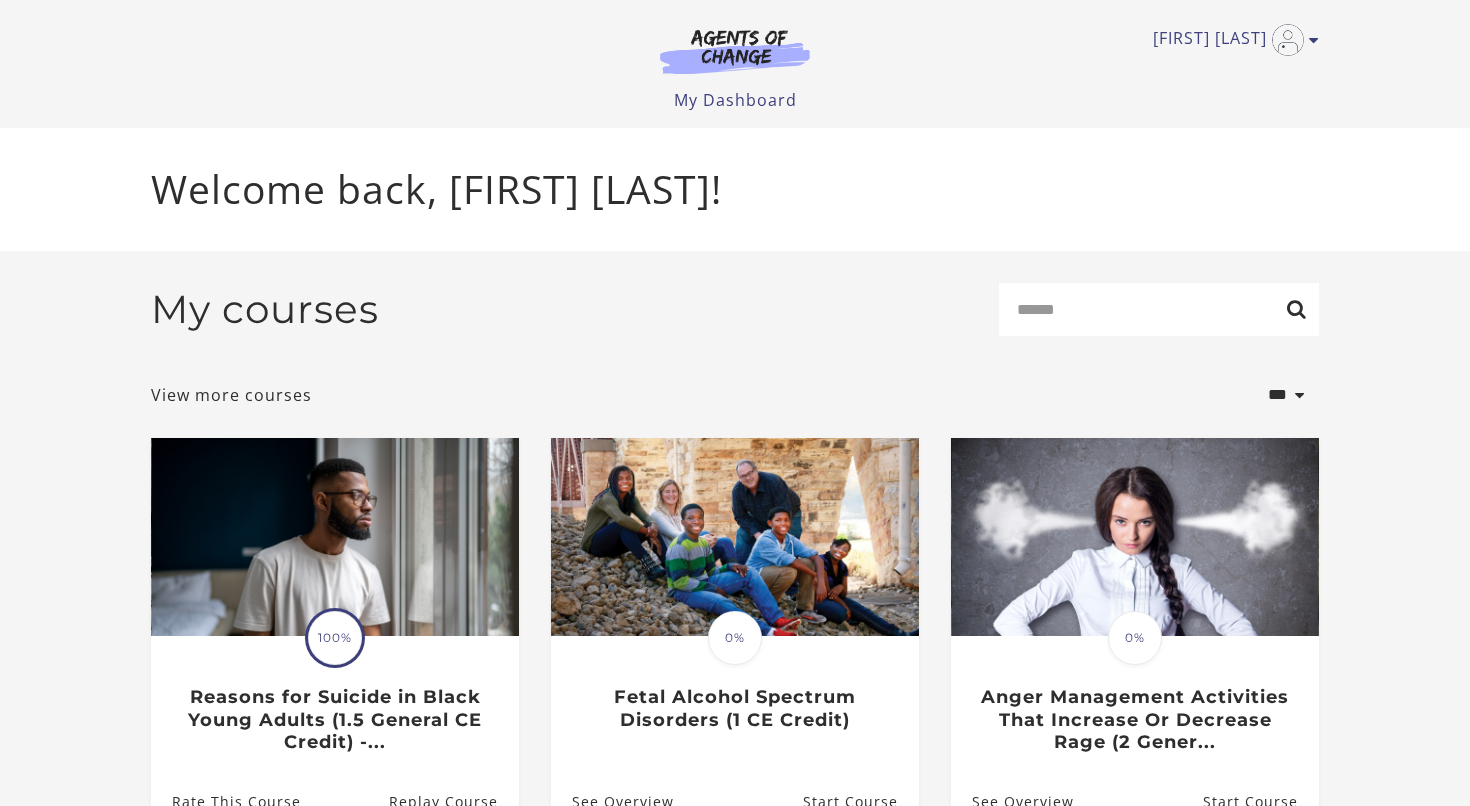 scroll, scrollTop: 0, scrollLeft: 0, axis: both 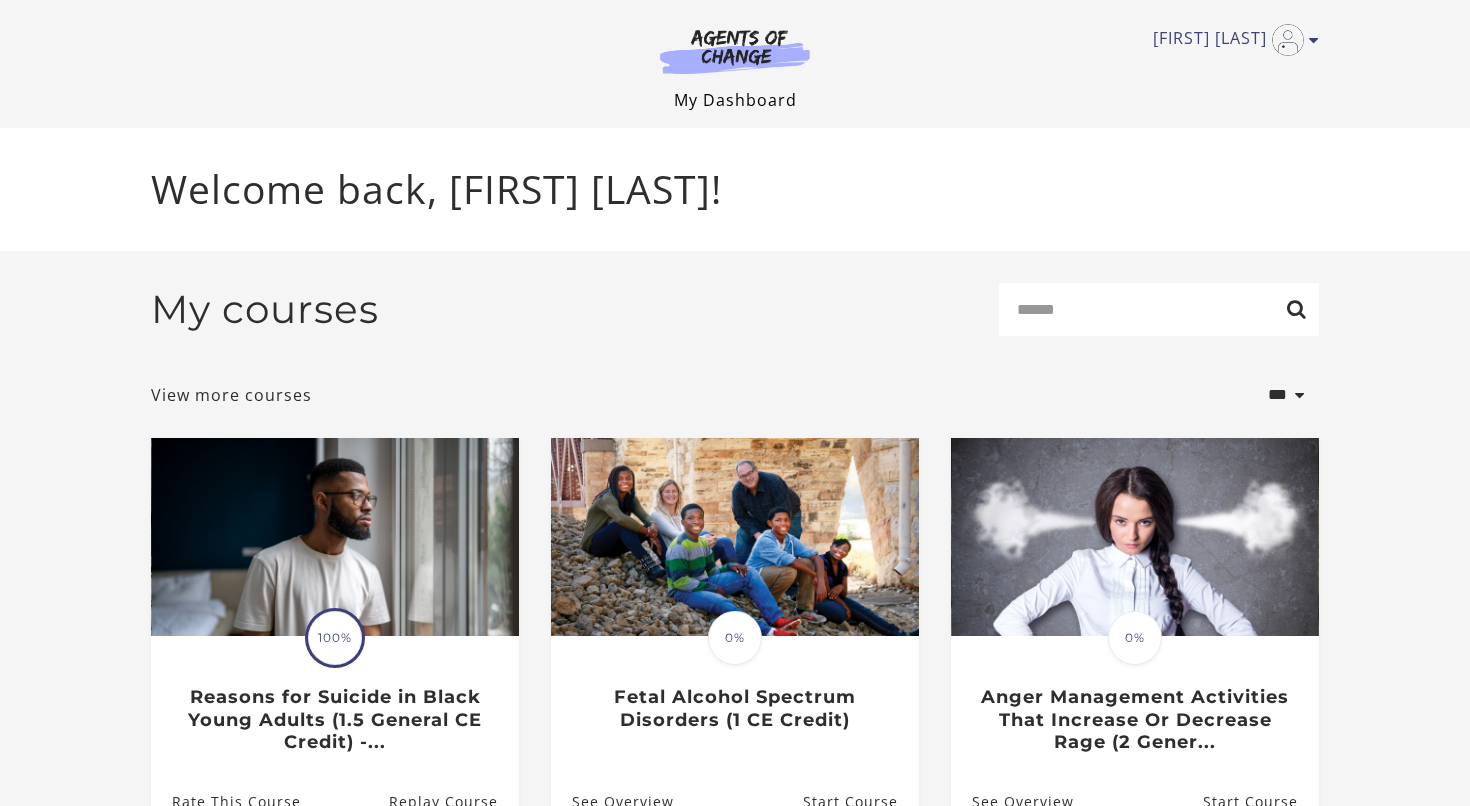 click on "My Dashboard" at bounding box center (735, 100) 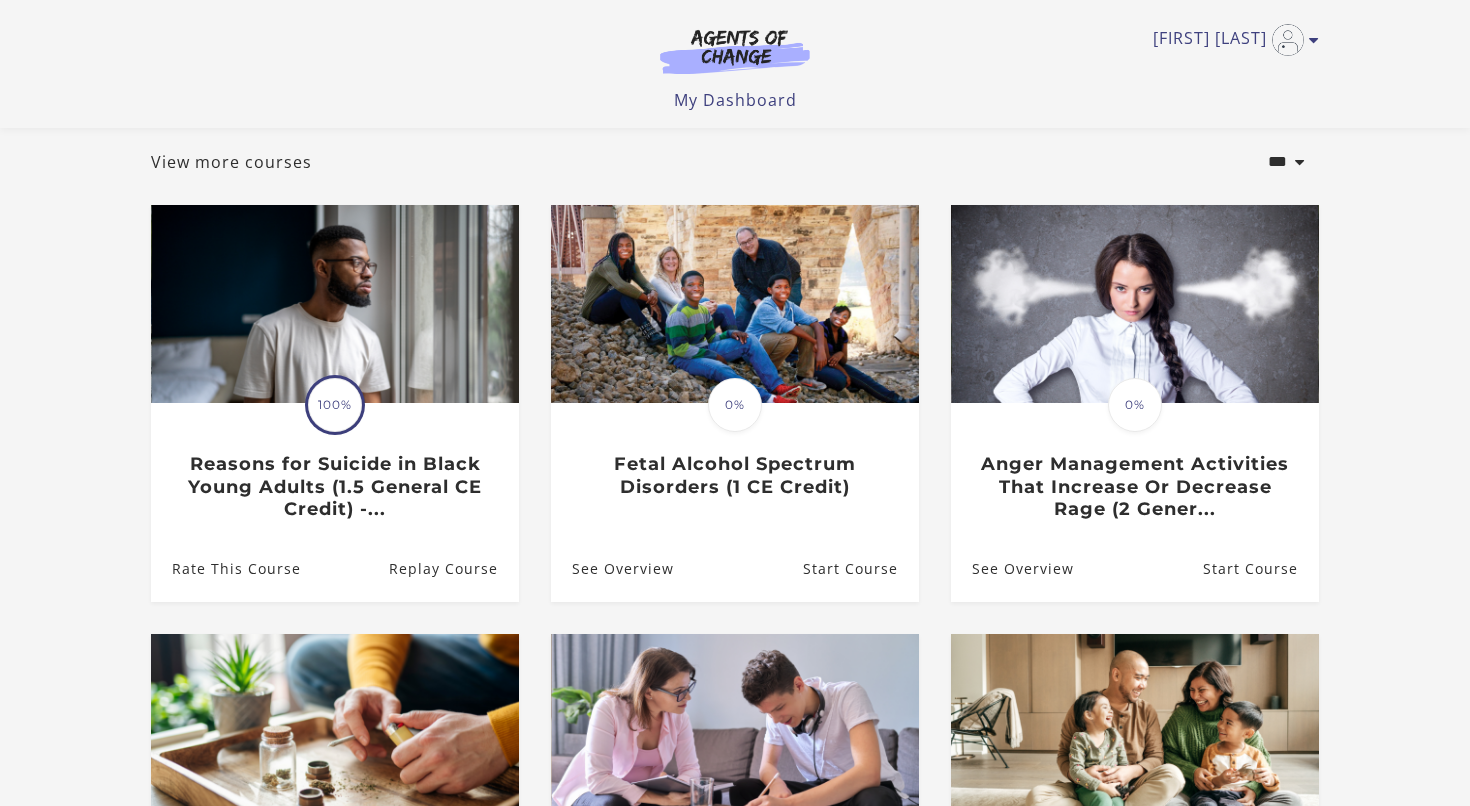 scroll, scrollTop: 107, scrollLeft: 0, axis: vertical 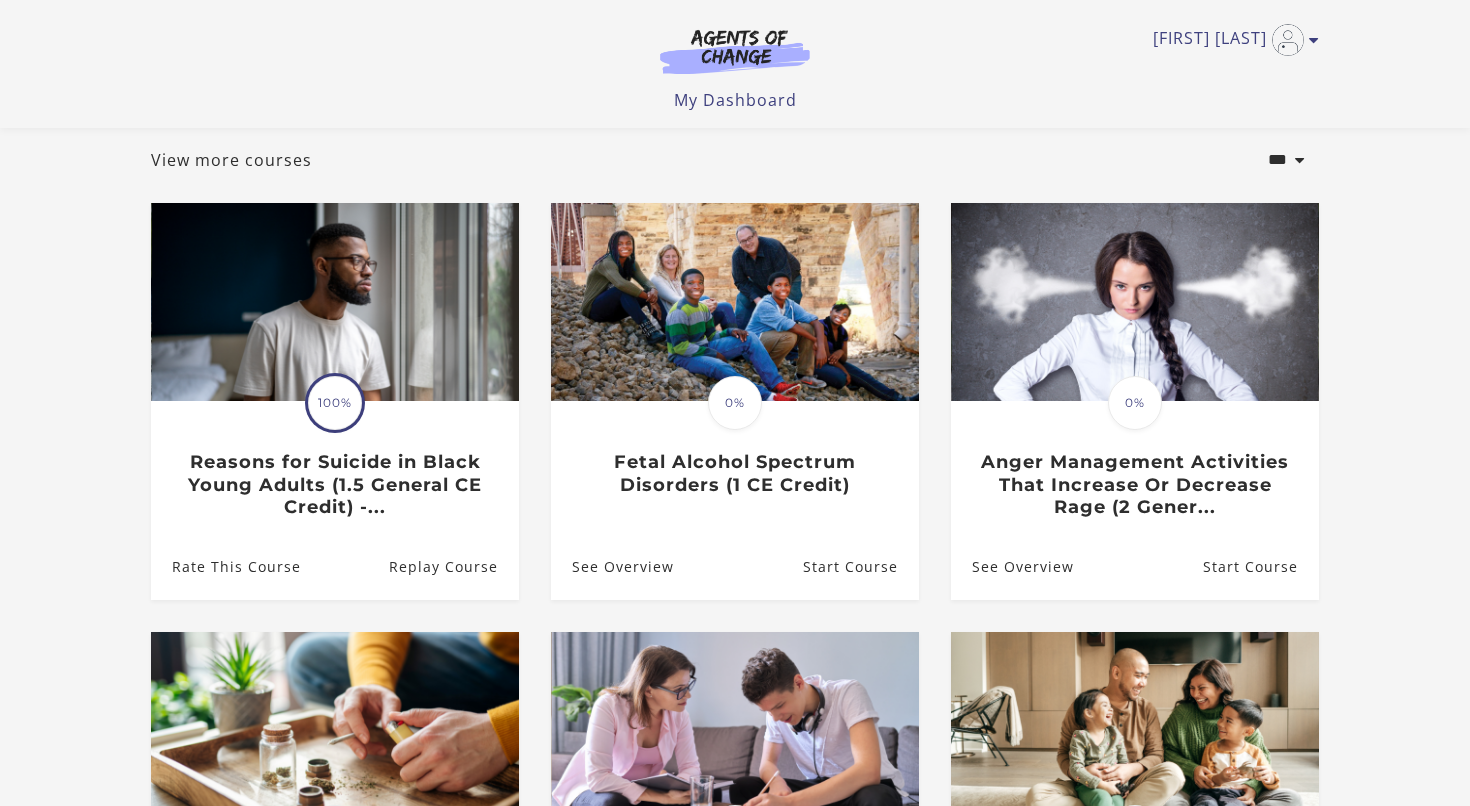 click at bounding box center [735, 302] 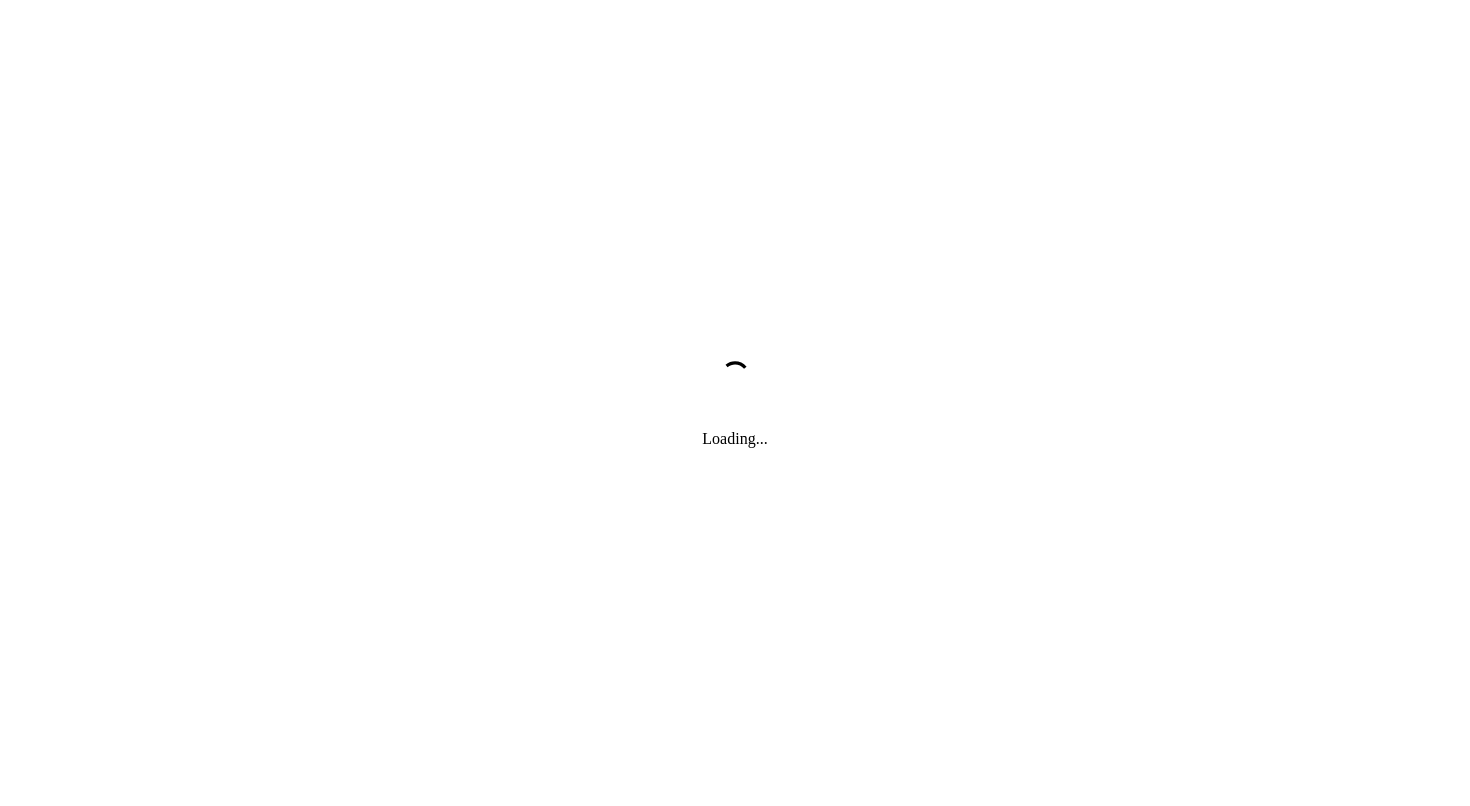scroll, scrollTop: 0, scrollLeft: 0, axis: both 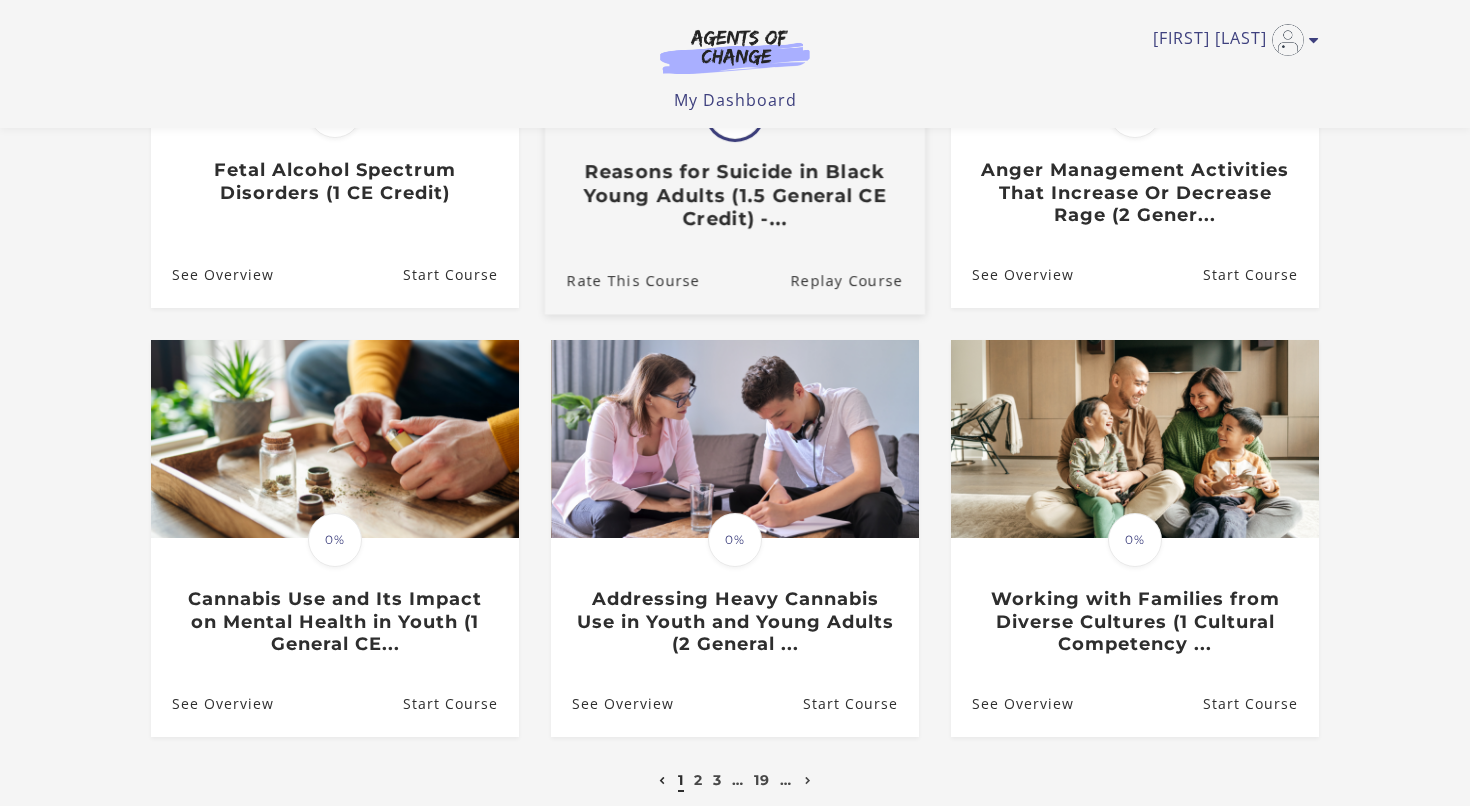 click on "Replay Course" at bounding box center [857, 280] 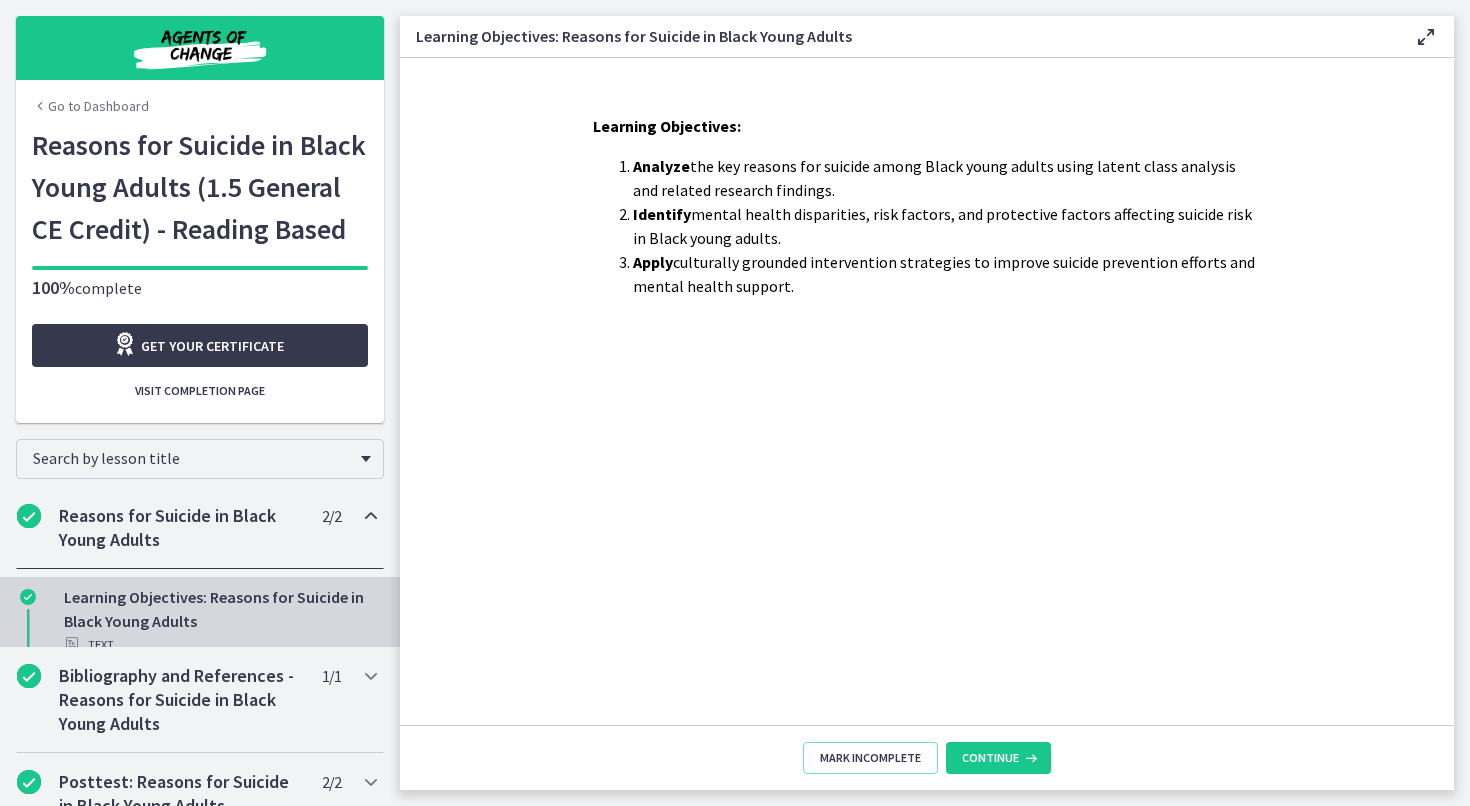 scroll, scrollTop: 0, scrollLeft: 0, axis: both 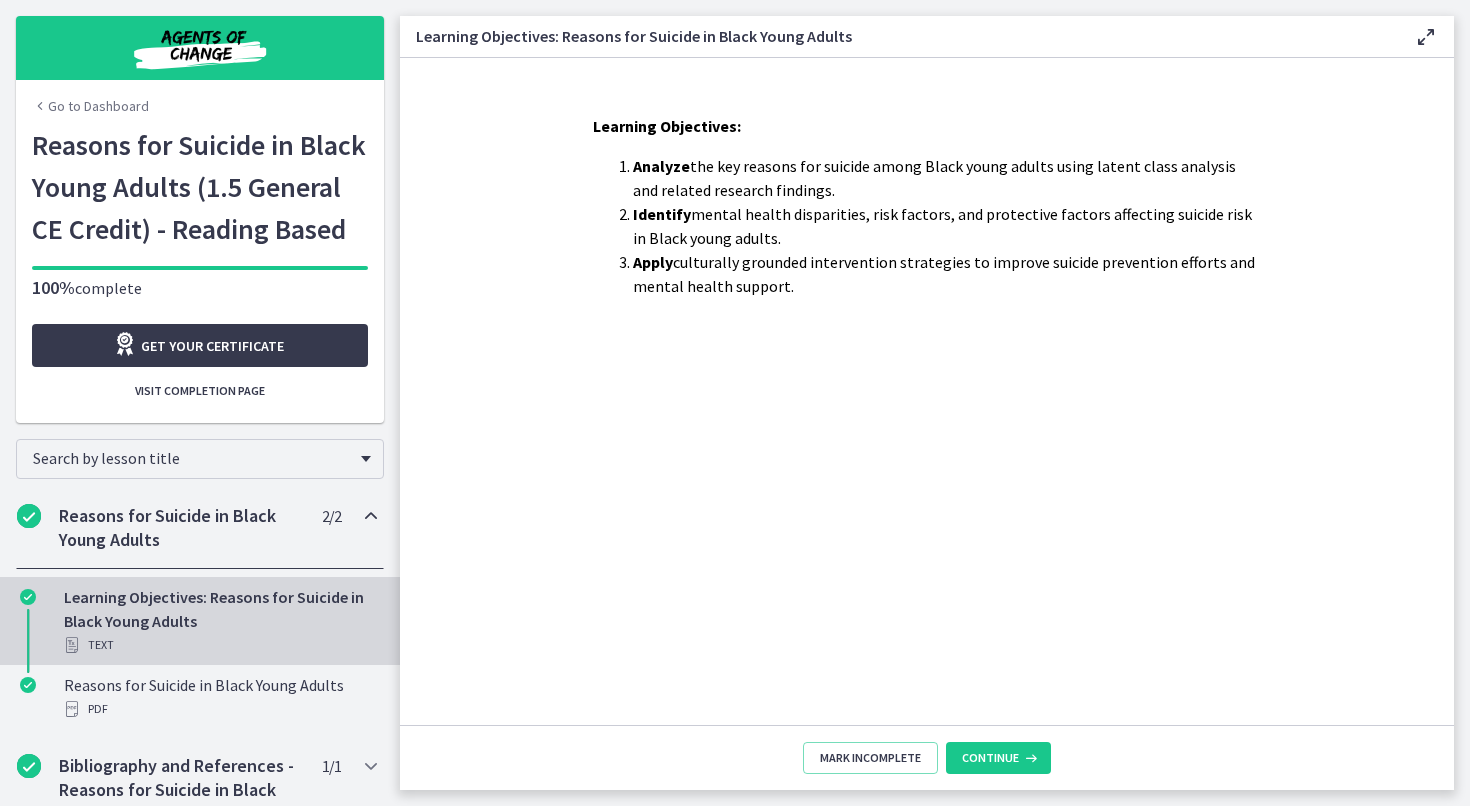click on "Go to Dashboard" at bounding box center (90, 106) 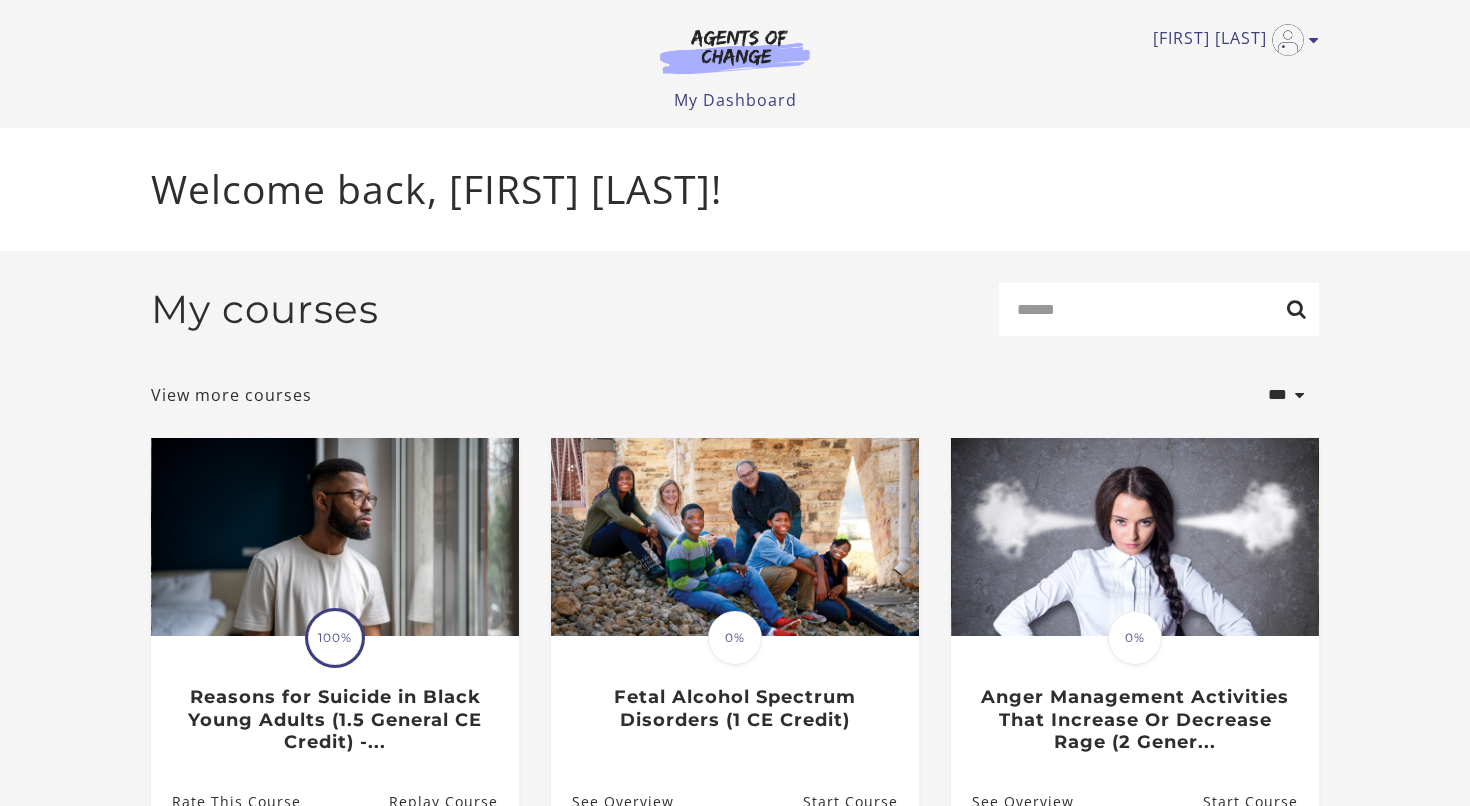 scroll, scrollTop: 0, scrollLeft: 0, axis: both 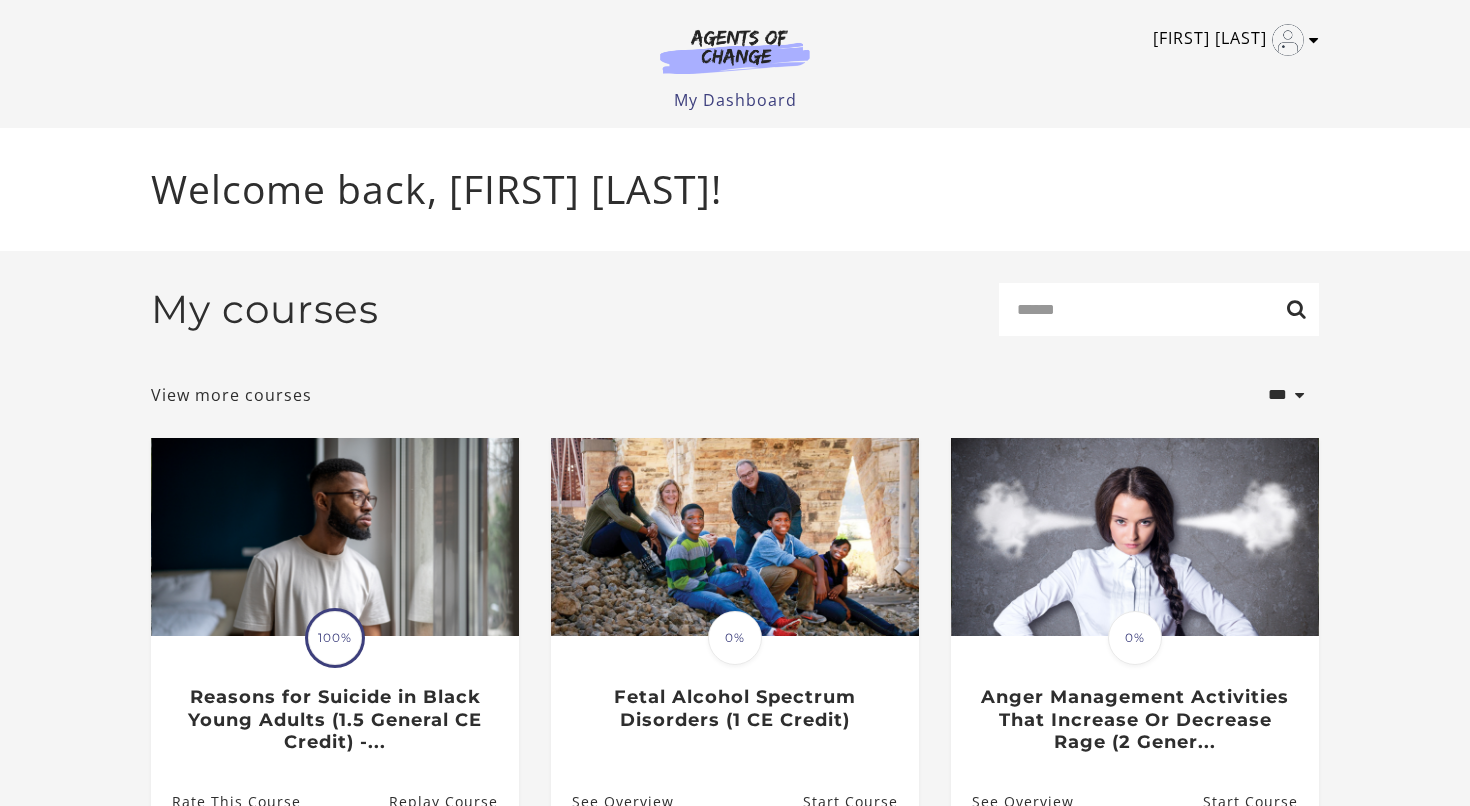 click at bounding box center [1314, 40] 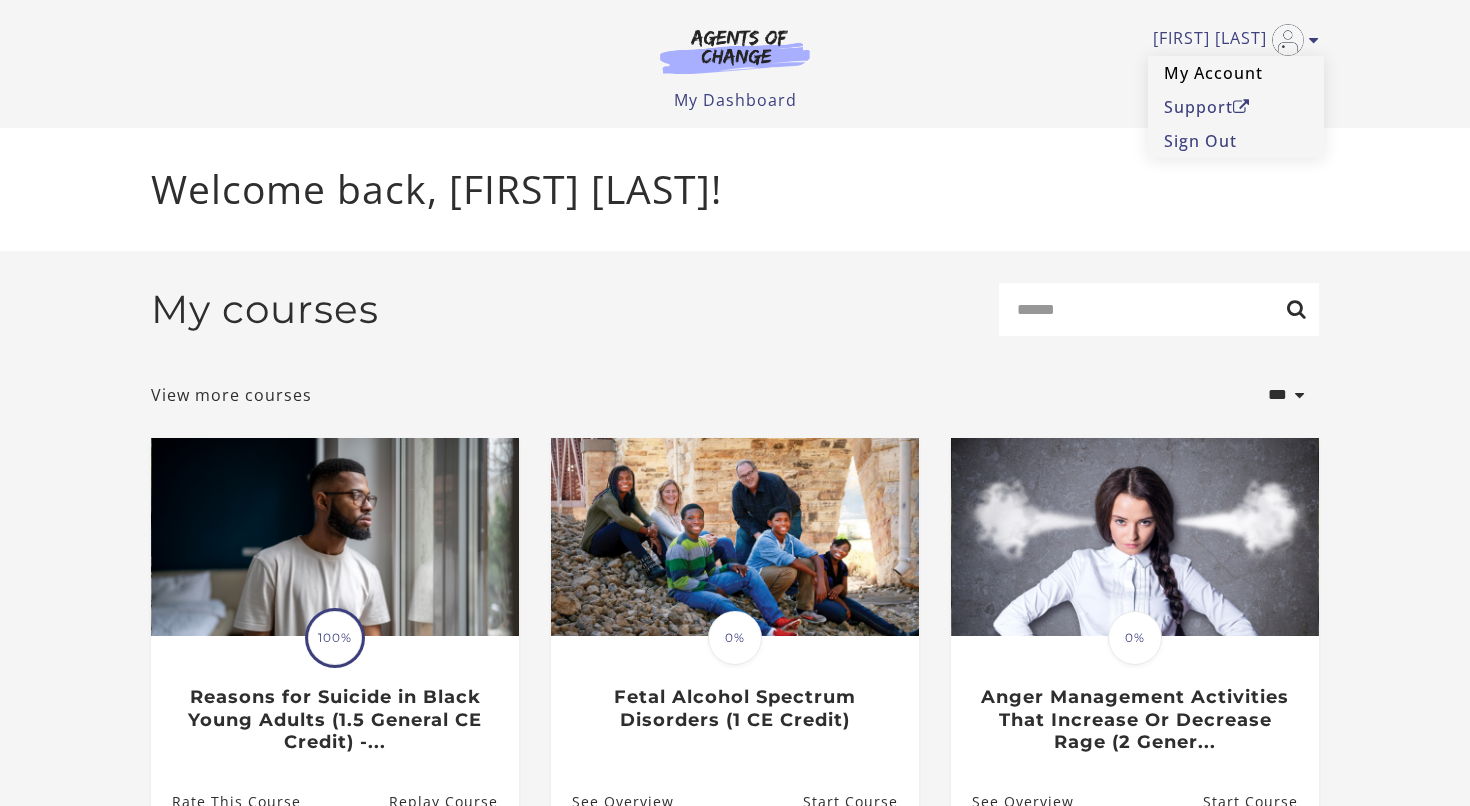 click on "My Account" at bounding box center (1236, 73) 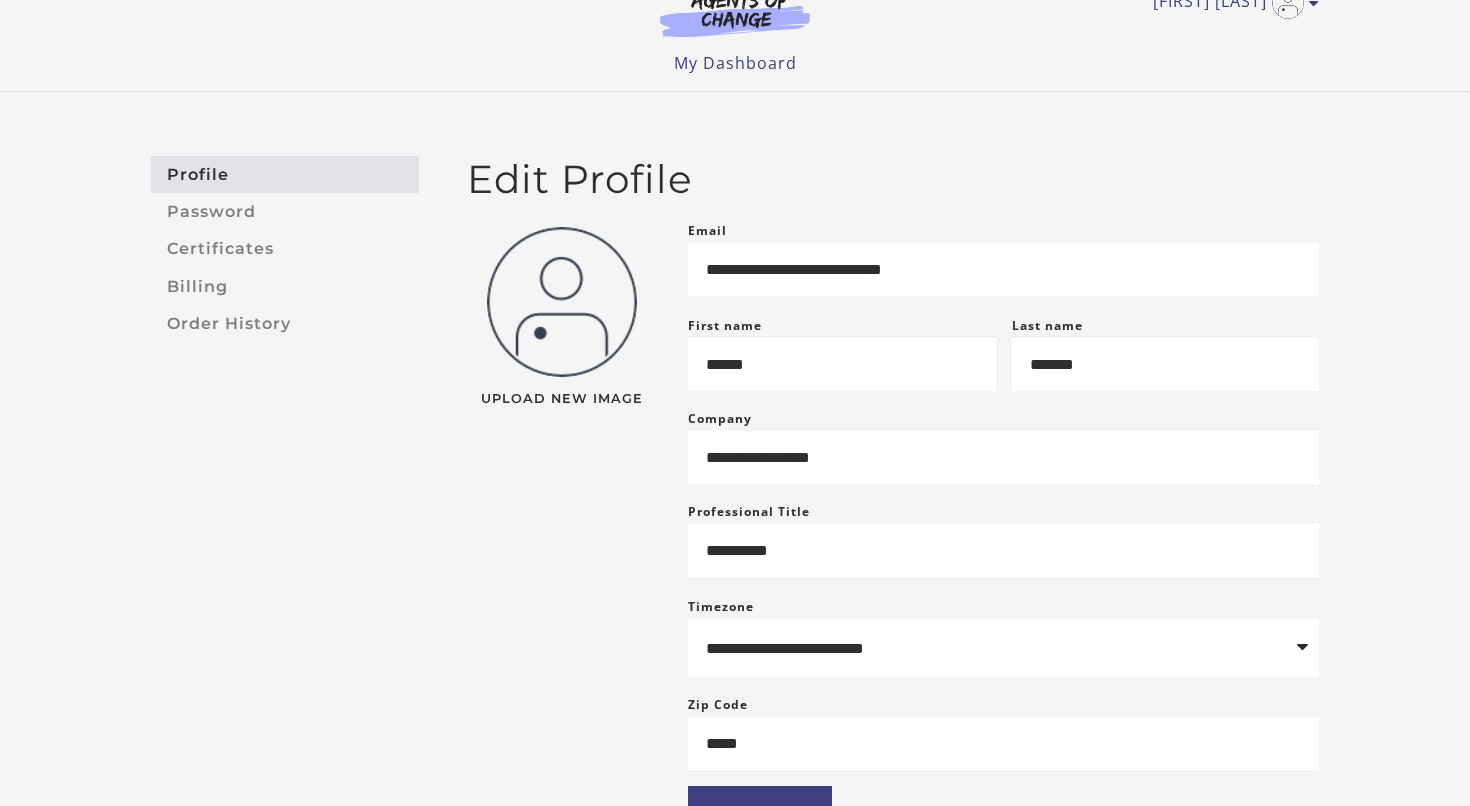 scroll, scrollTop: 0, scrollLeft: 0, axis: both 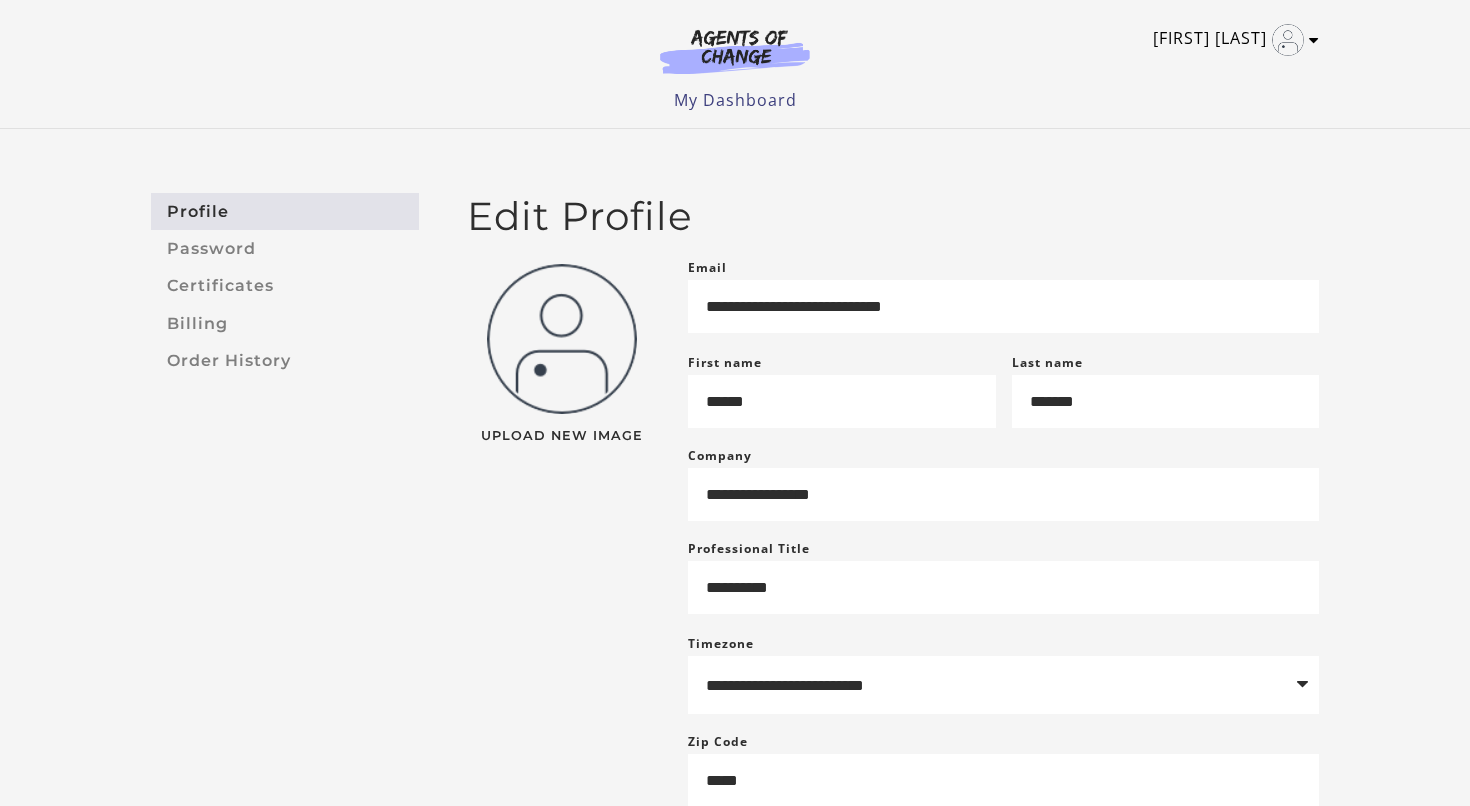 click at bounding box center [1314, 40] 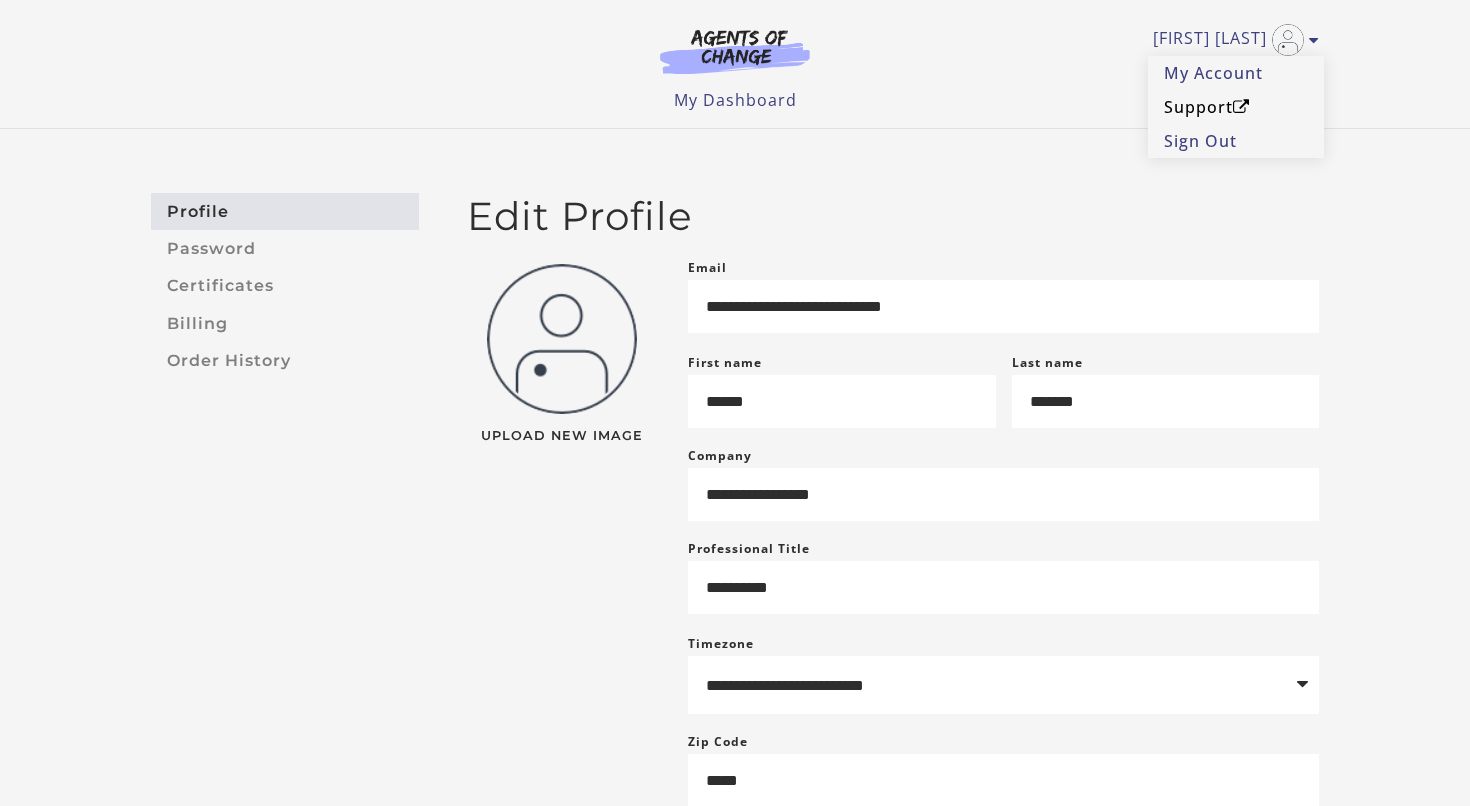 click on "Support" at bounding box center [1236, 107] 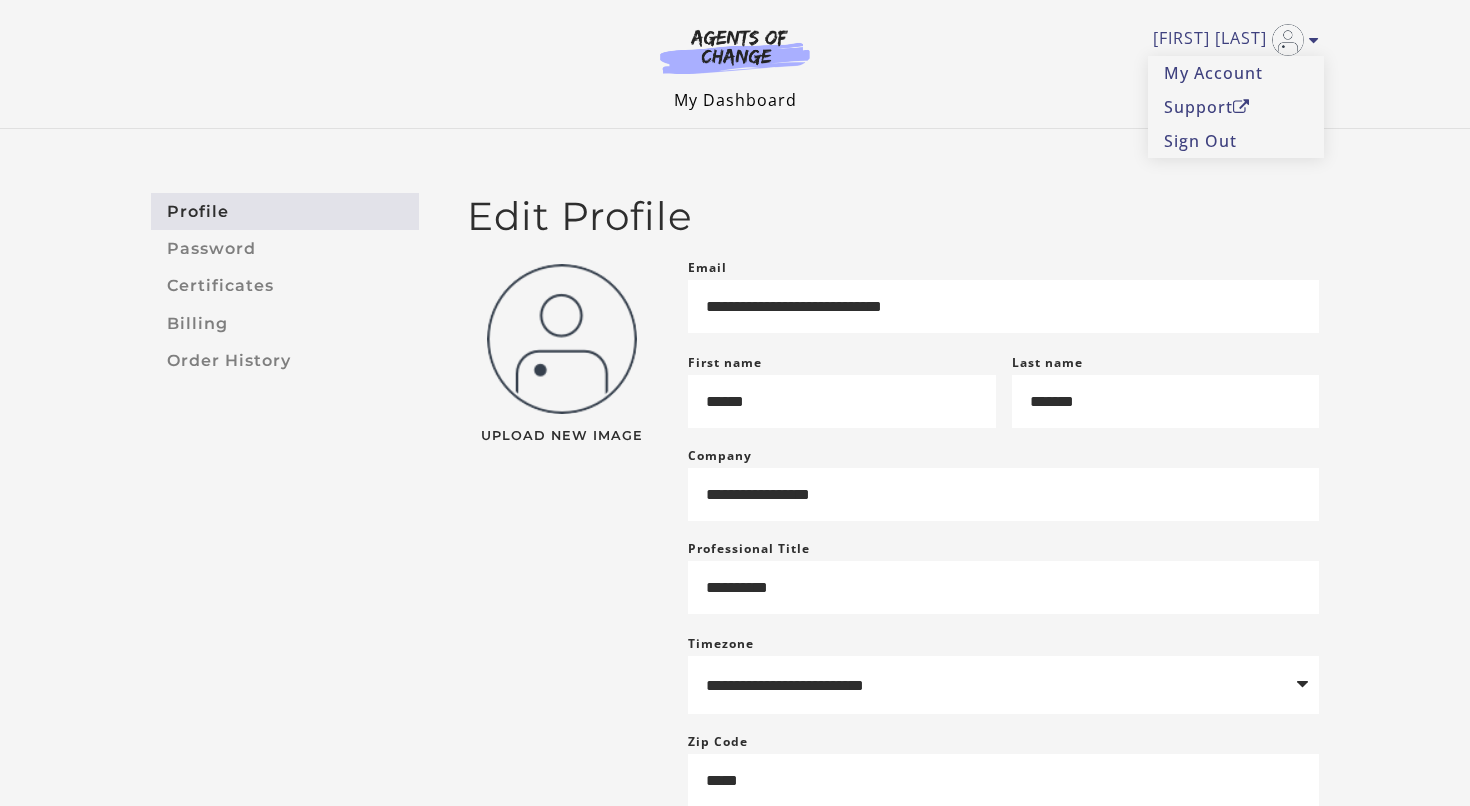 click on "My Dashboard" at bounding box center [735, 100] 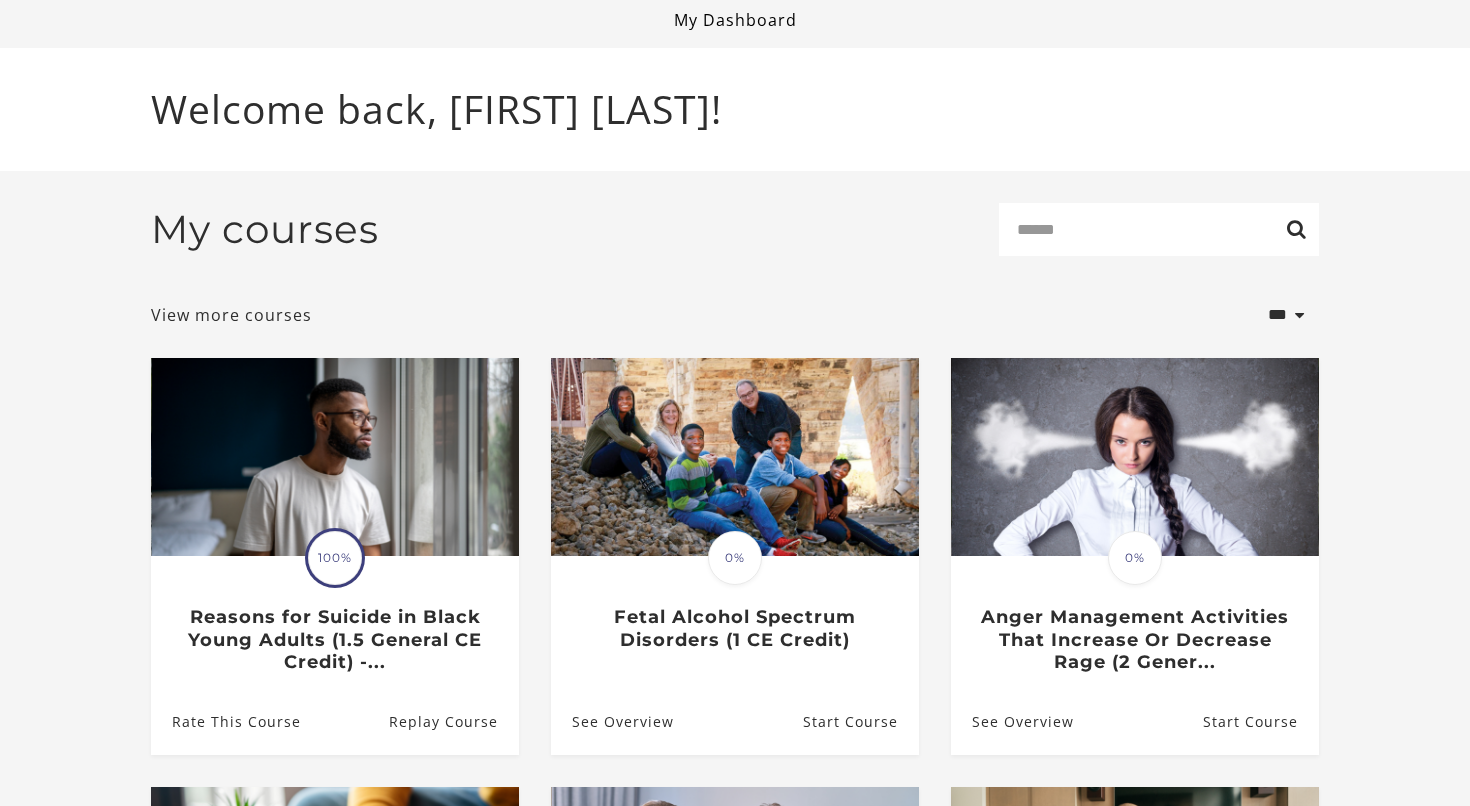 scroll, scrollTop: 0, scrollLeft: 0, axis: both 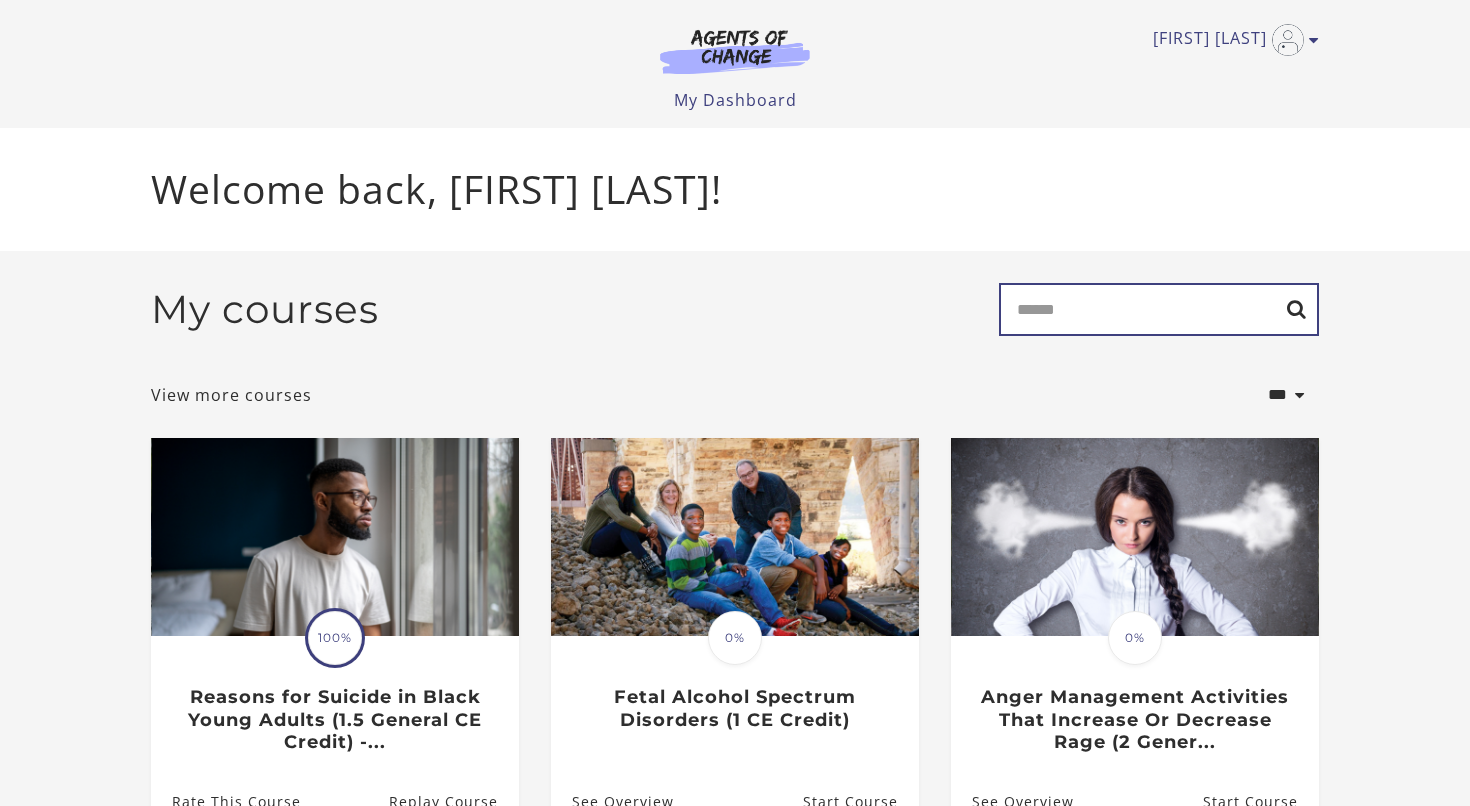click on "Search" at bounding box center (1159, 309) 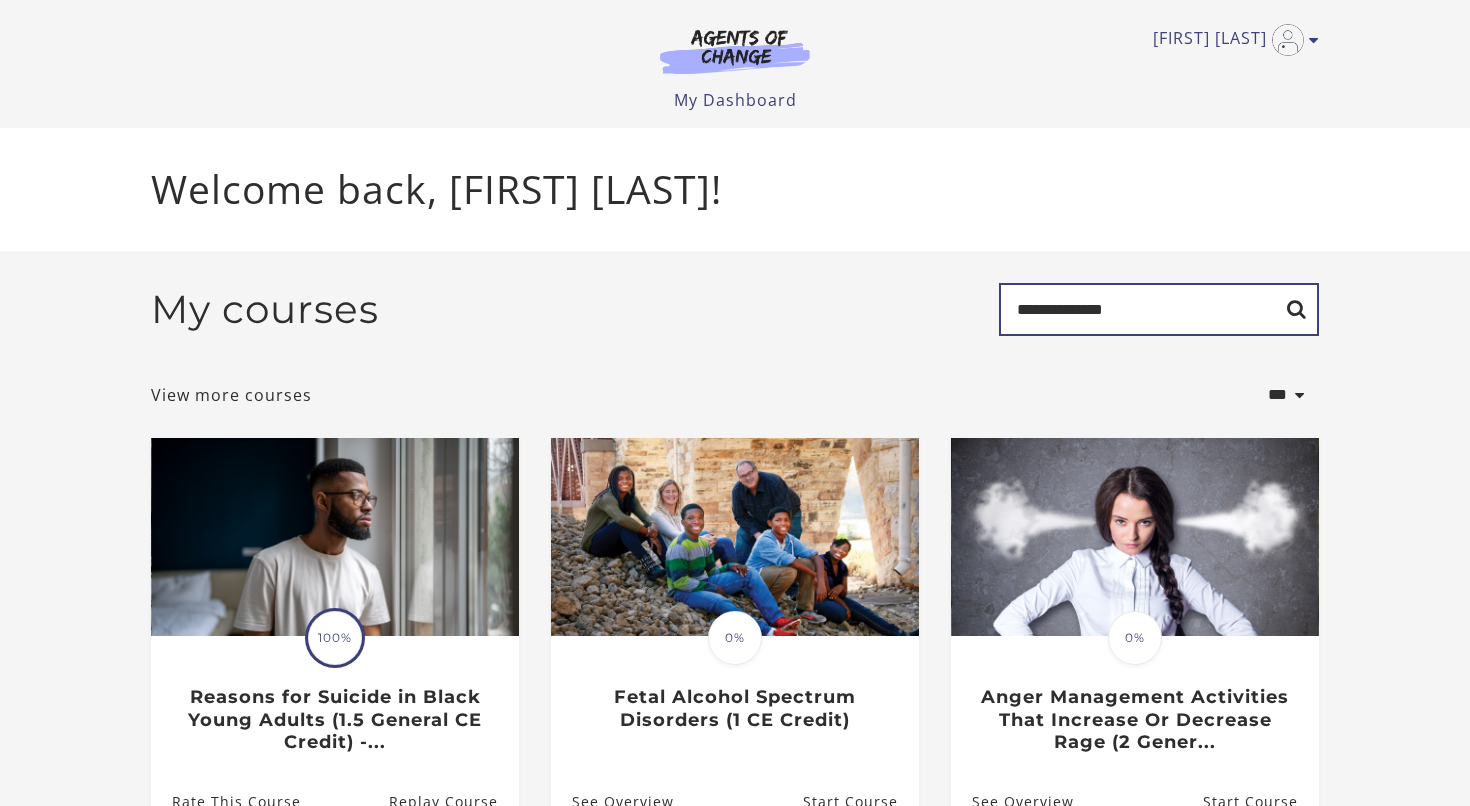 click on "**********" at bounding box center (1159, 309) 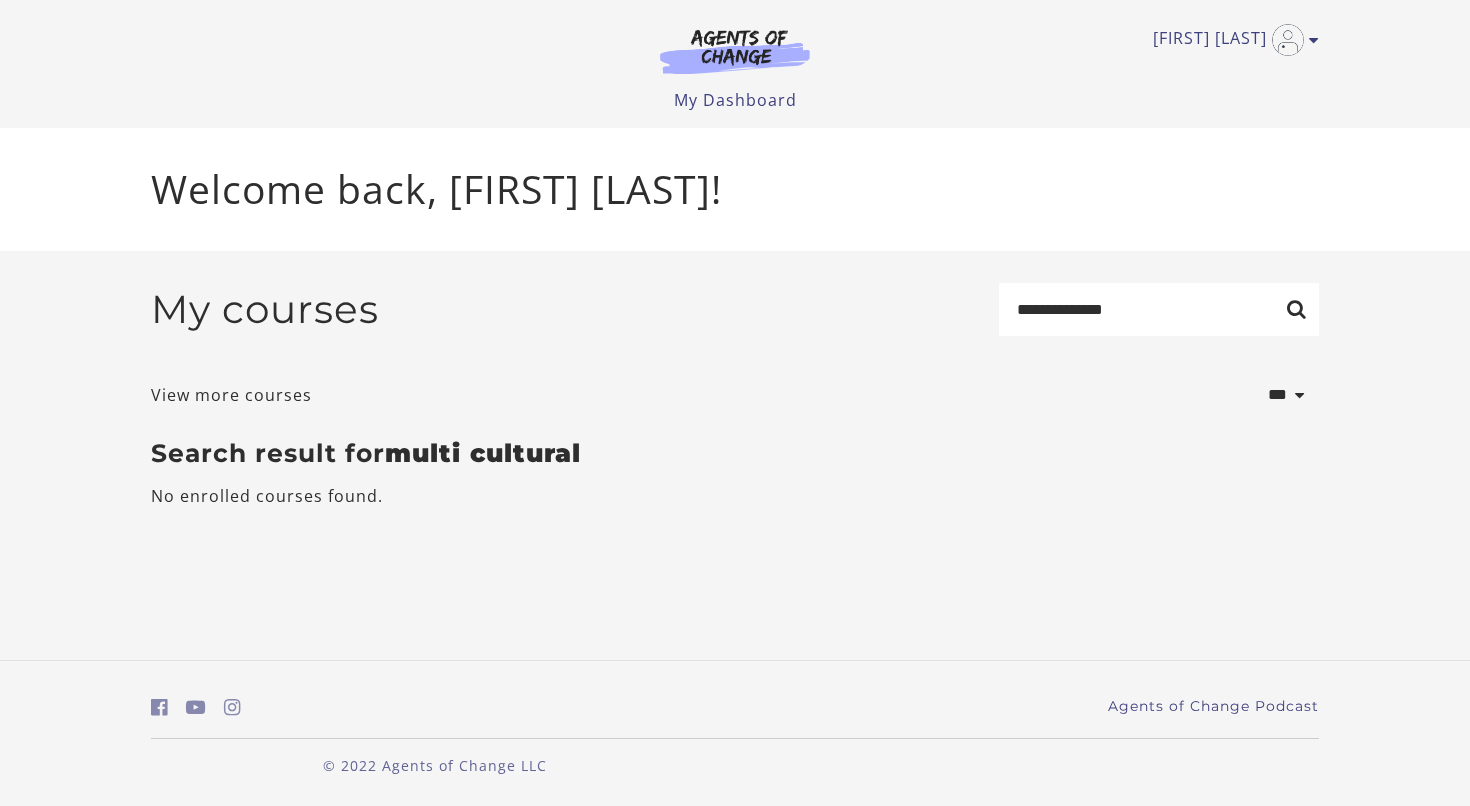 scroll, scrollTop: 0, scrollLeft: 0, axis: both 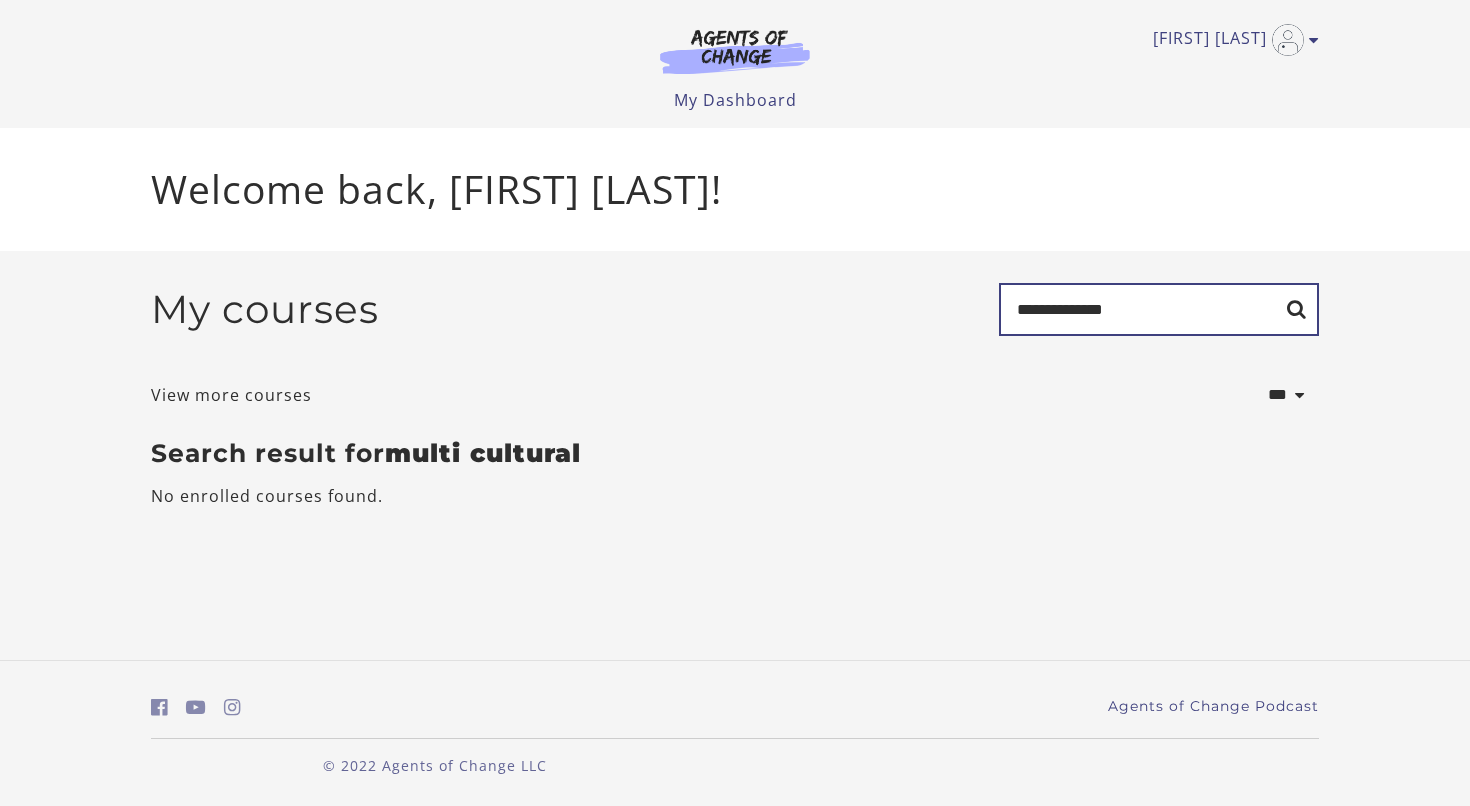 click on "**********" at bounding box center (1159, 309) 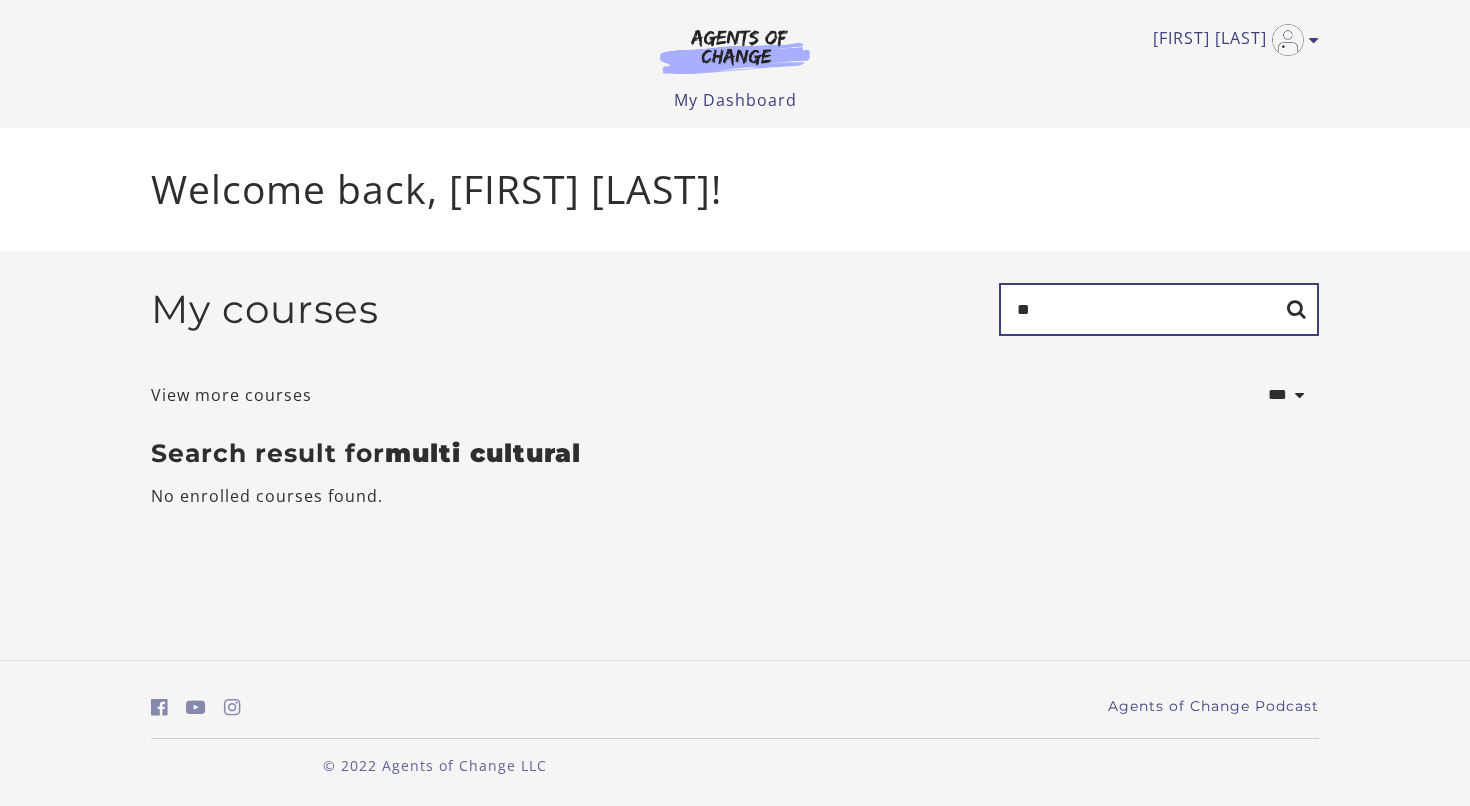 type on "*" 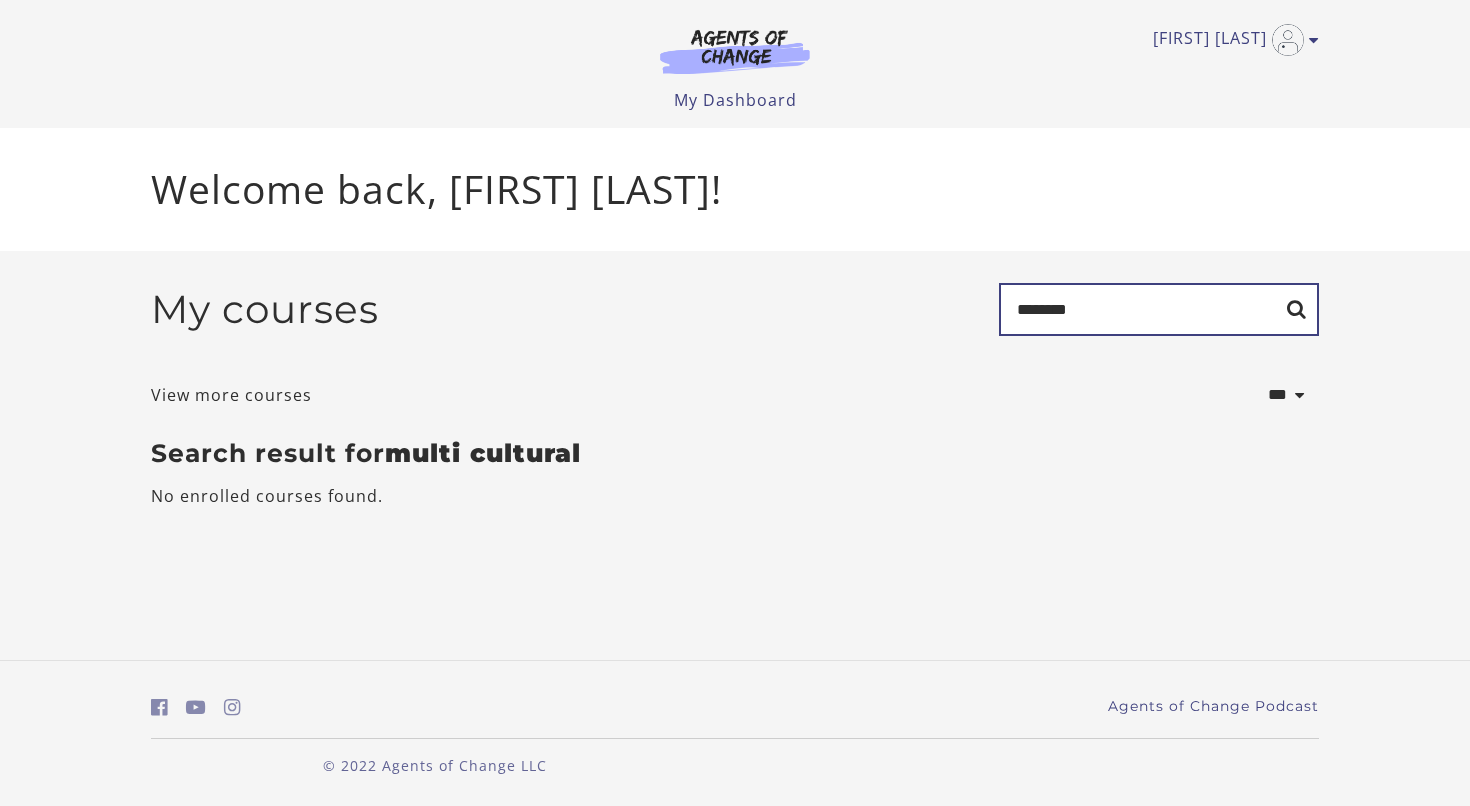 type on "********" 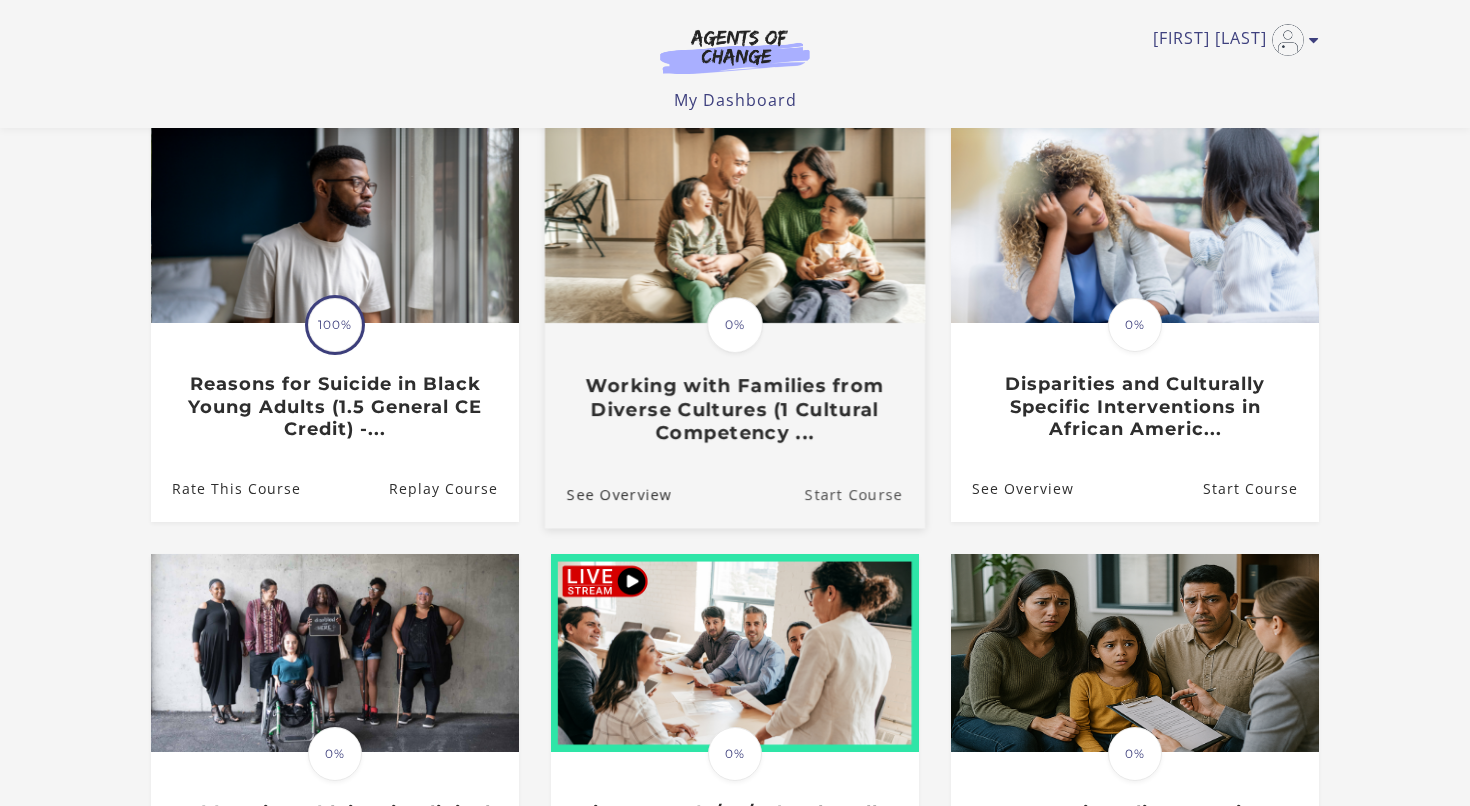 scroll, scrollTop: 230, scrollLeft: 0, axis: vertical 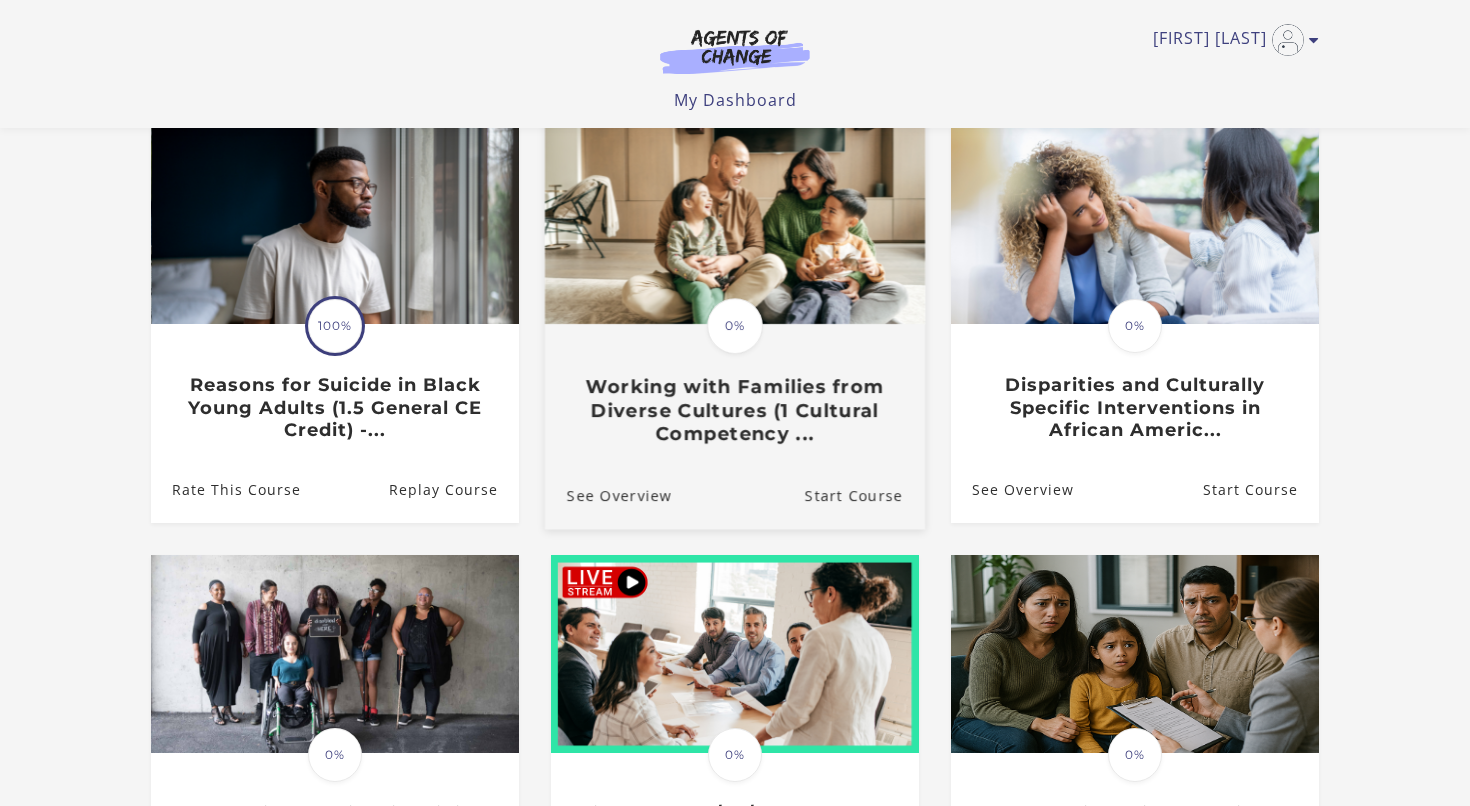 click on "0%" at bounding box center [735, 326] 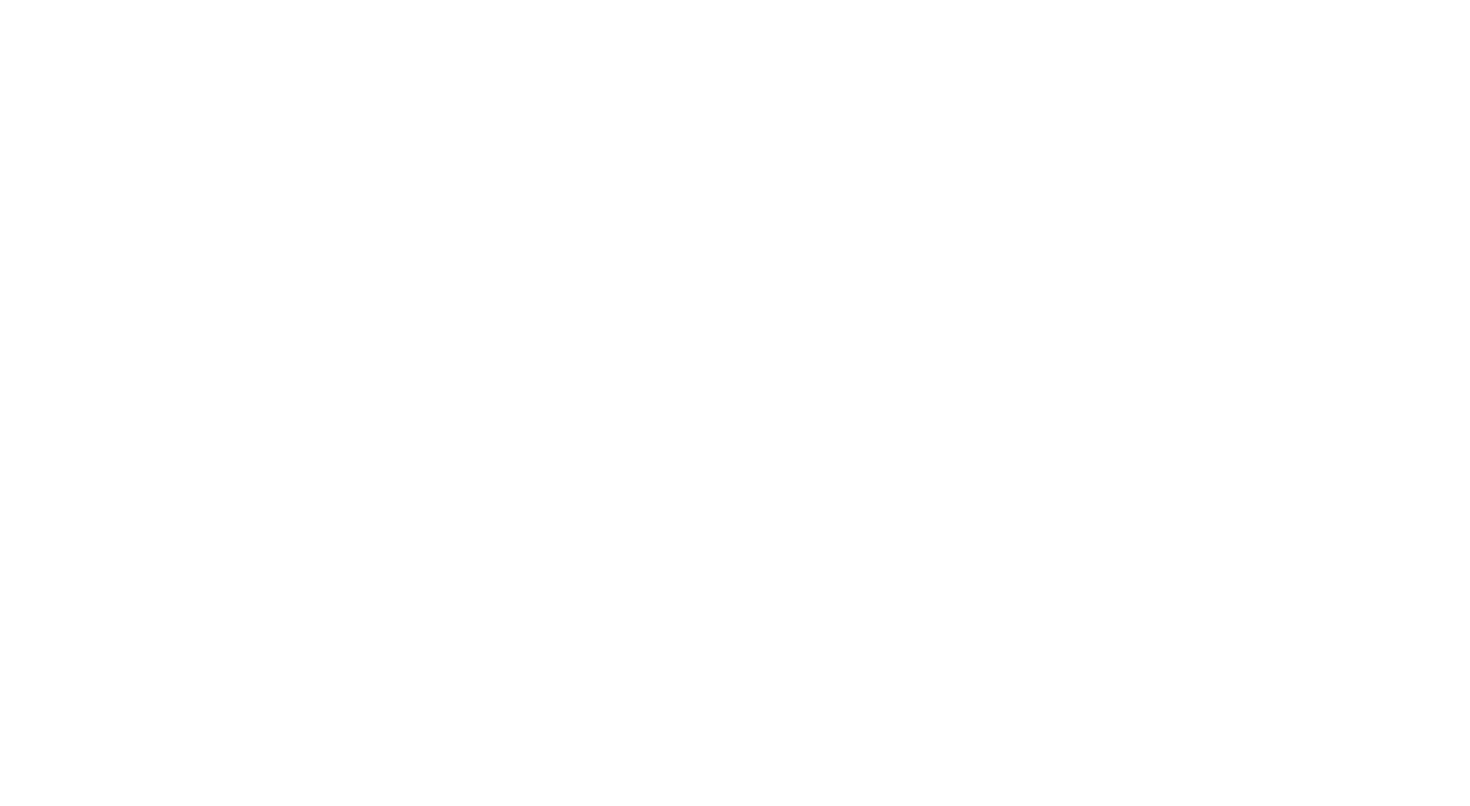 scroll, scrollTop: 0, scrollLeft: 0, axis: both 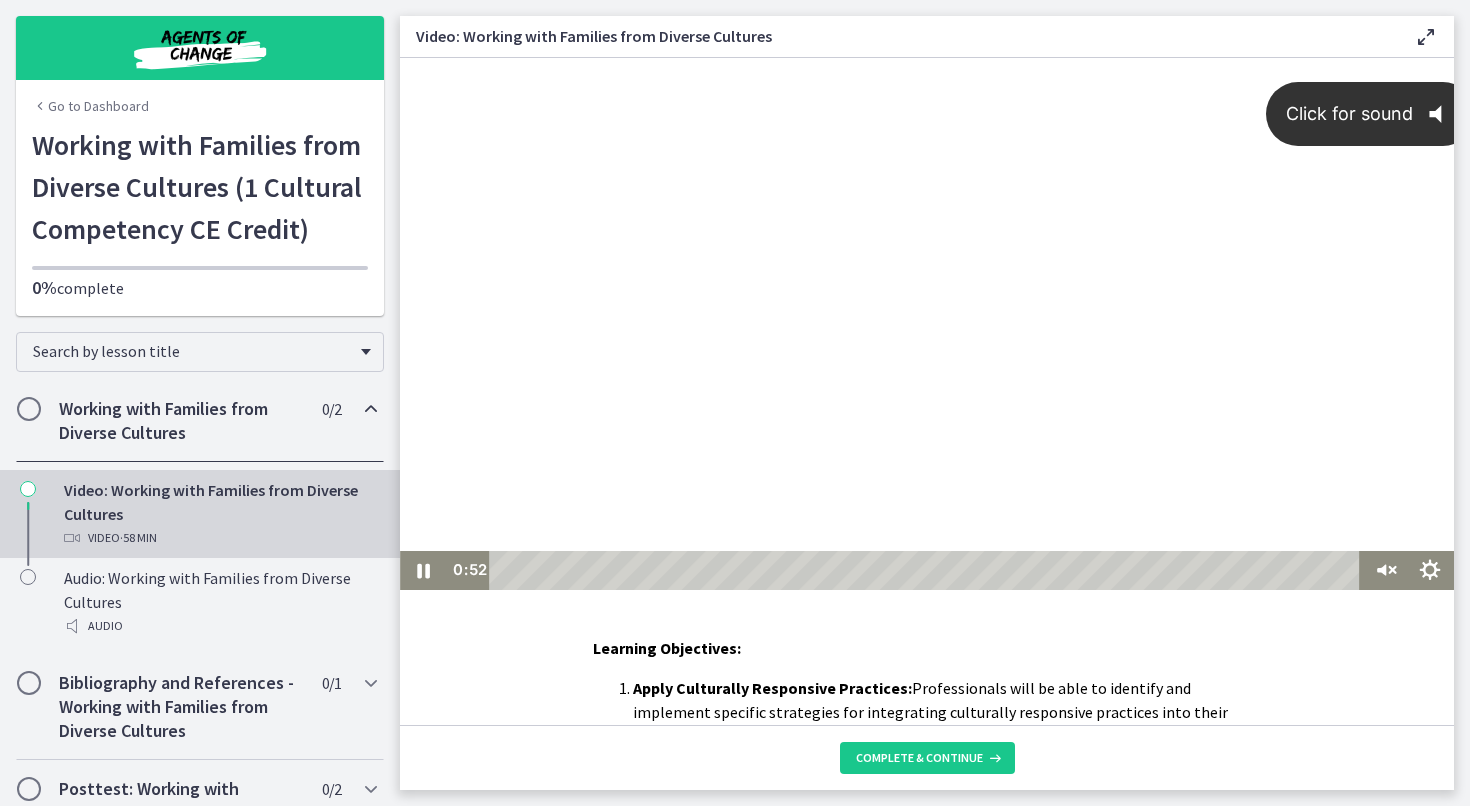 click on "@keyframes VOLUME_SMALL_WAVE_FLASH {
0% { opacity: 0; }
33% { opacity: 1; }
66% { opacity: 1; }
100% { opacity: 0; }
}
@keyframes VOLUME_LARGE_WAVE_FLASH {
0% { opacity: 0; }
33% { opacity: 1; }
66% { opacity: 1; }
100% { opacity: 0; }
}
.volume__small-wave {
animation: VOLUME_SMALL_WAVE_FLASH 2s infinite;
opacity: 0;
}
.volume__large-wave {
animation: VOLUME_LARGE_WAVE_FLASH 2s infinite .3s;
opacity: 0;
}" 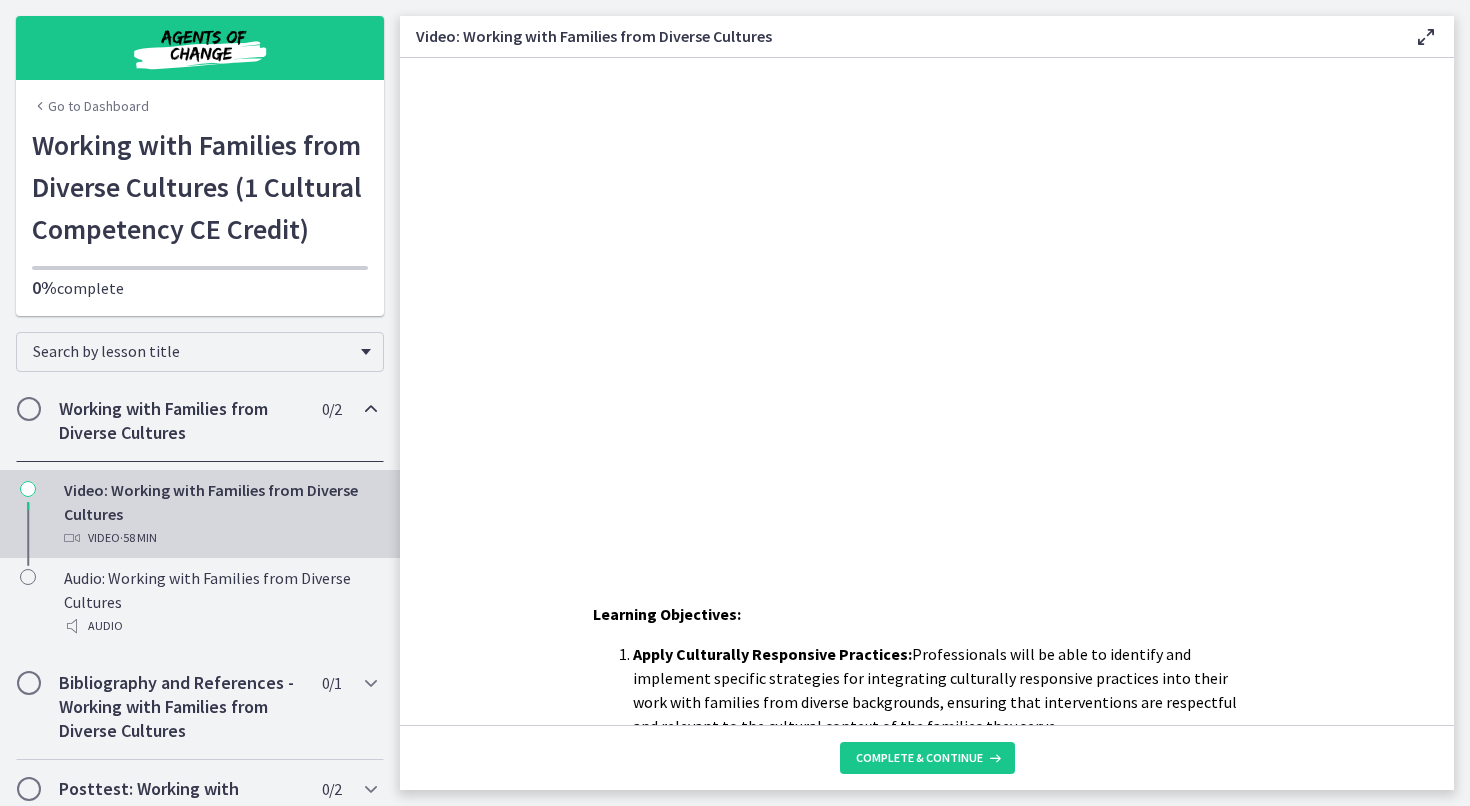 scroll, scrollTop: 0, scrollLeft: 0, axis: both 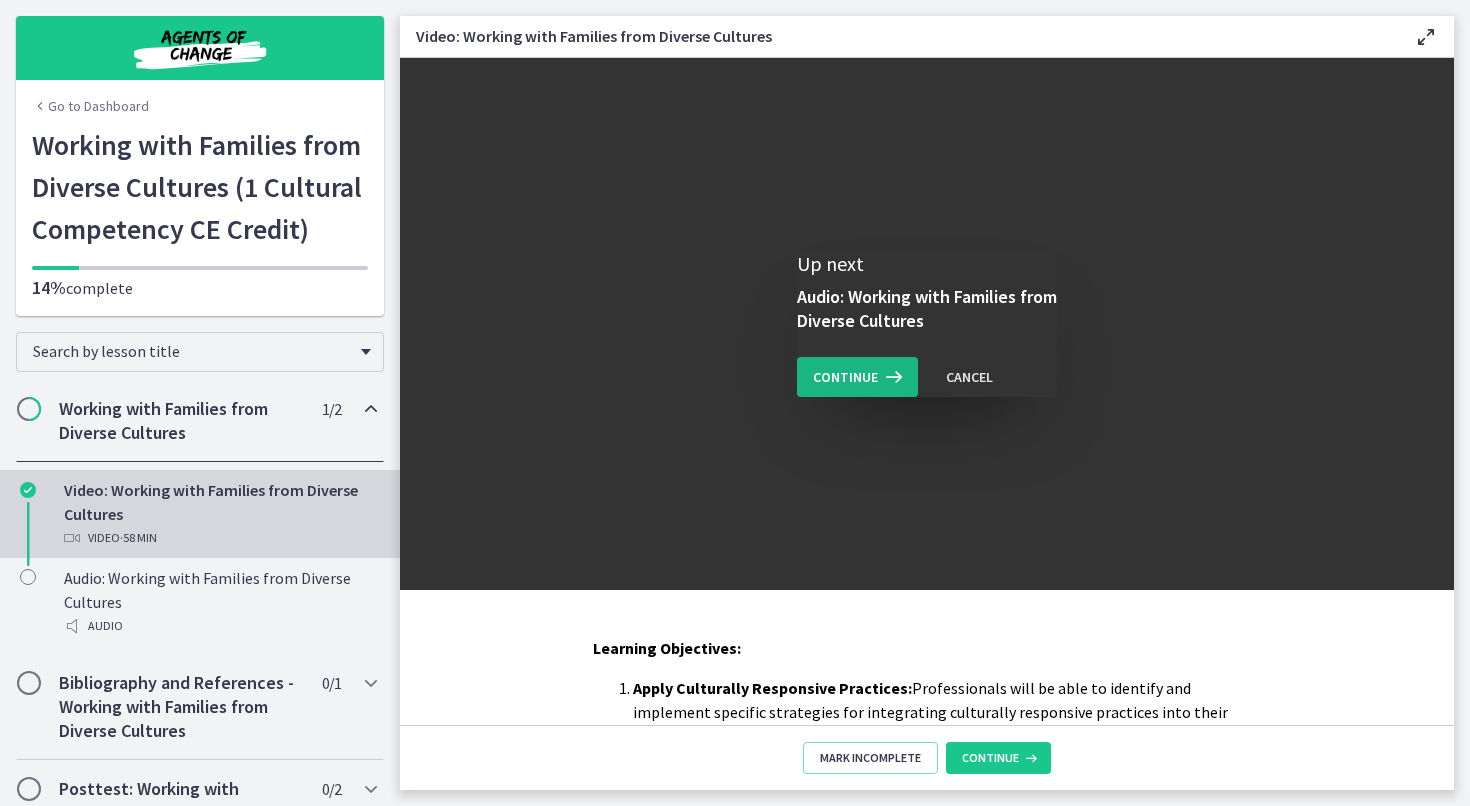 click on "Continue" at bounding box center (845, 377) 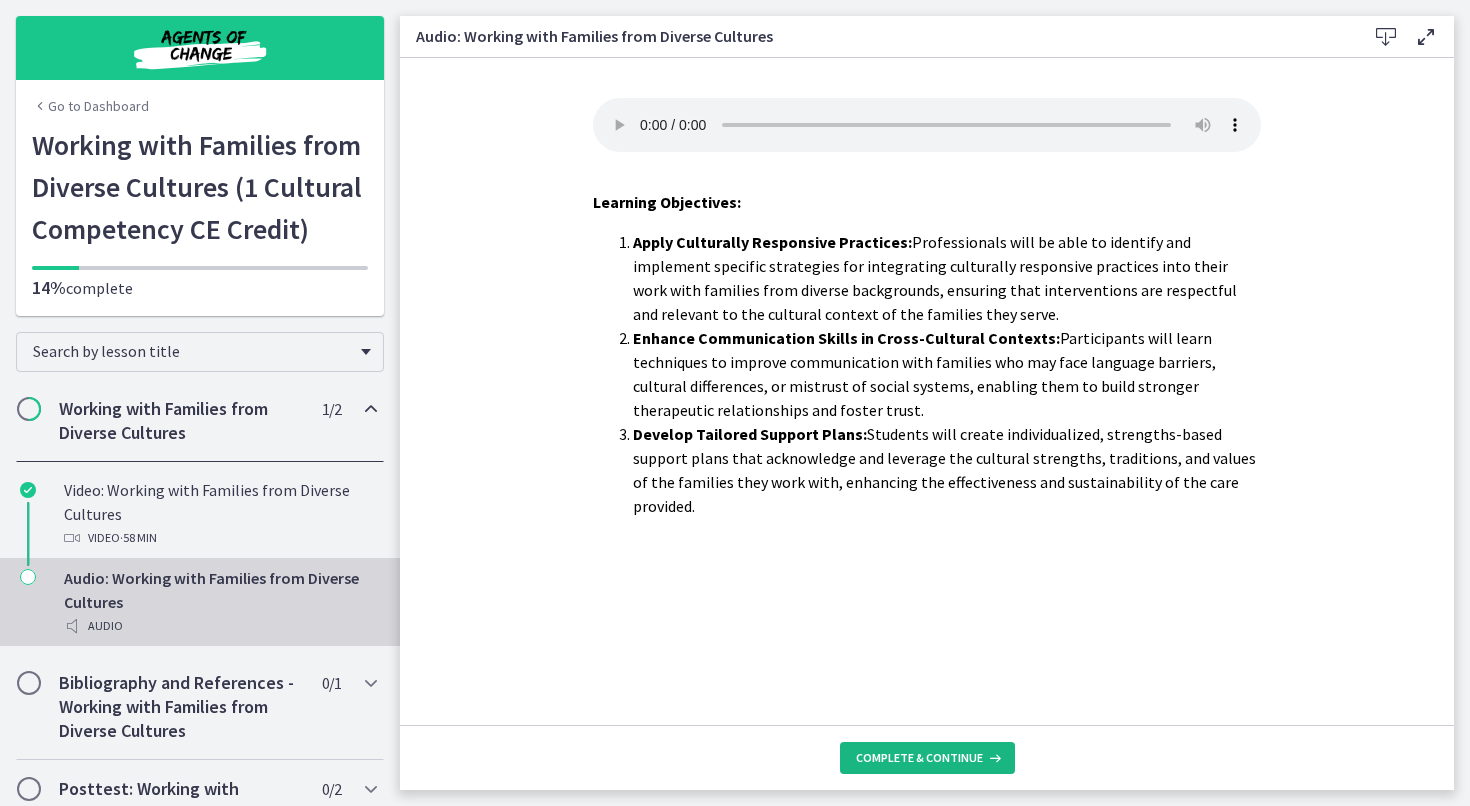 click at bounding box center [993, 758] 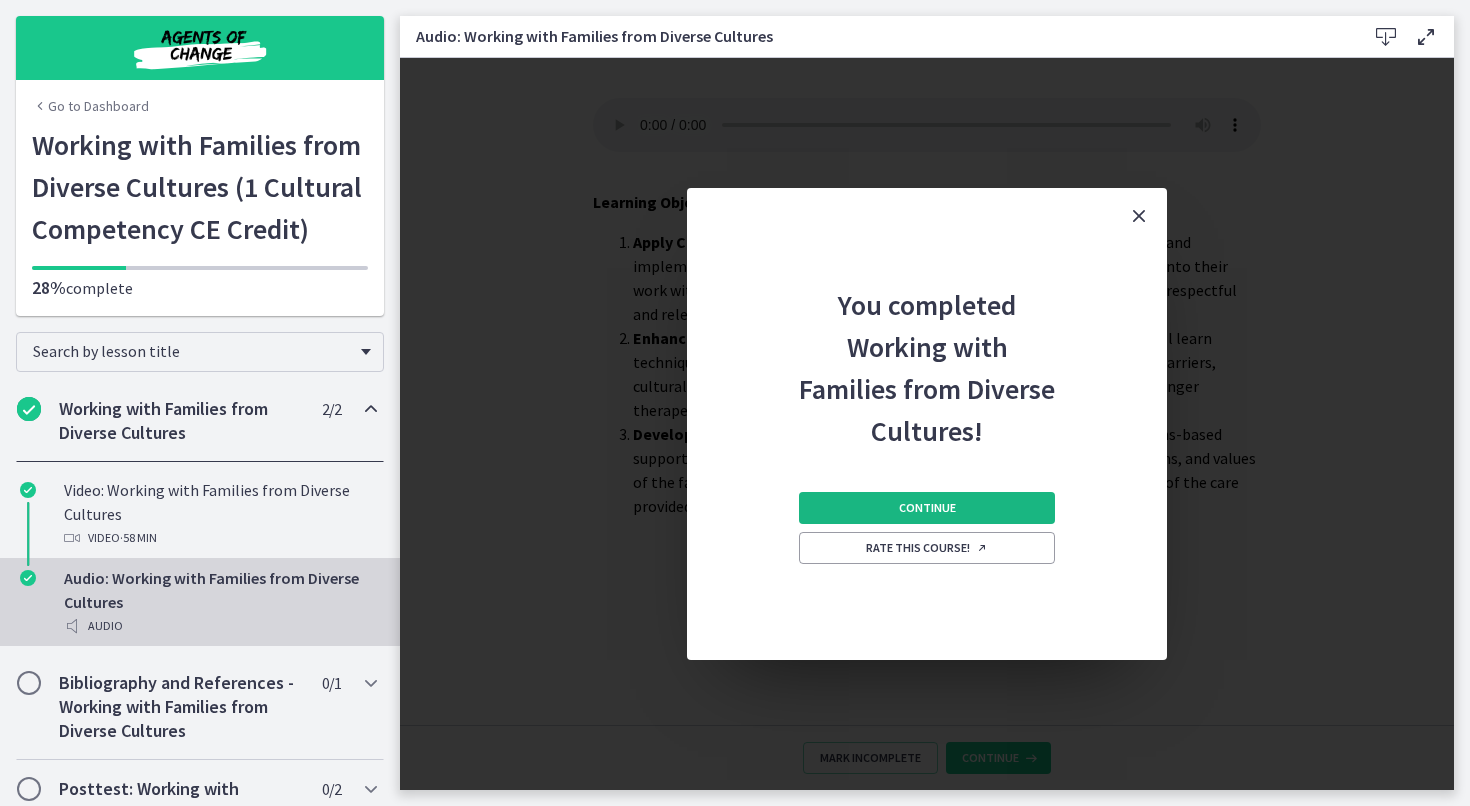 click on "Continue" at bounding box center (927, 508) 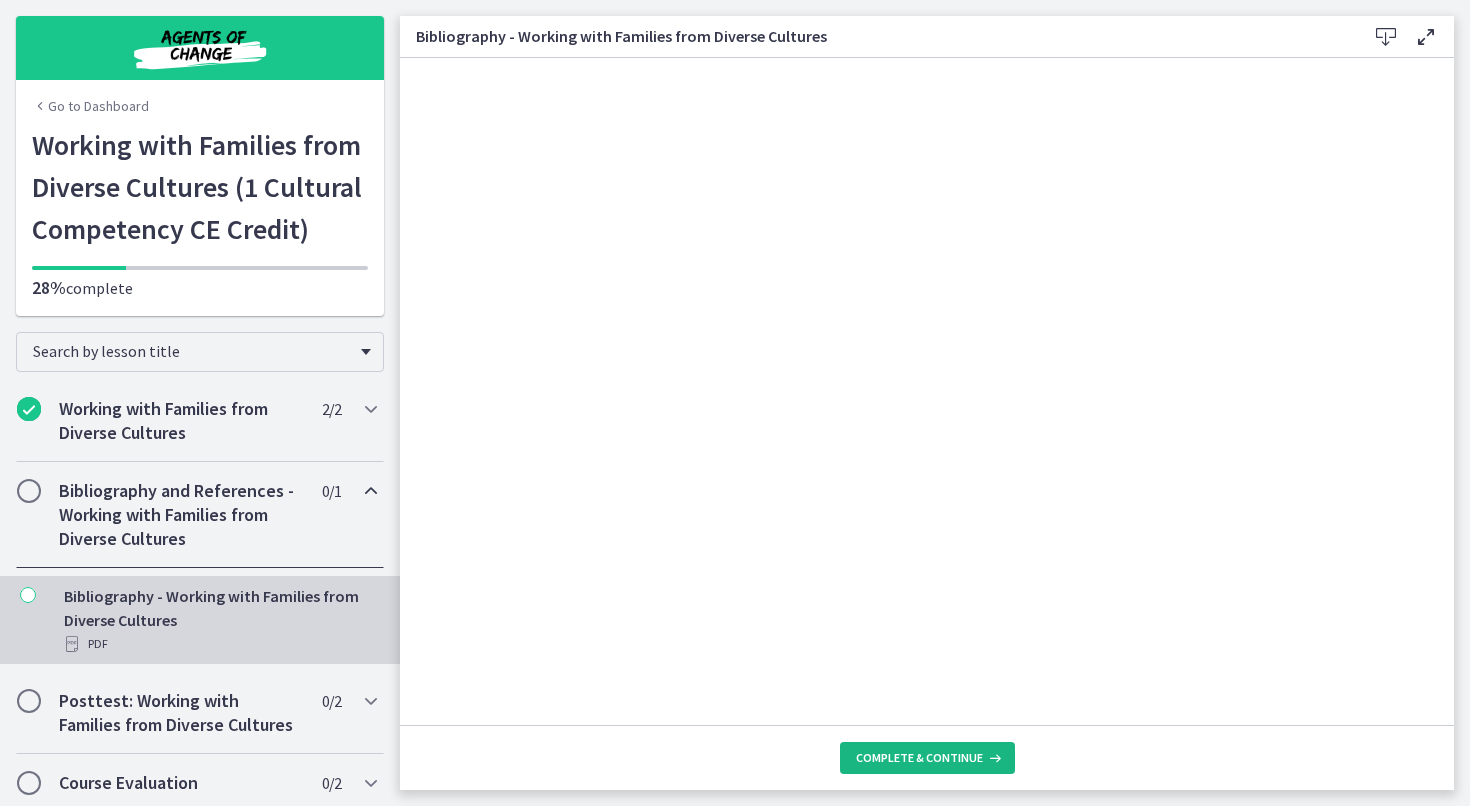 click on "Complete & continue" at bounding box center [919, 758] 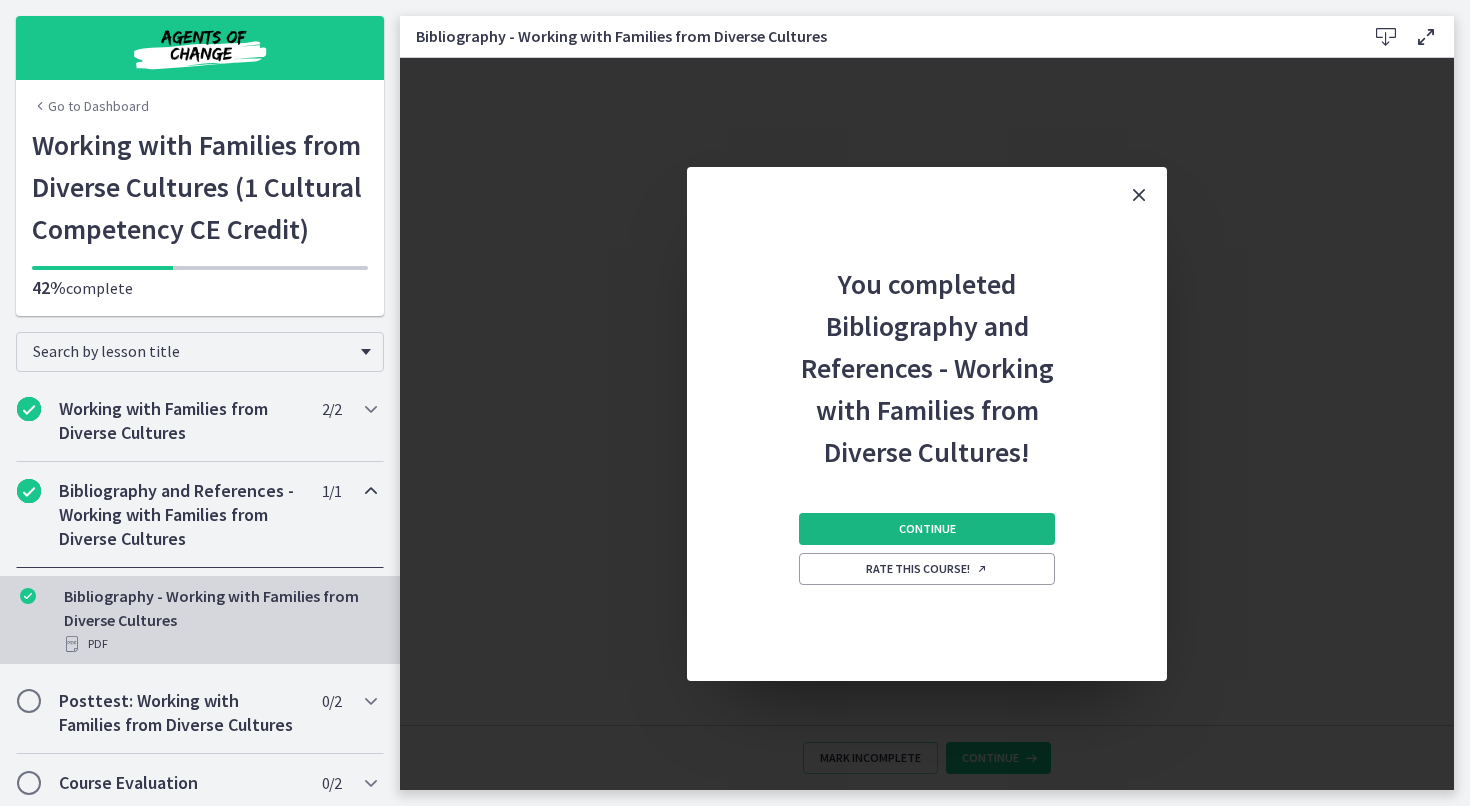 click on "Continue" at bounding box center (927, 529) 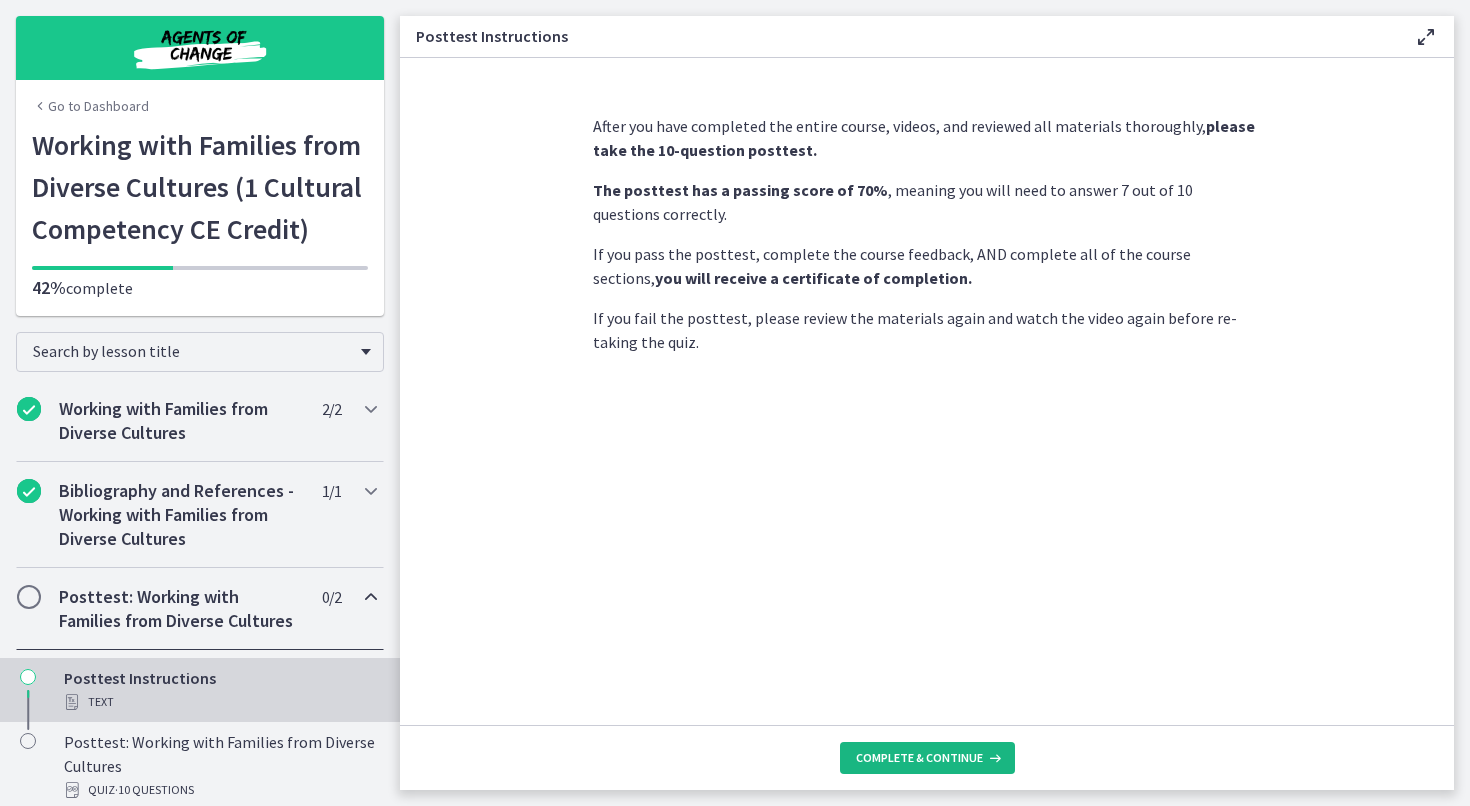 click on "Complete & continue" at bounding box center (919, 758) 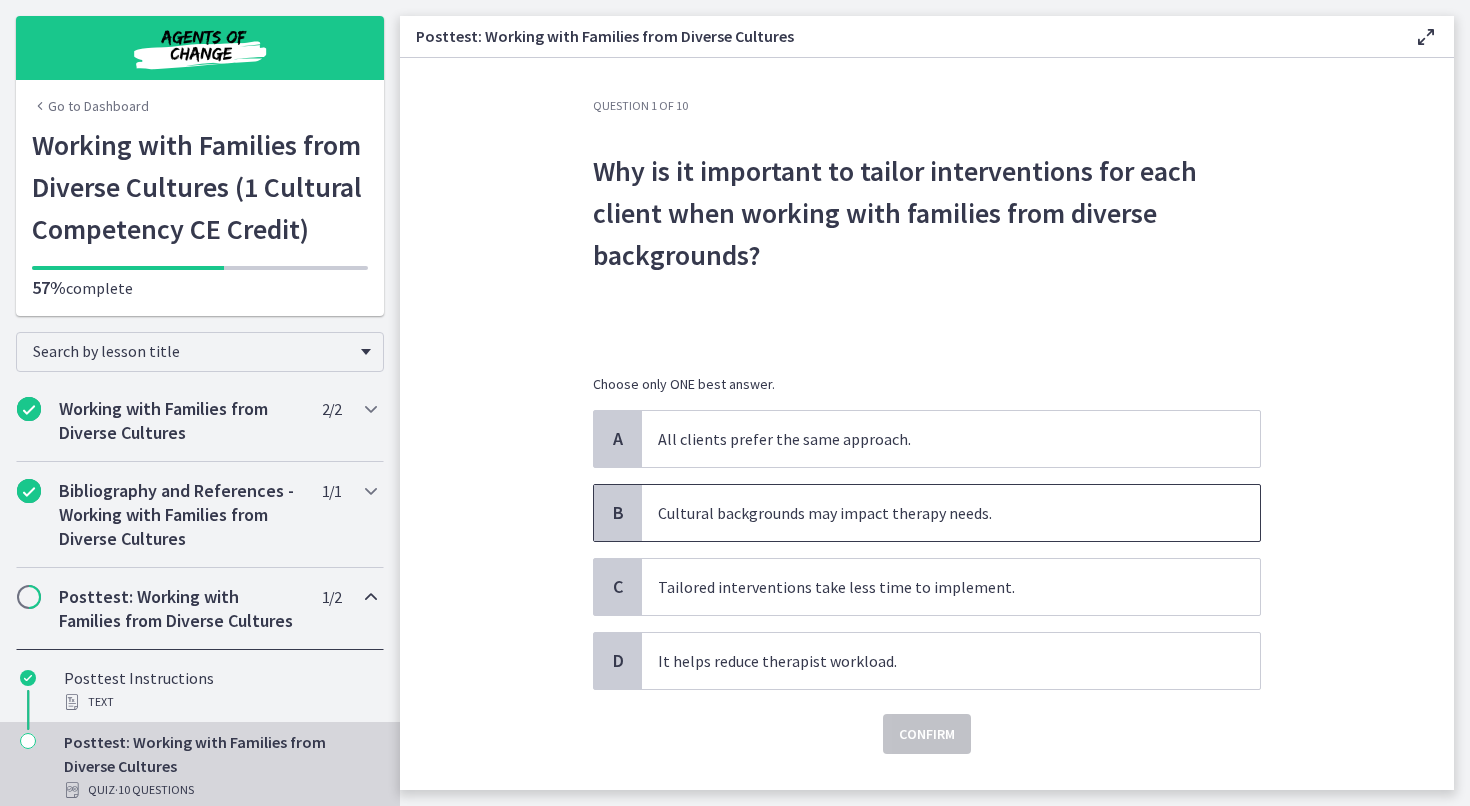 click on "Cultural backgrounds may impact therapy needs." at bounding box center (931, 513) 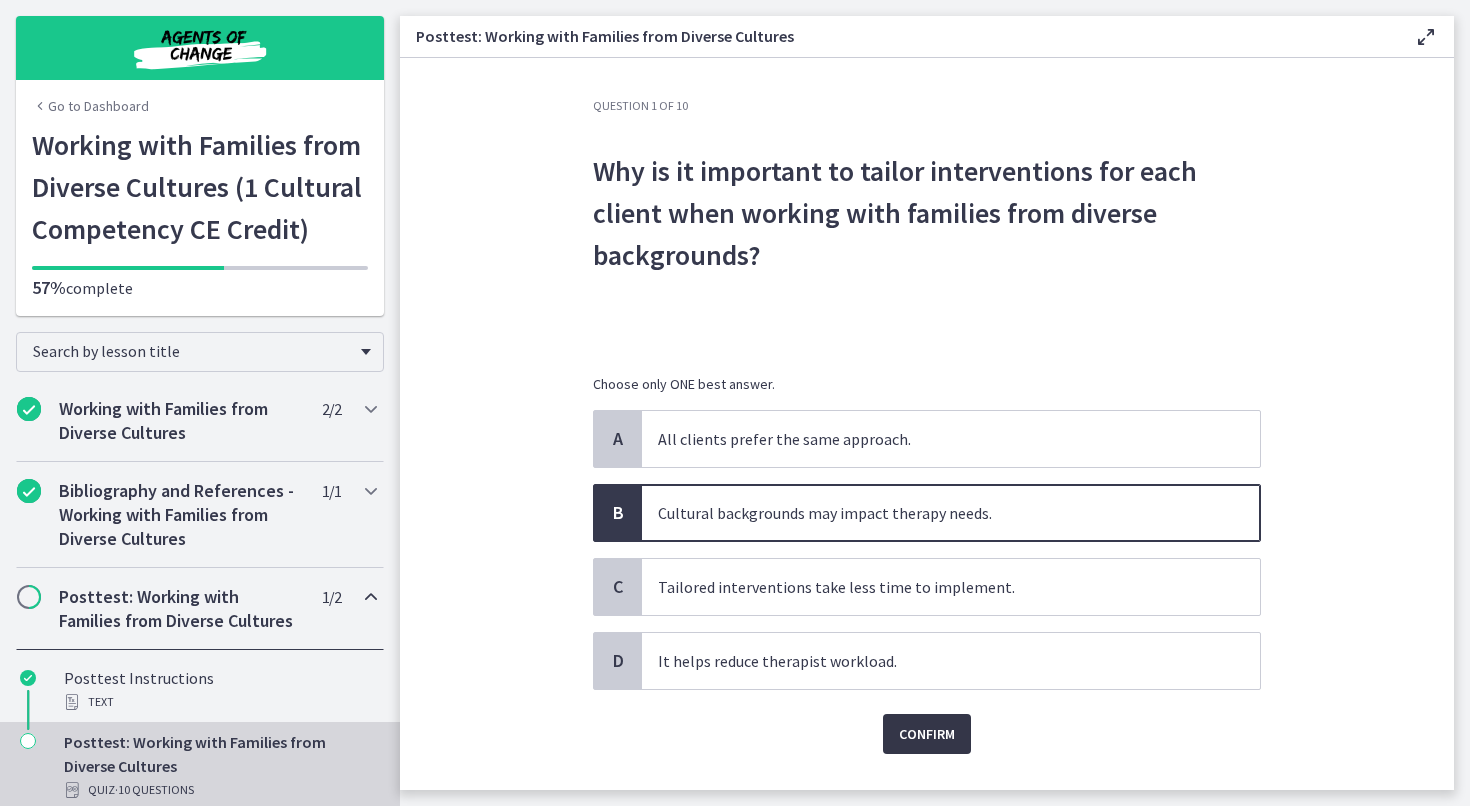 click on "Confirm" at bounding box center (927, 734) 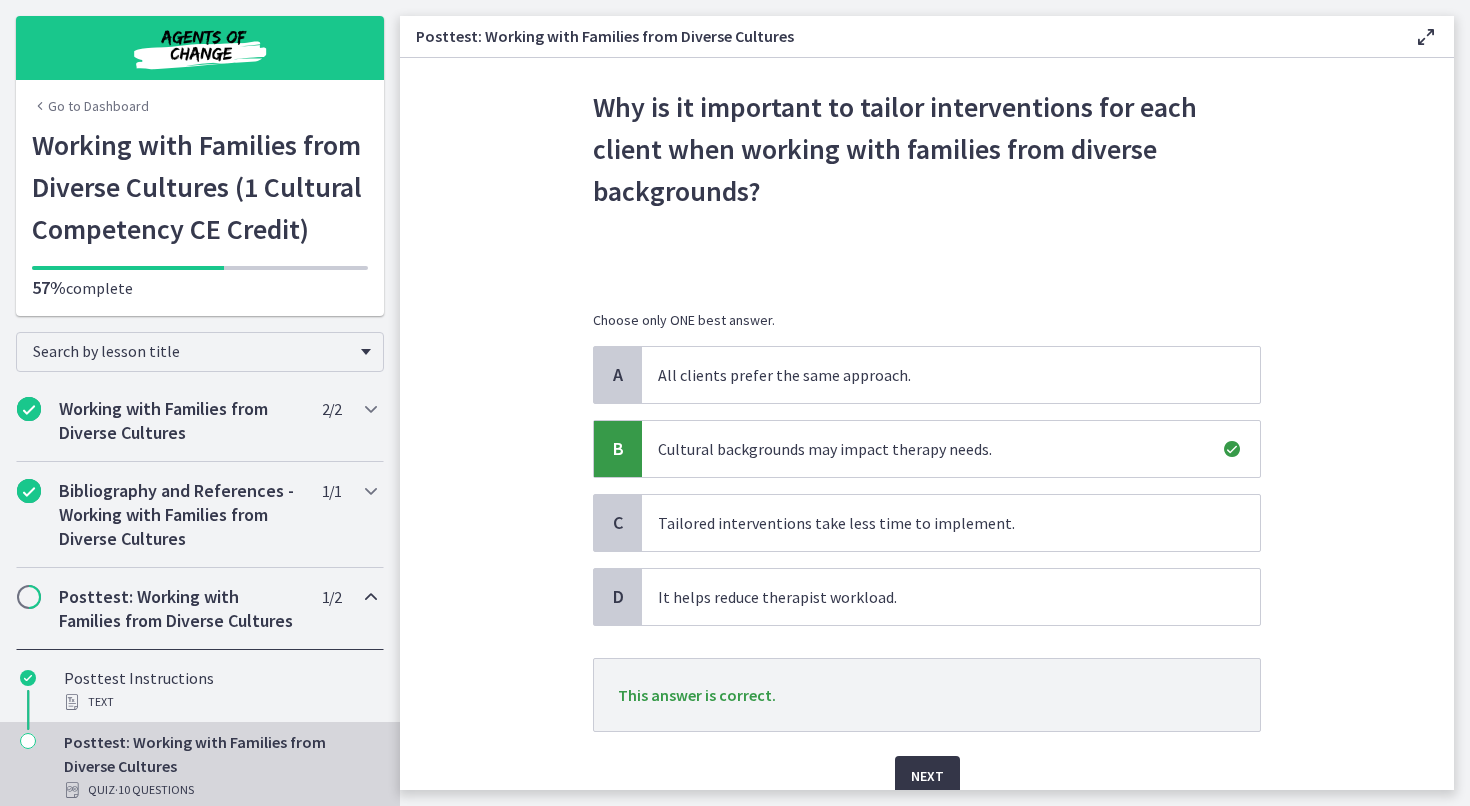 scroll, scrollTop: 71, scrollLeft: 0, axis: vertical 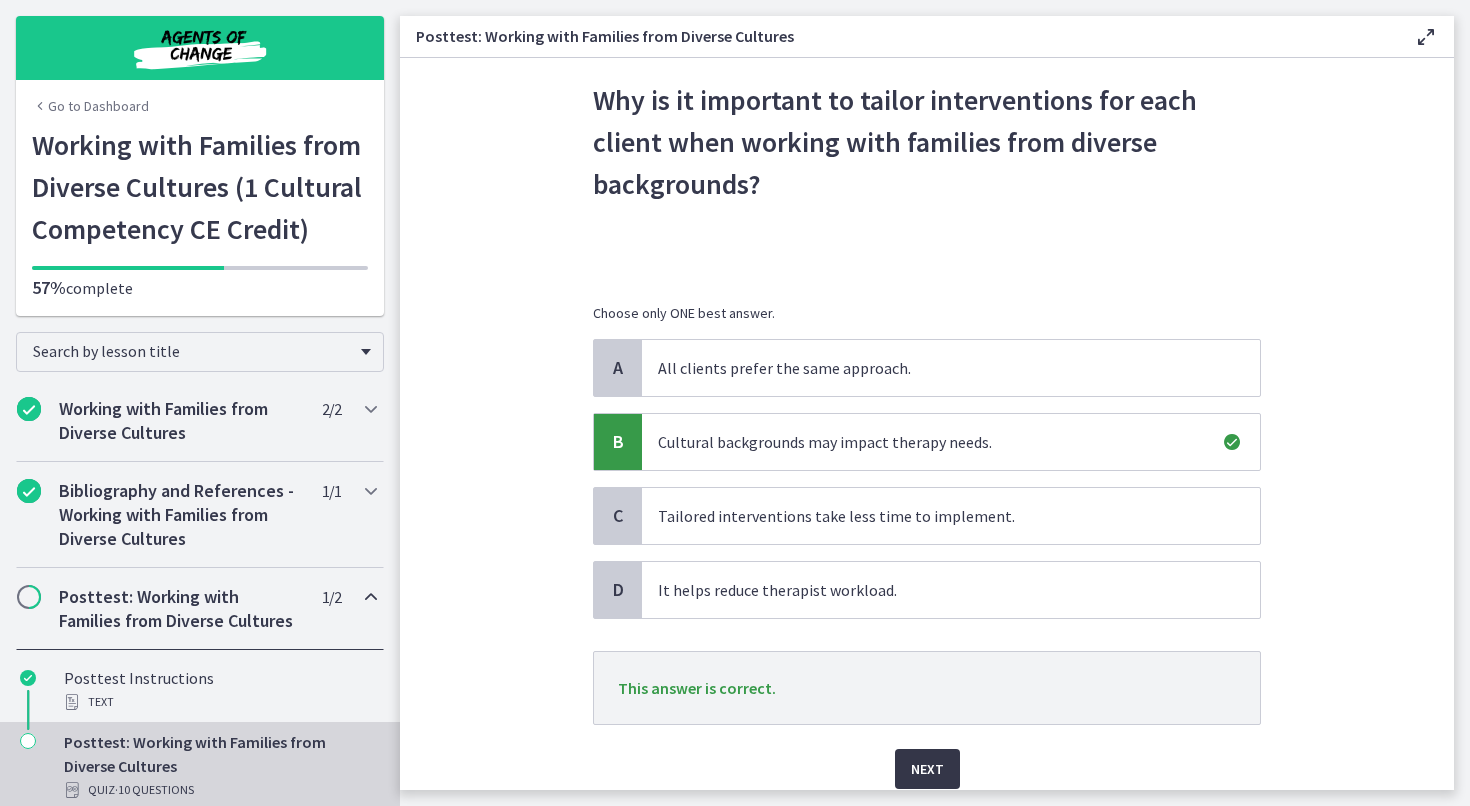 click on "Next" at bounding box center (927, 769) 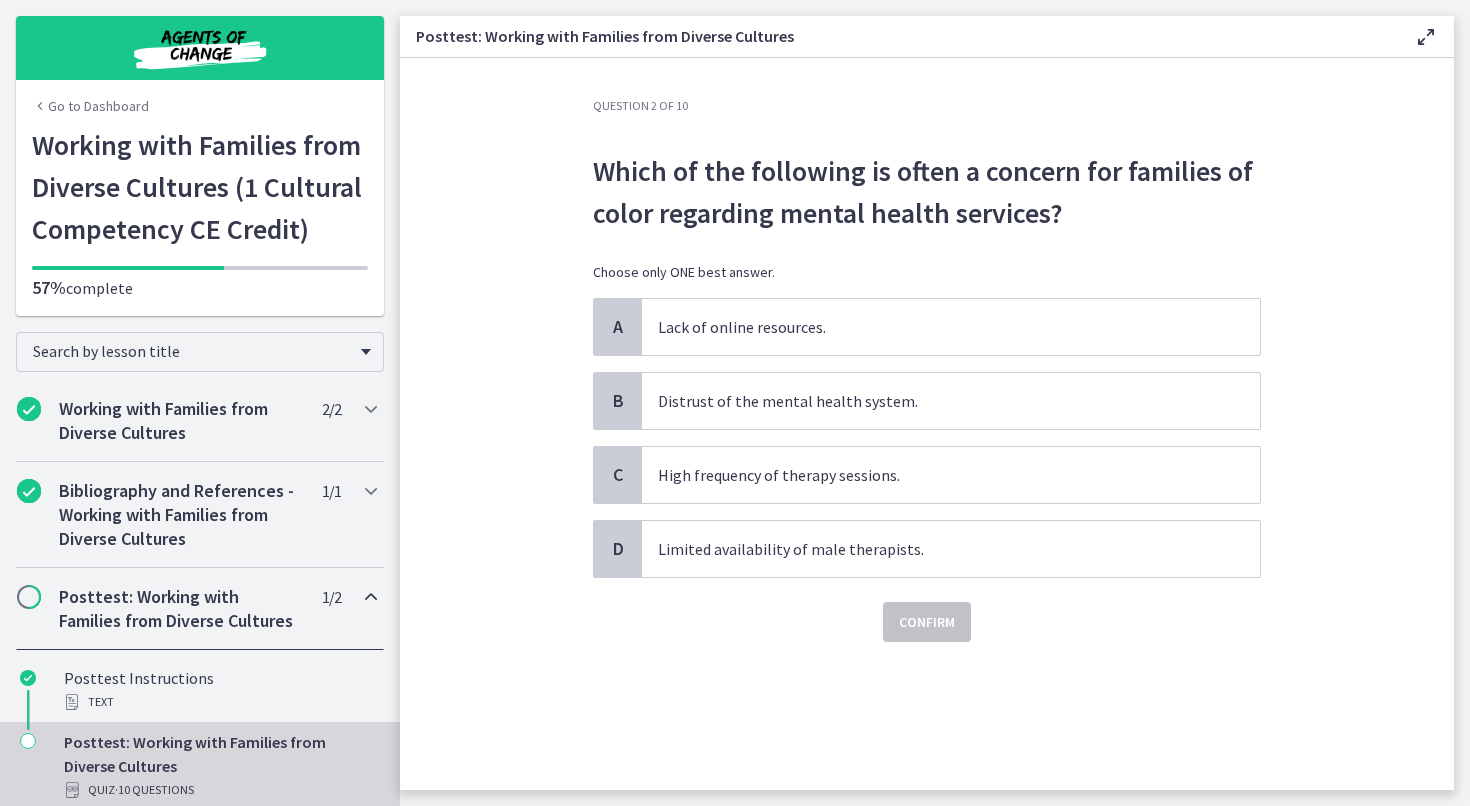 scroll, scrollTop: 0, scrollLeft: 0, axis: both 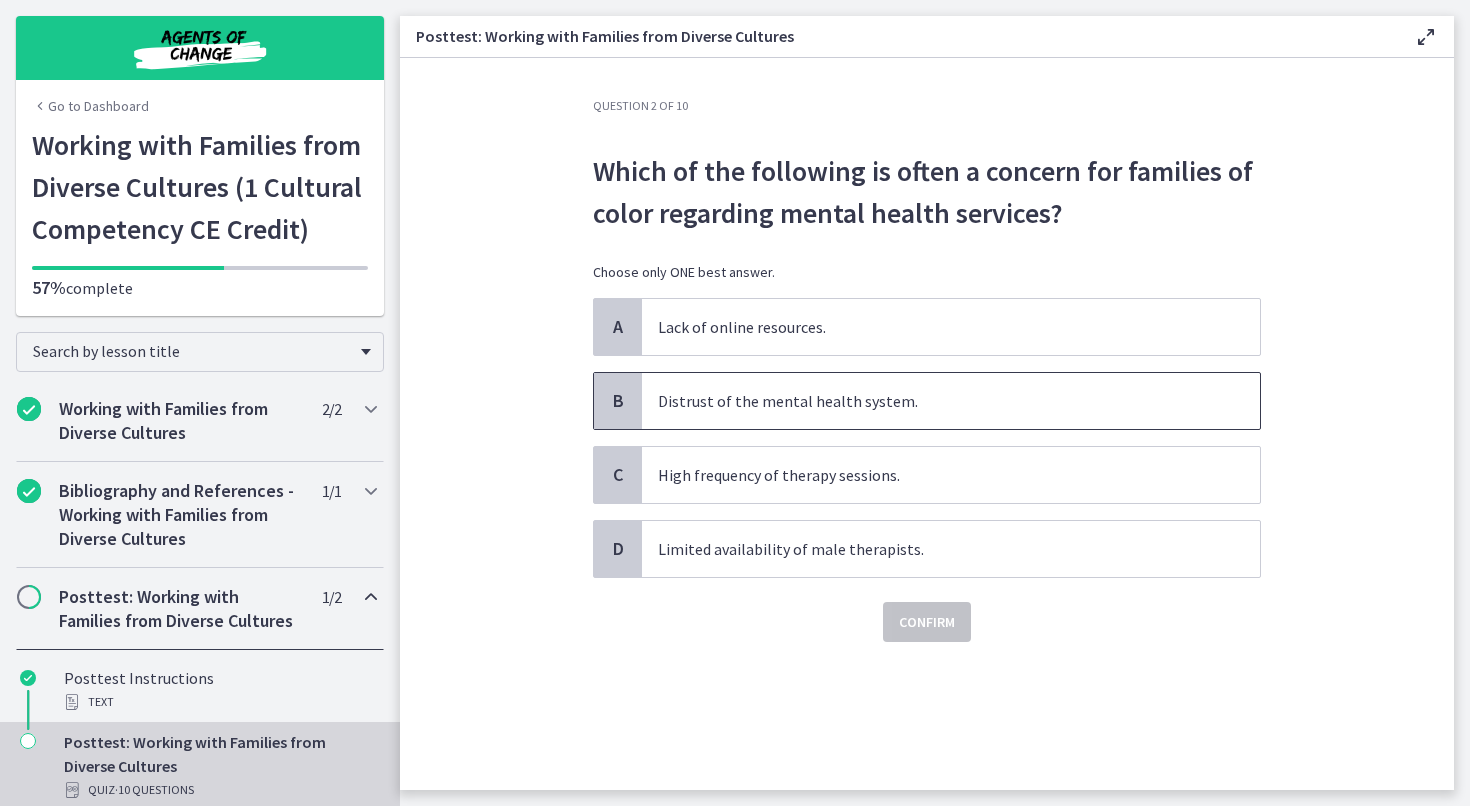 click on "Distrust of the mental health system." at bounding box center [951, 401] 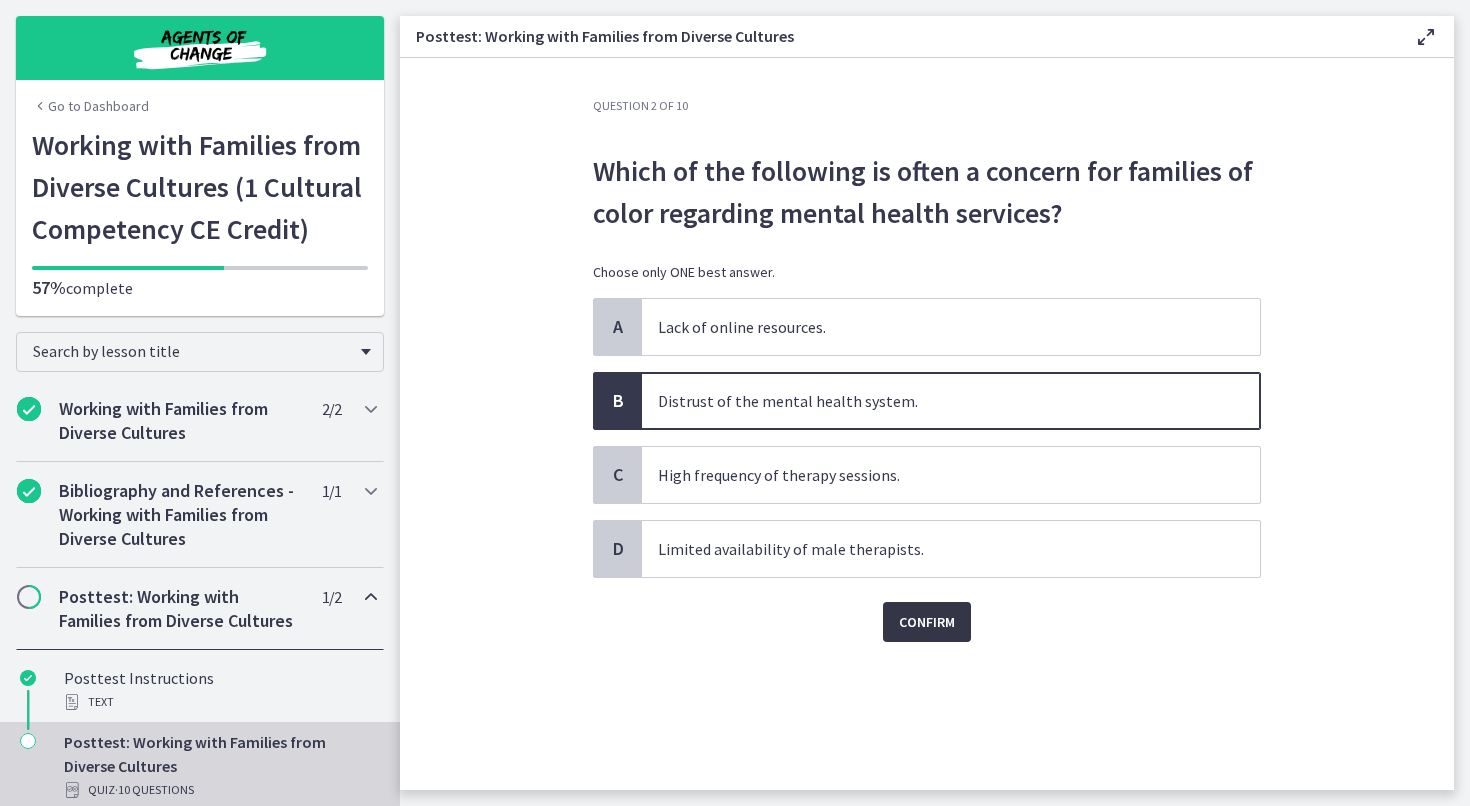 click on "Confirm" at bounding box center [927, 622] 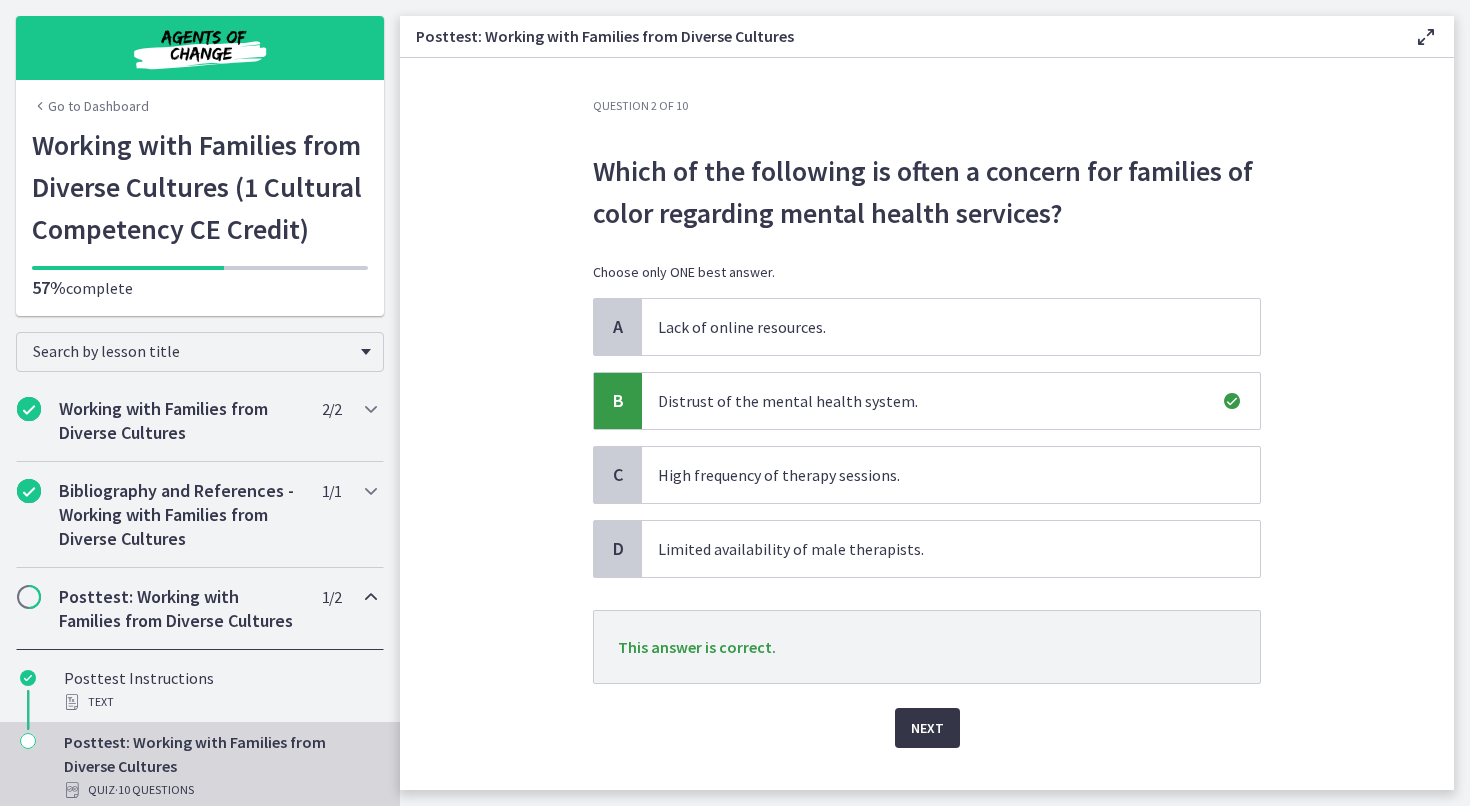 click on "Next" at bounding box center [927, 728] 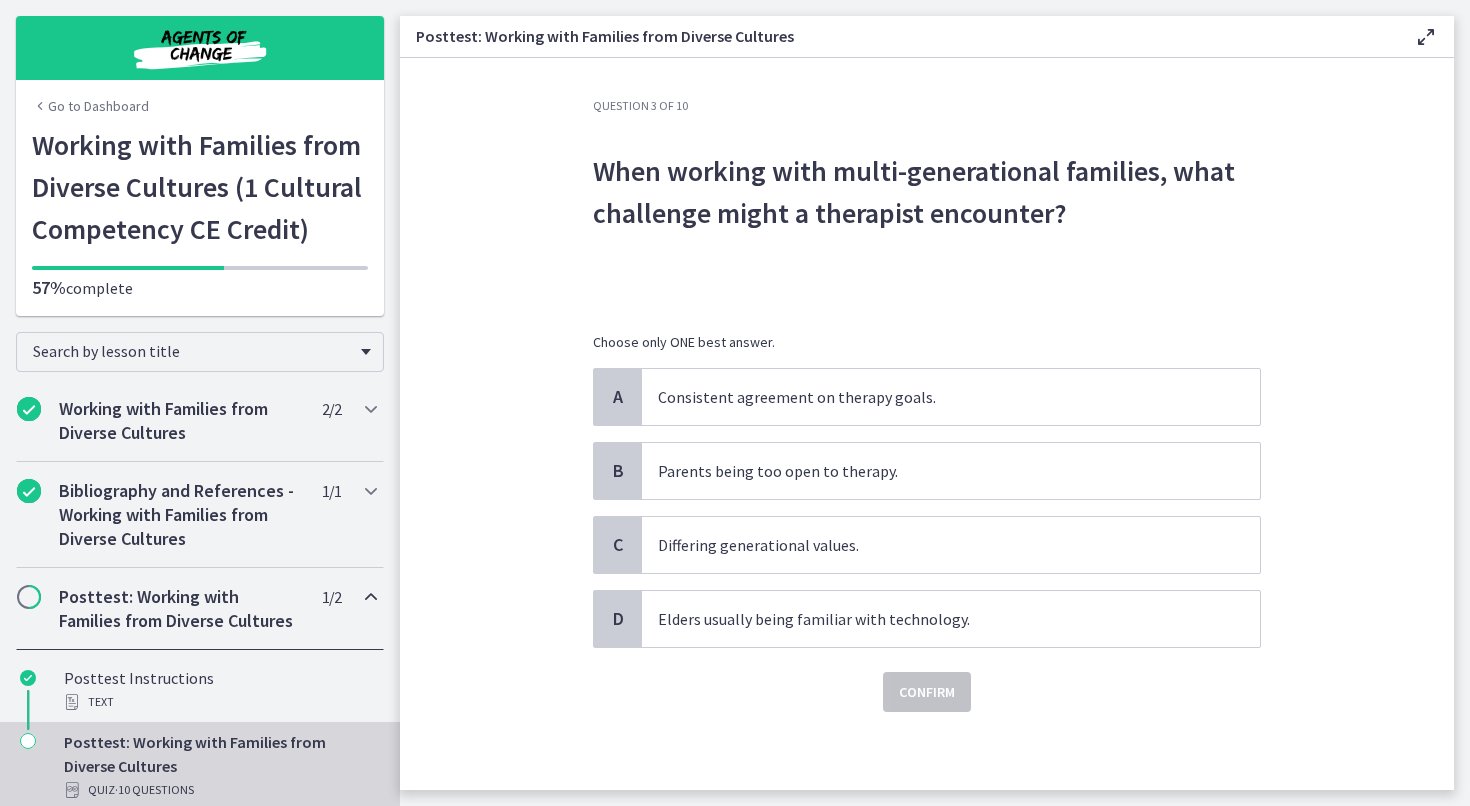 drag, startPoint x: 921, startPoint y: 678, endPoint x: 831, endPoint y: 686, distance: 90.35486 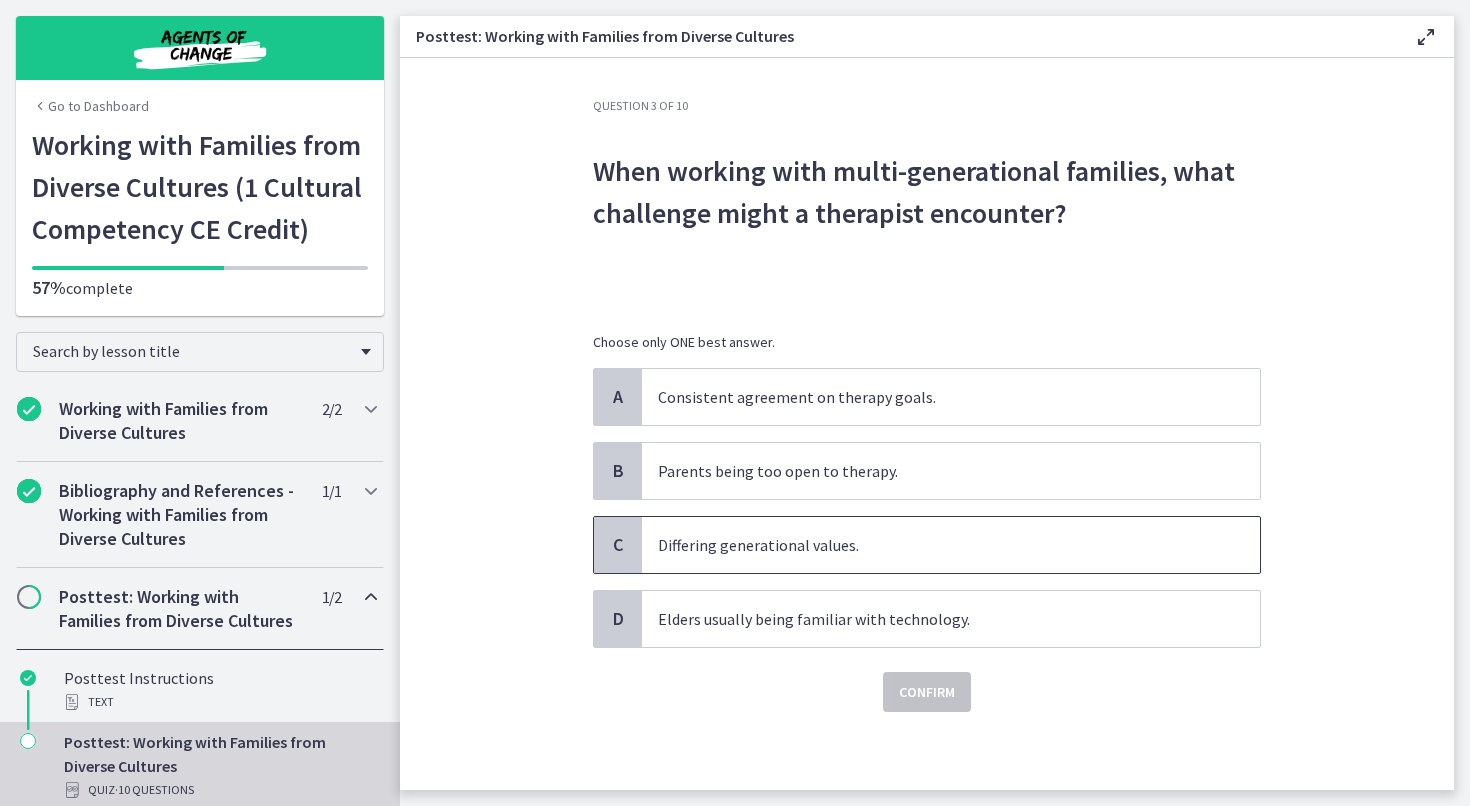 click on "Differing generational values." at bounding box center (931, 545) 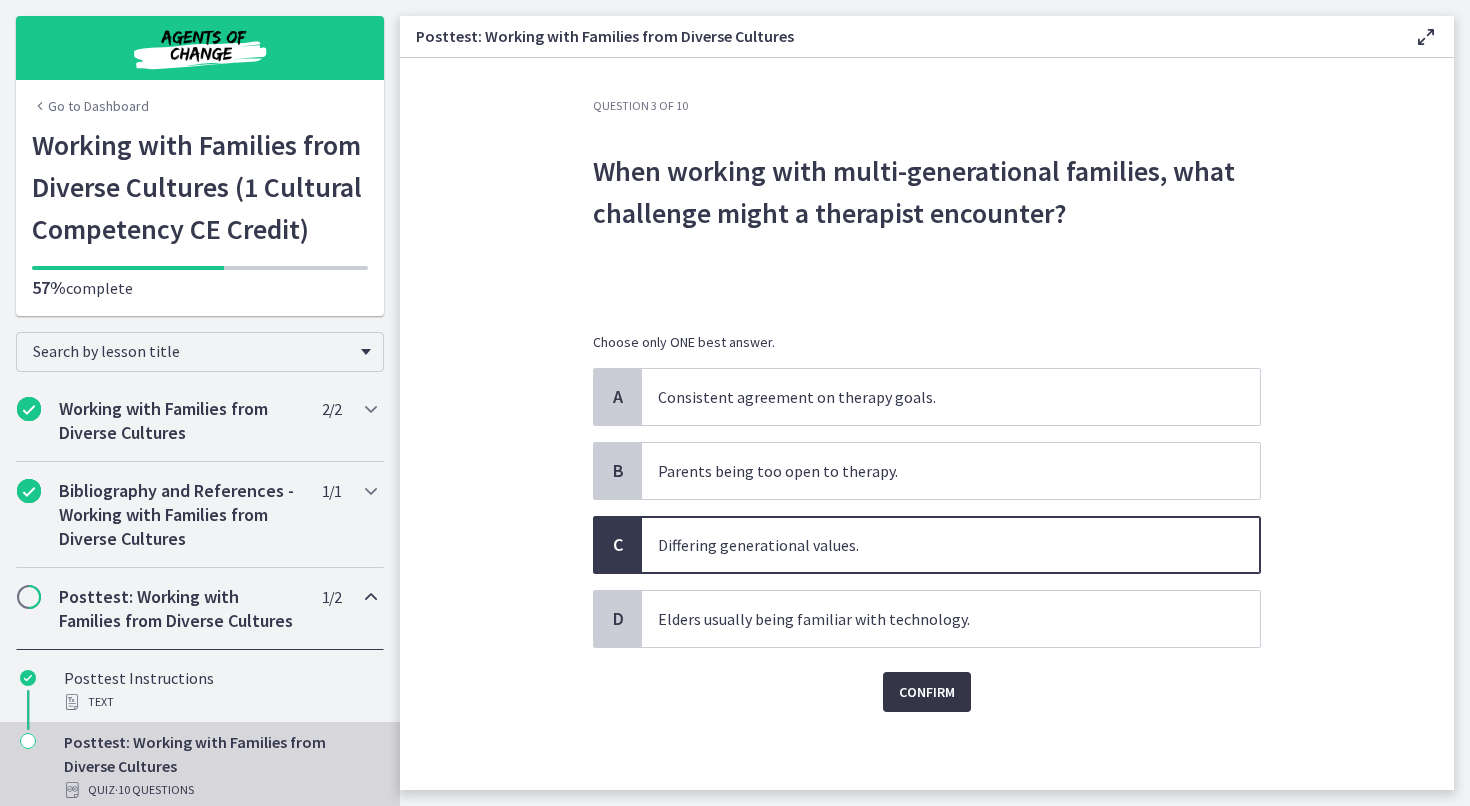 click on "Confirm" at bounding box center [927, 692] 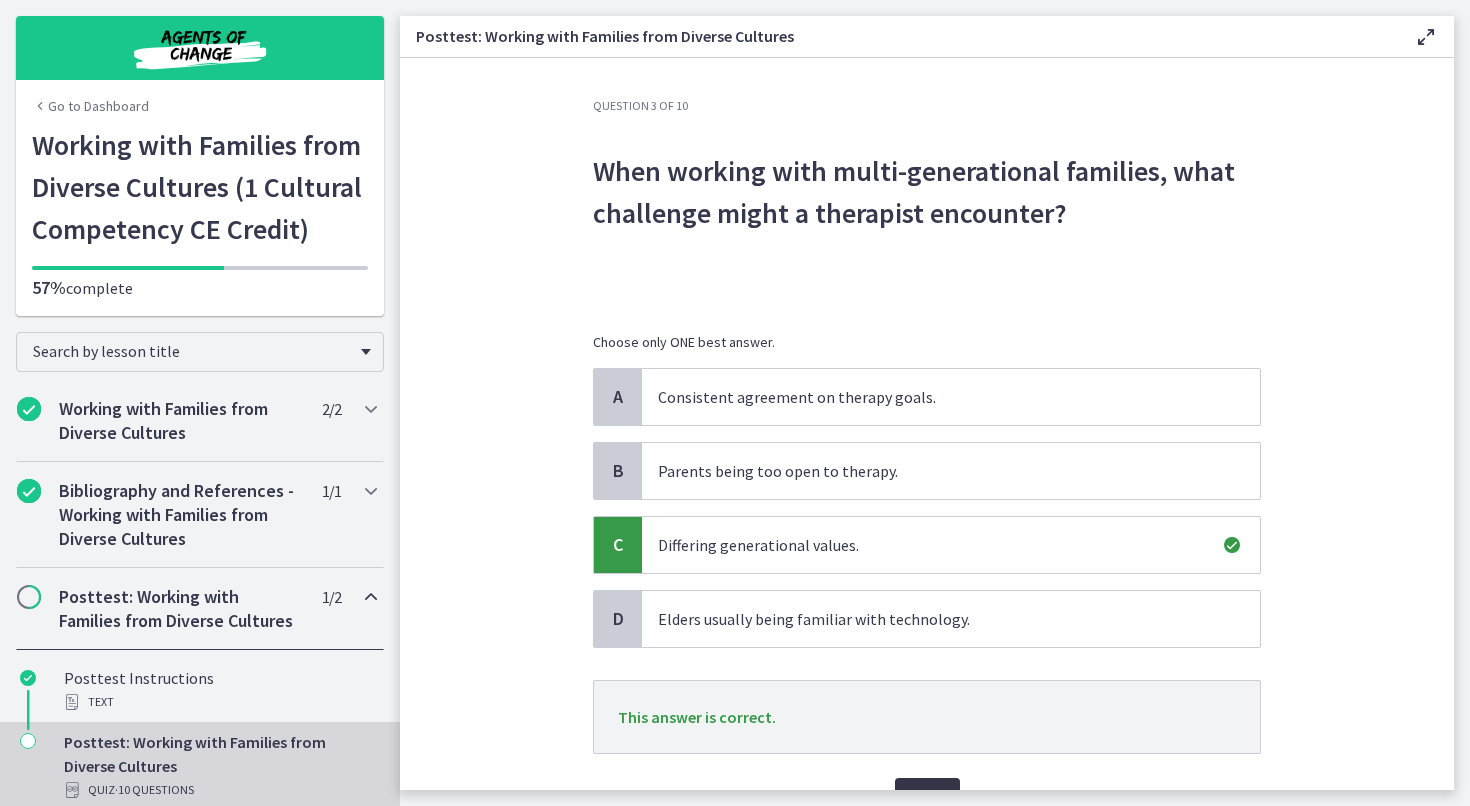 click on "Next" at bounding box center [927, 798] 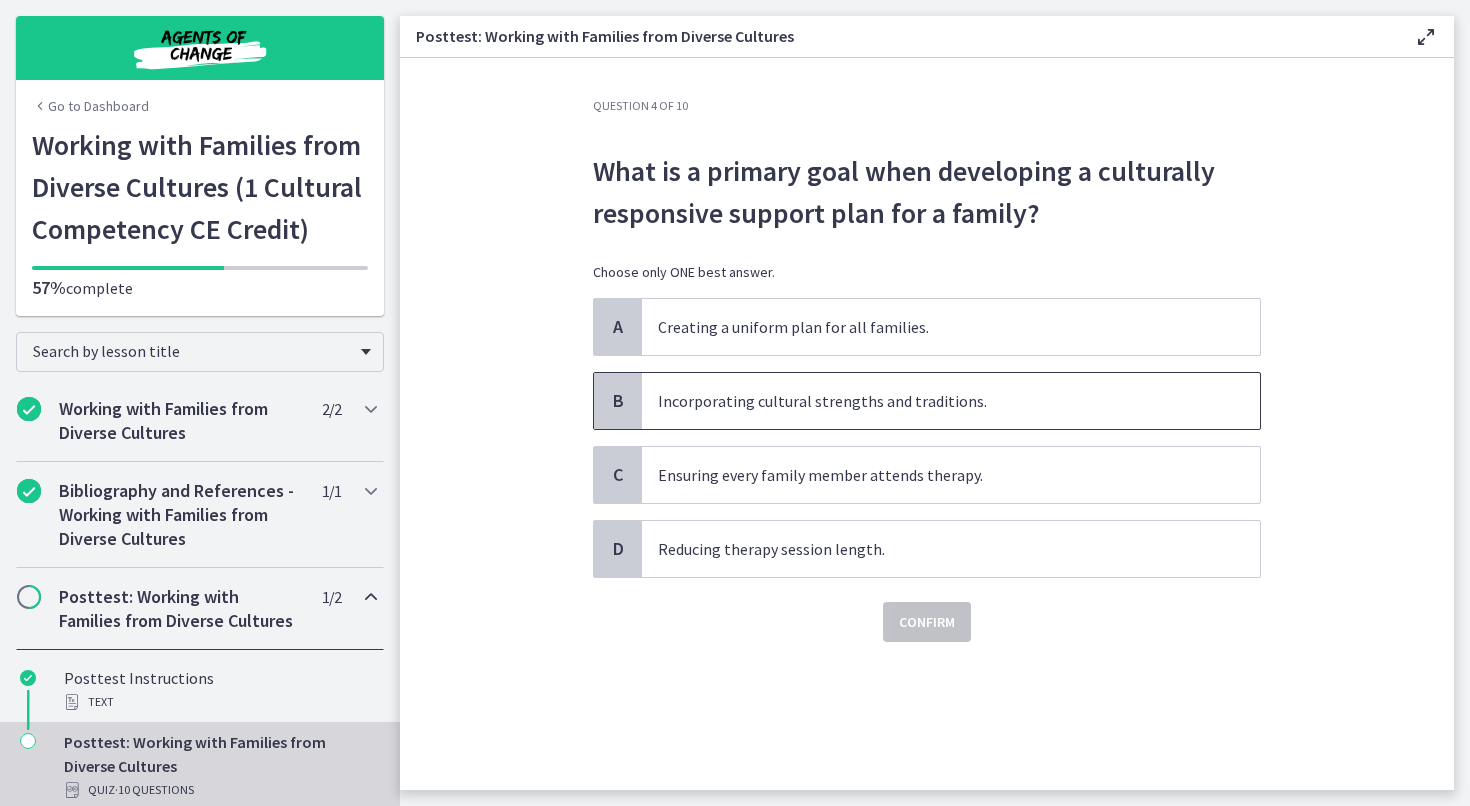 click on "Incorporating cultural strengths and traditions." at bounding box center [951, 401] 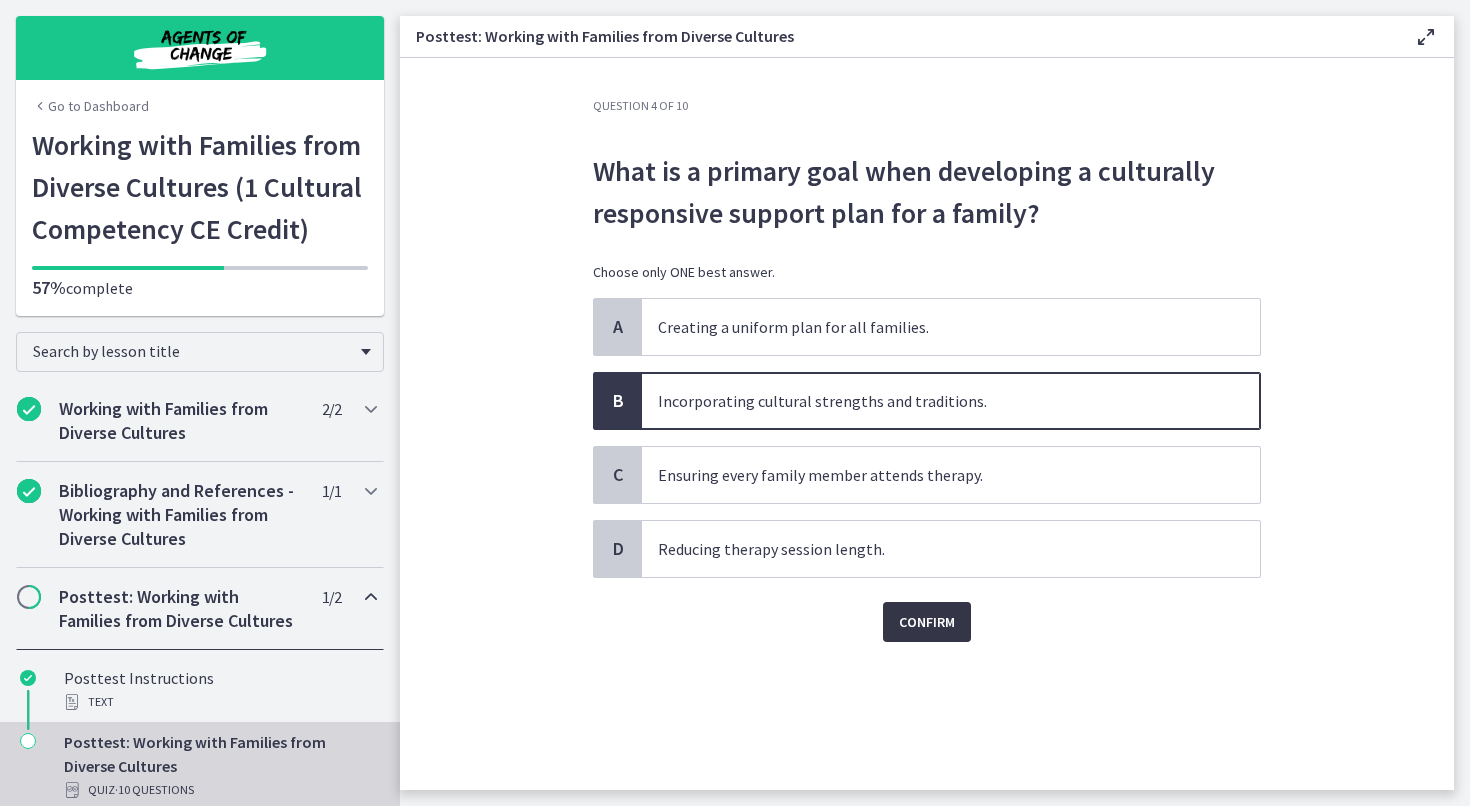 click on "Confirm" at bounding box center (927, 622) 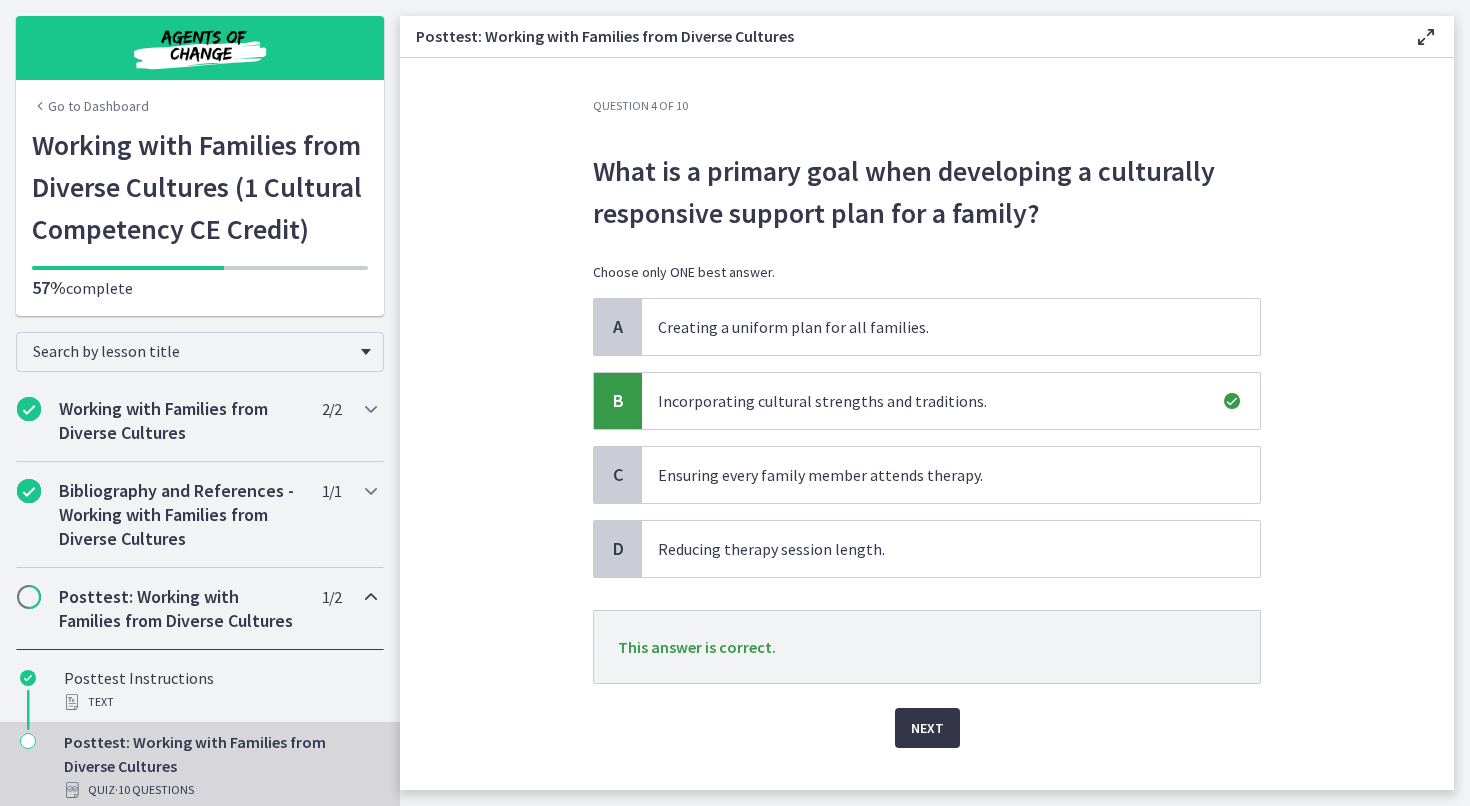 click on "Next" at bounding box center (927, 728) 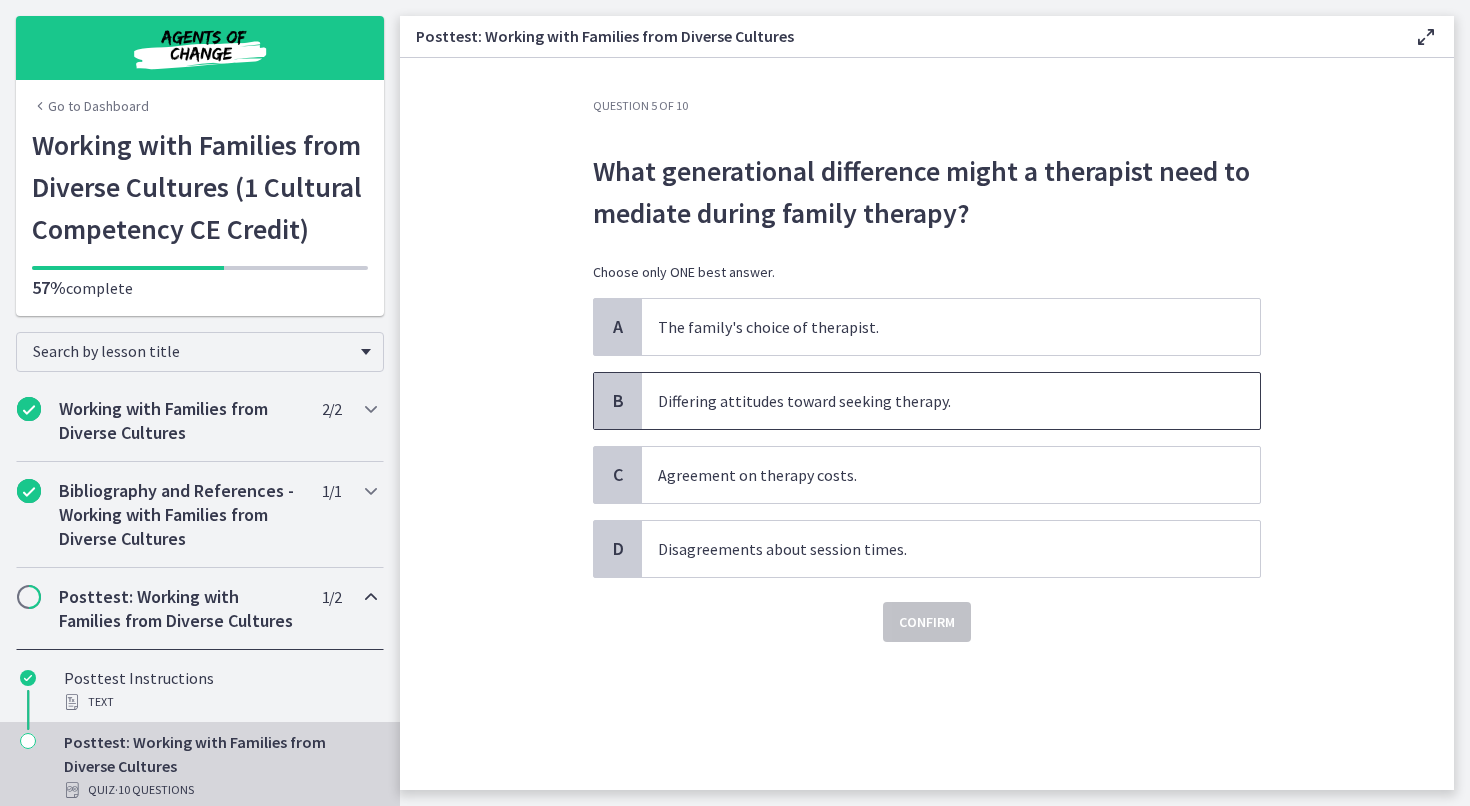click on "Differing attitudes toward seeking therapy." at bounding box center [931, 401] 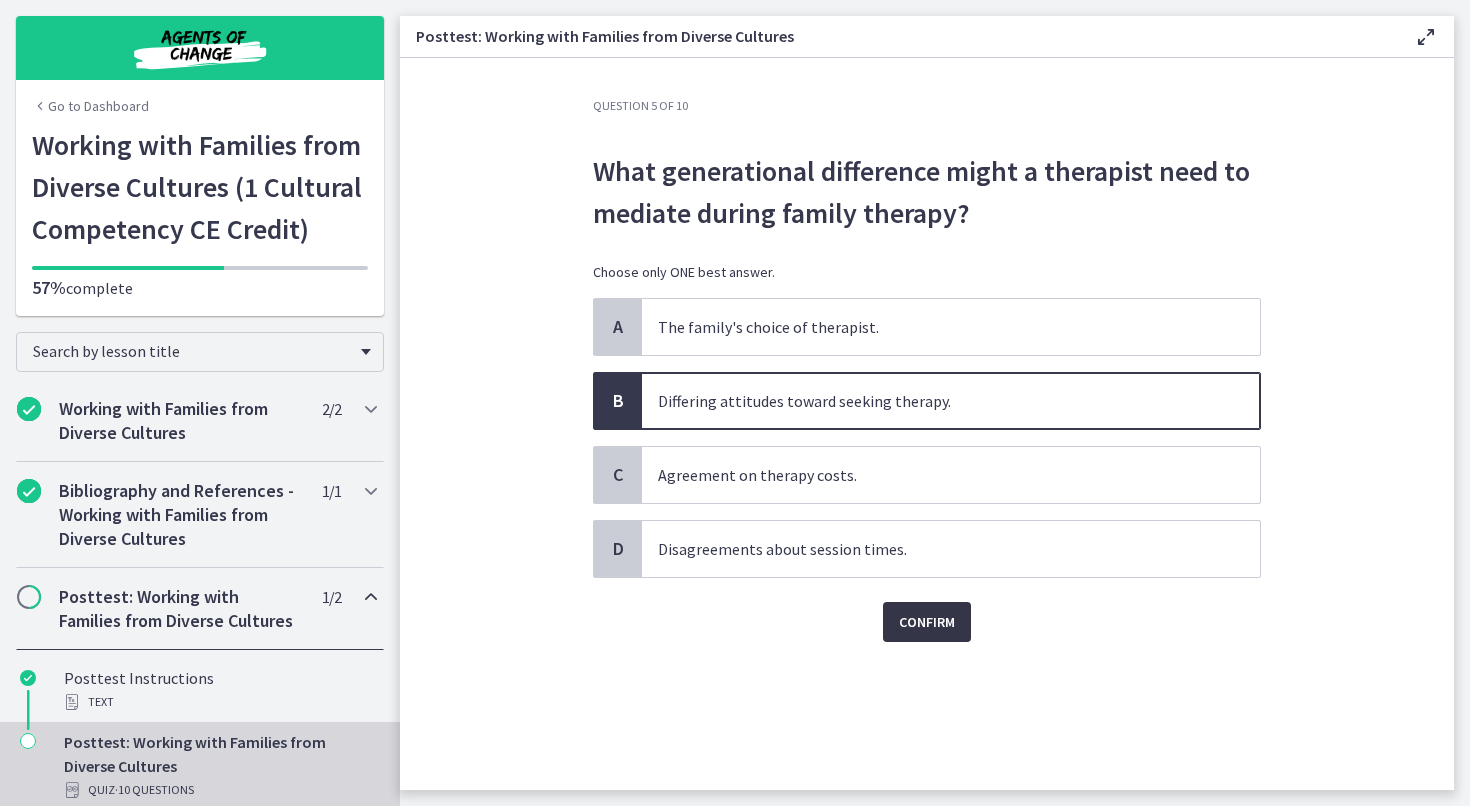 click on "Confirm" at bounding box center [927, 622] 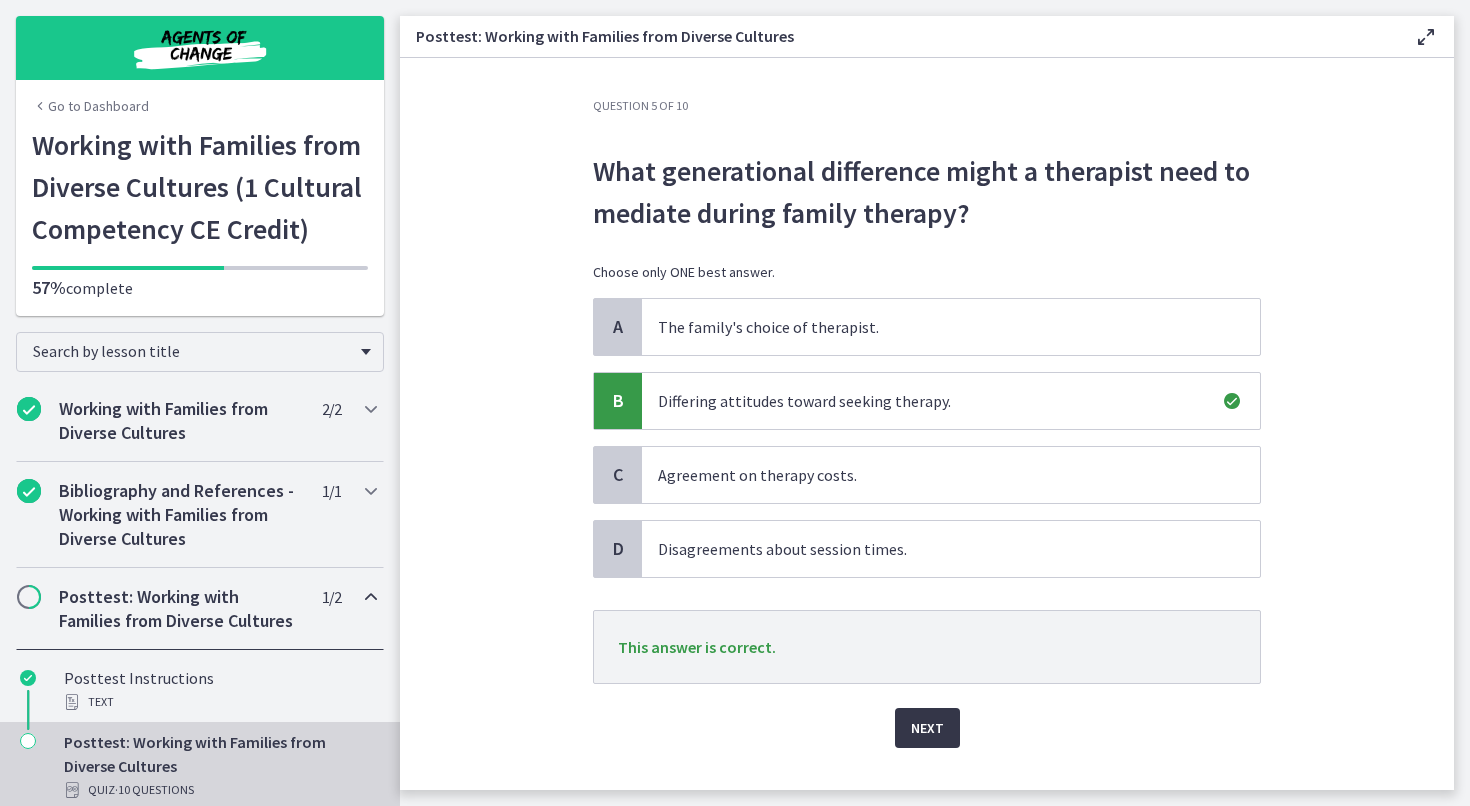 click on "Next" at bounding box center [927, 728] 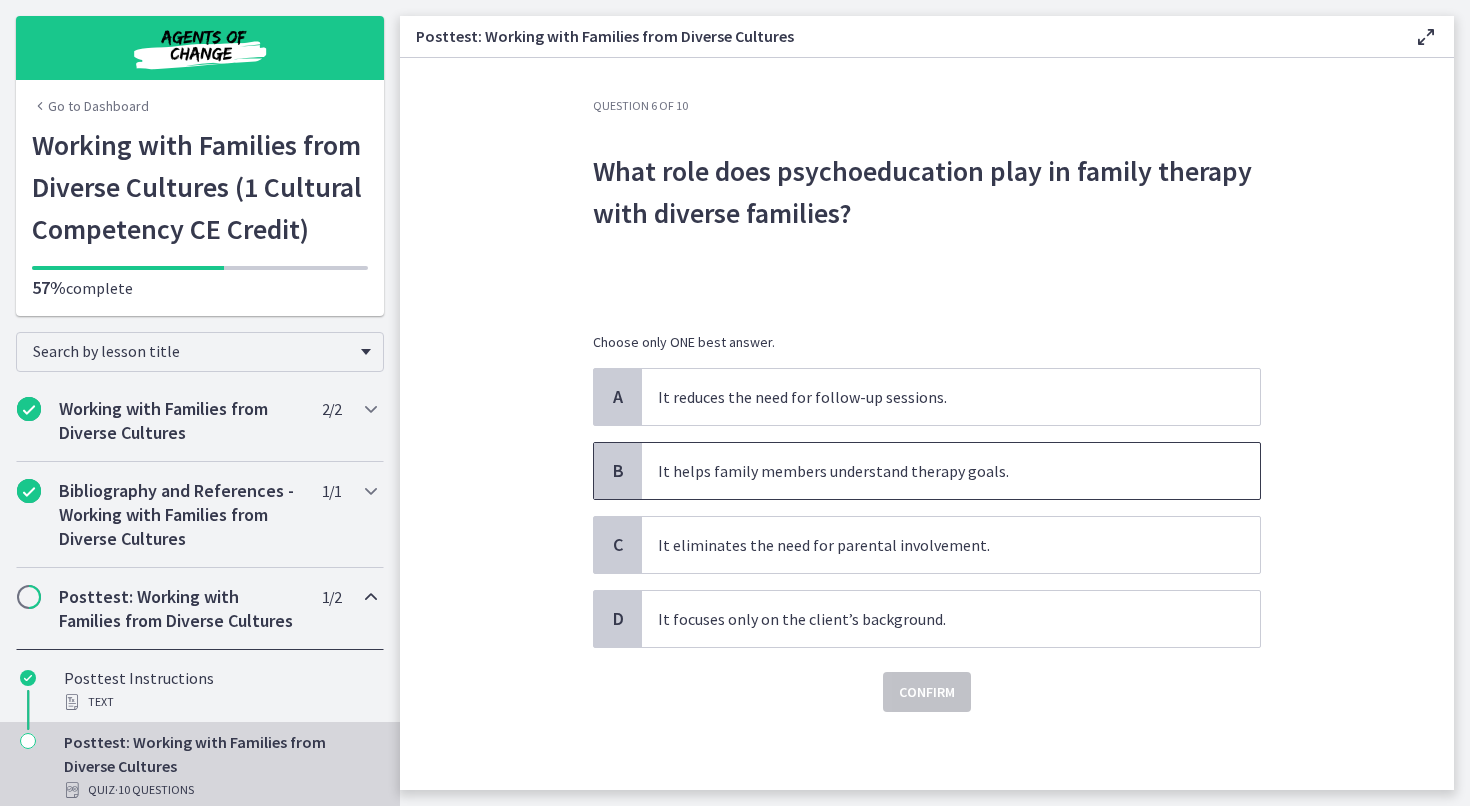 click on "It helps family members understand therapy goals." at bounding box center (931, 471) 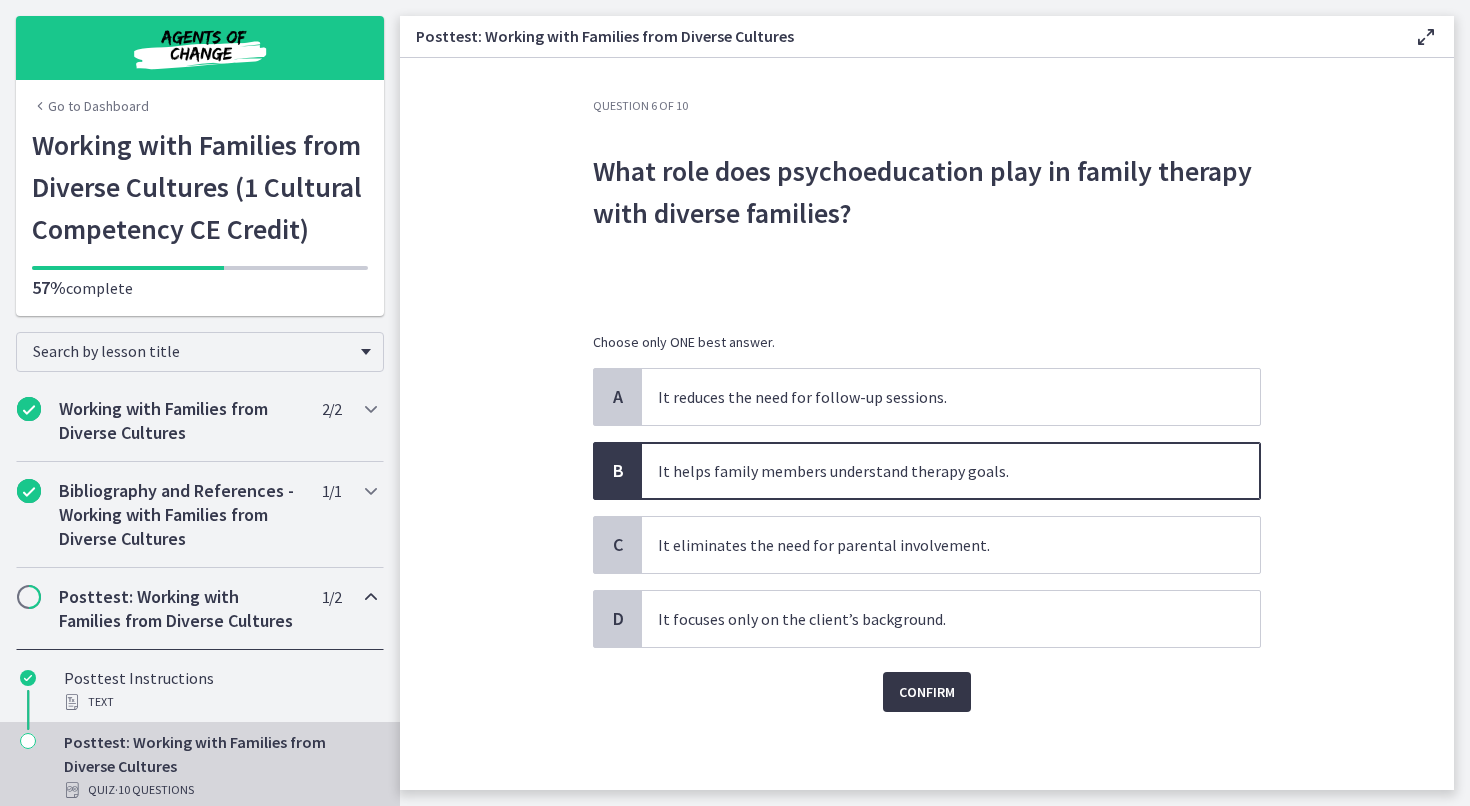 click on "Confirm" at bounding box center [927, 692] 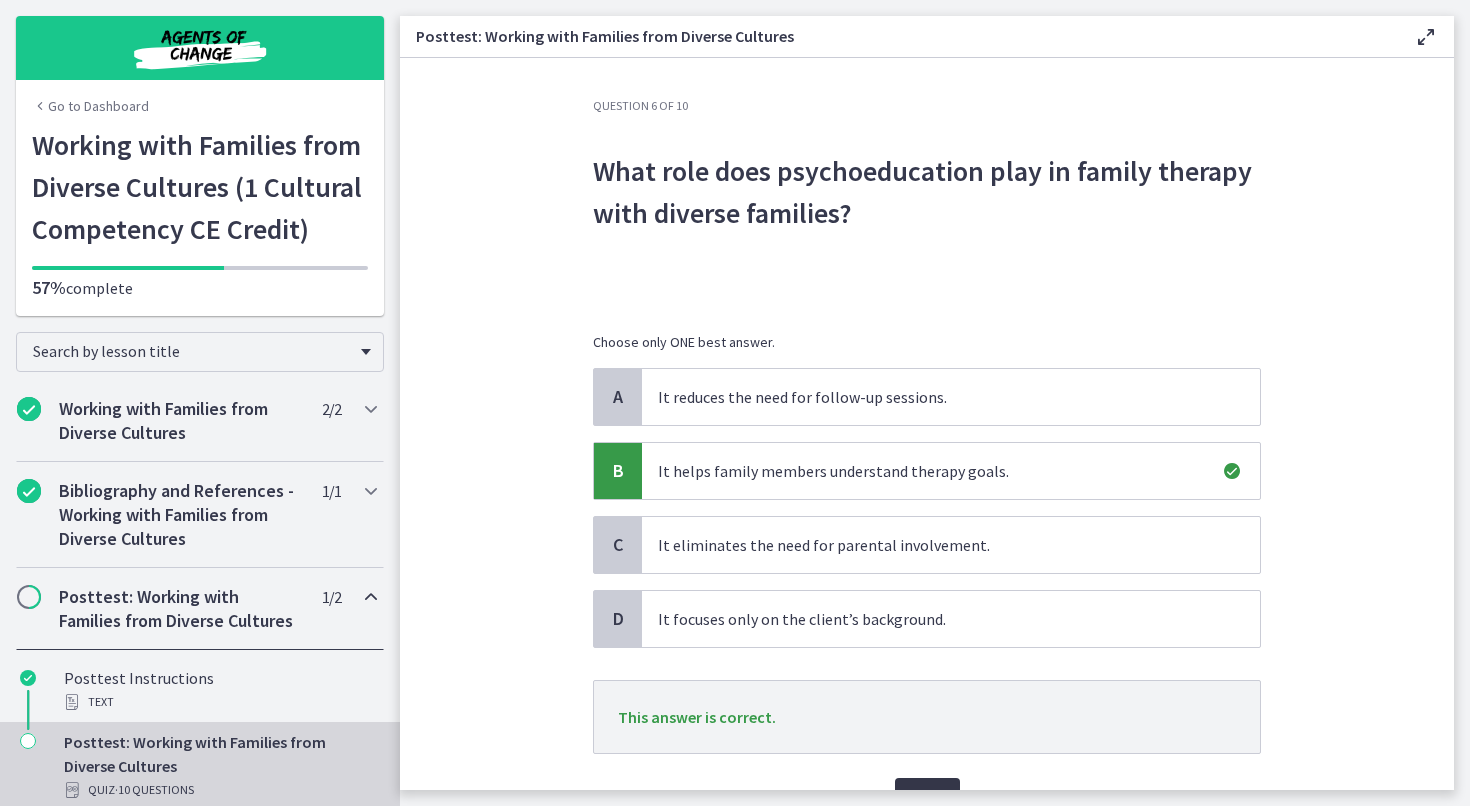 click on "Next" at bounding box center [927, 798] 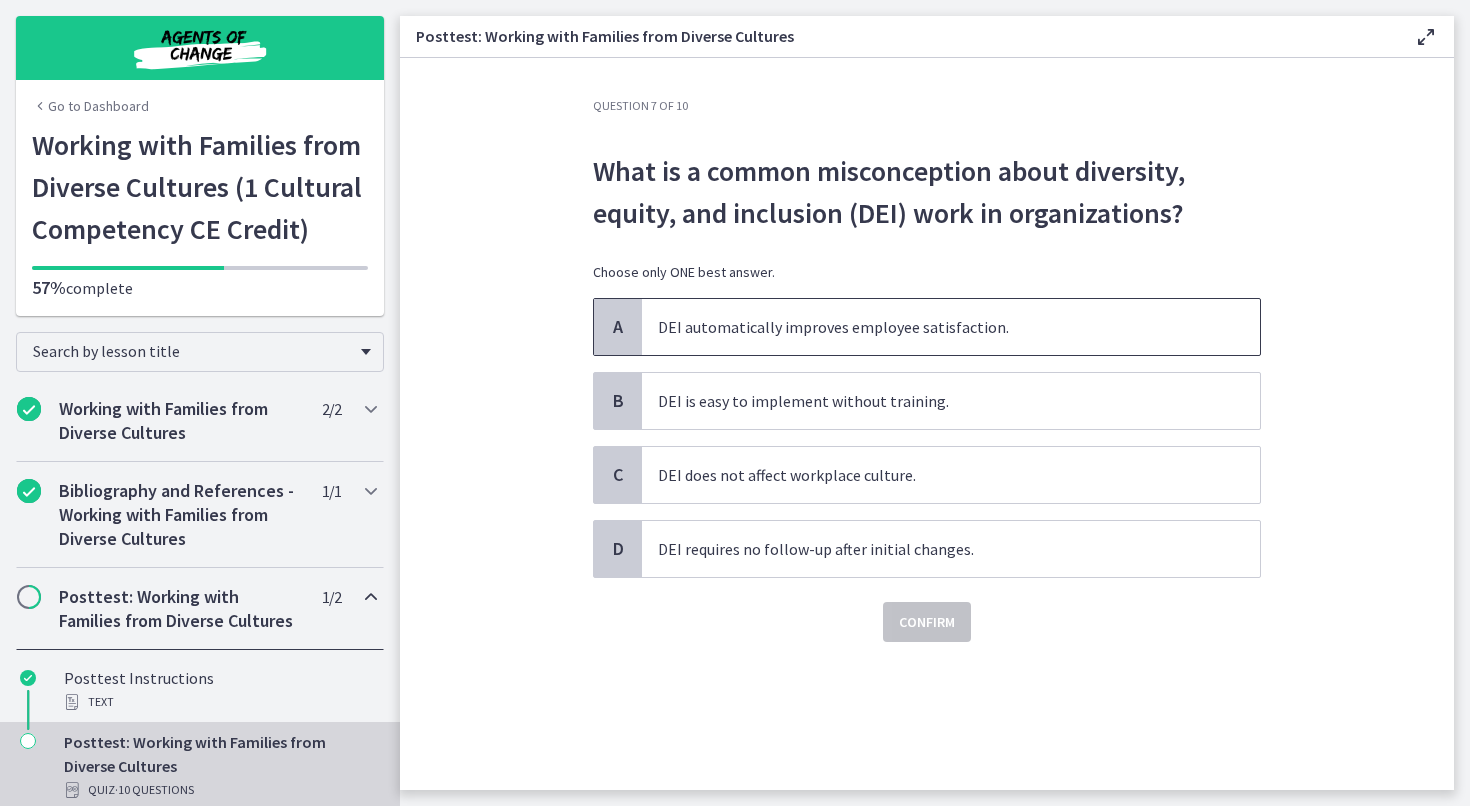 click on "DEI automatically improves employee satisfaction." at bounding box center (931, 327) 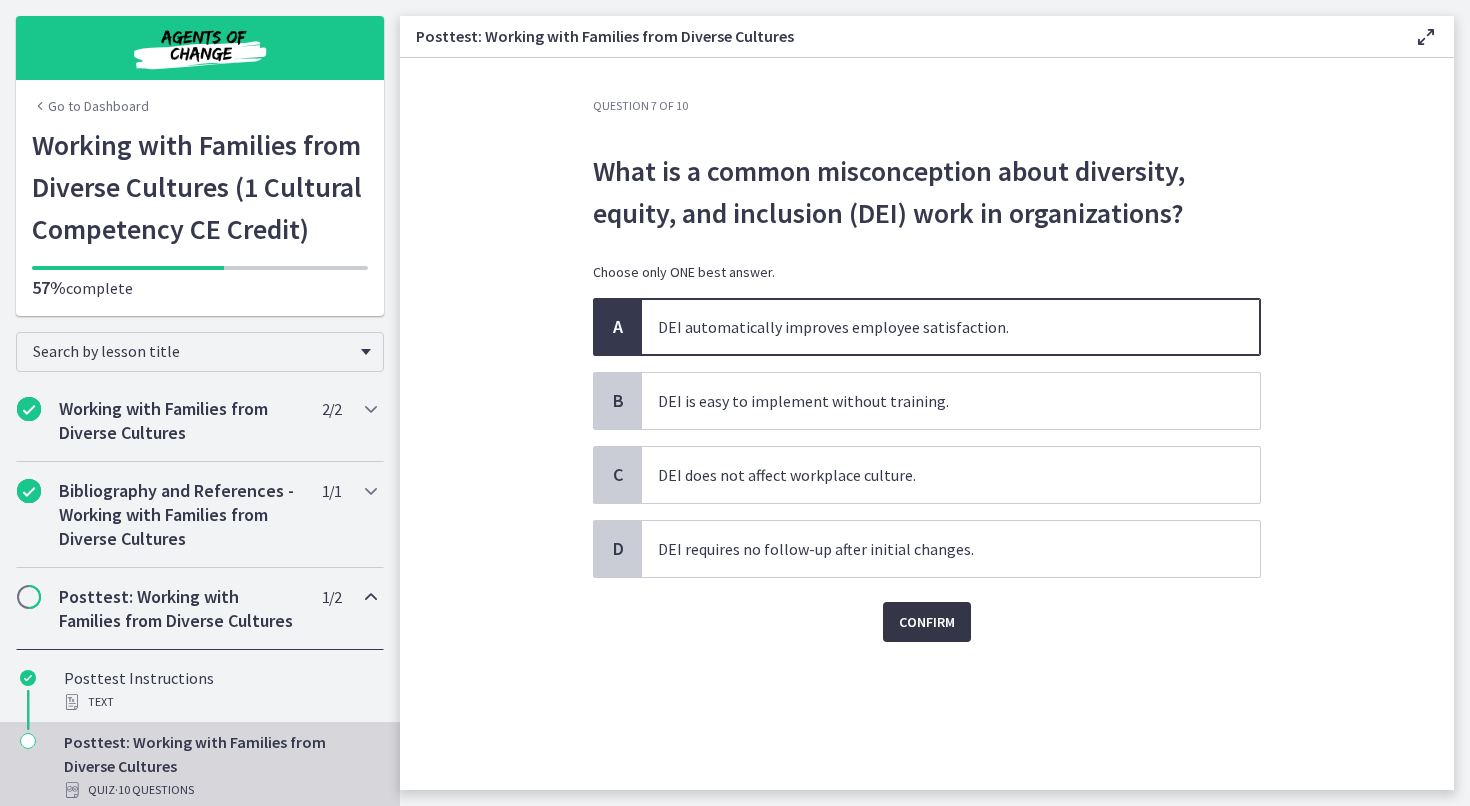 click on "Confirm" at bounding box center (927, 622) 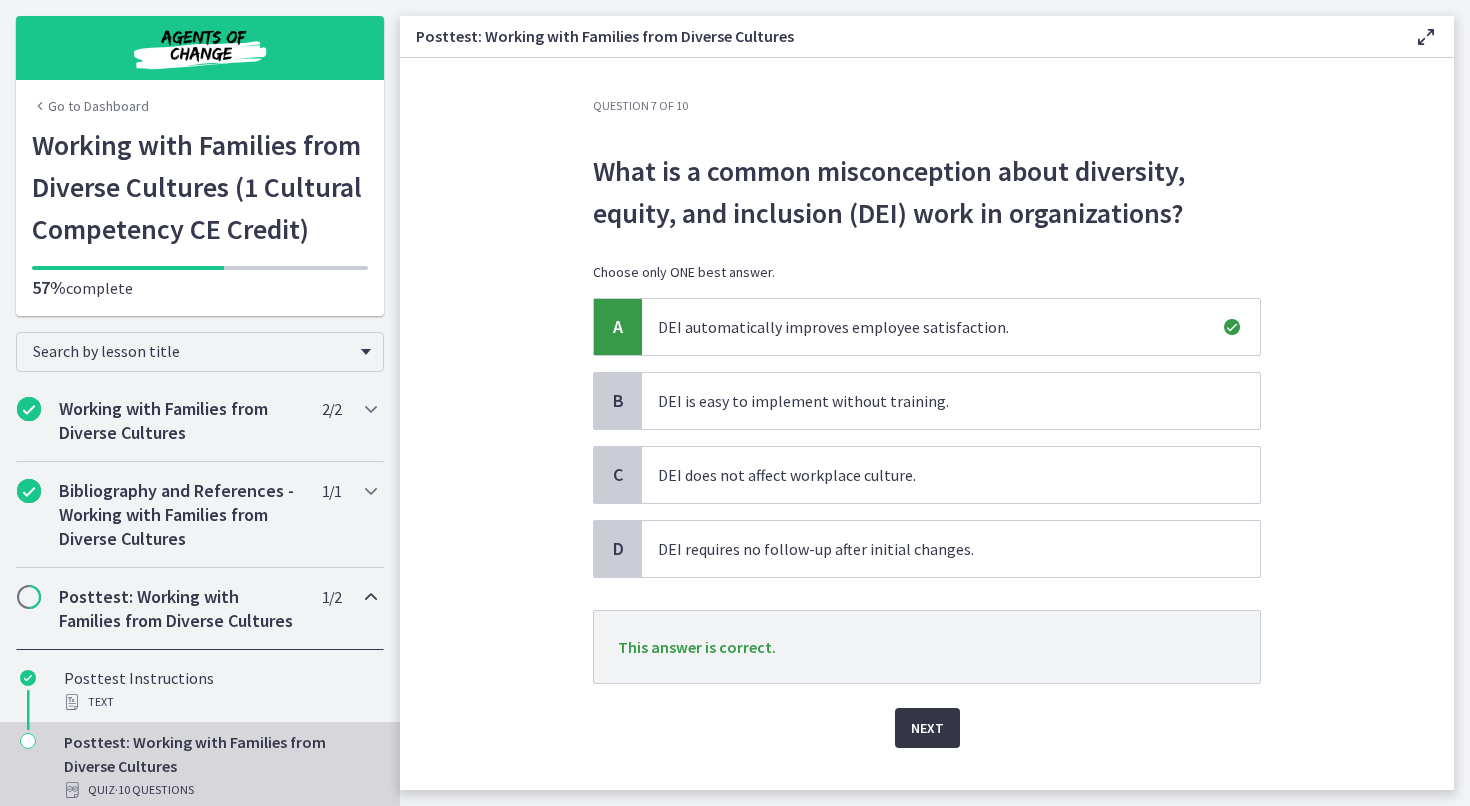click on "Next" at bounding box center [927, 728] 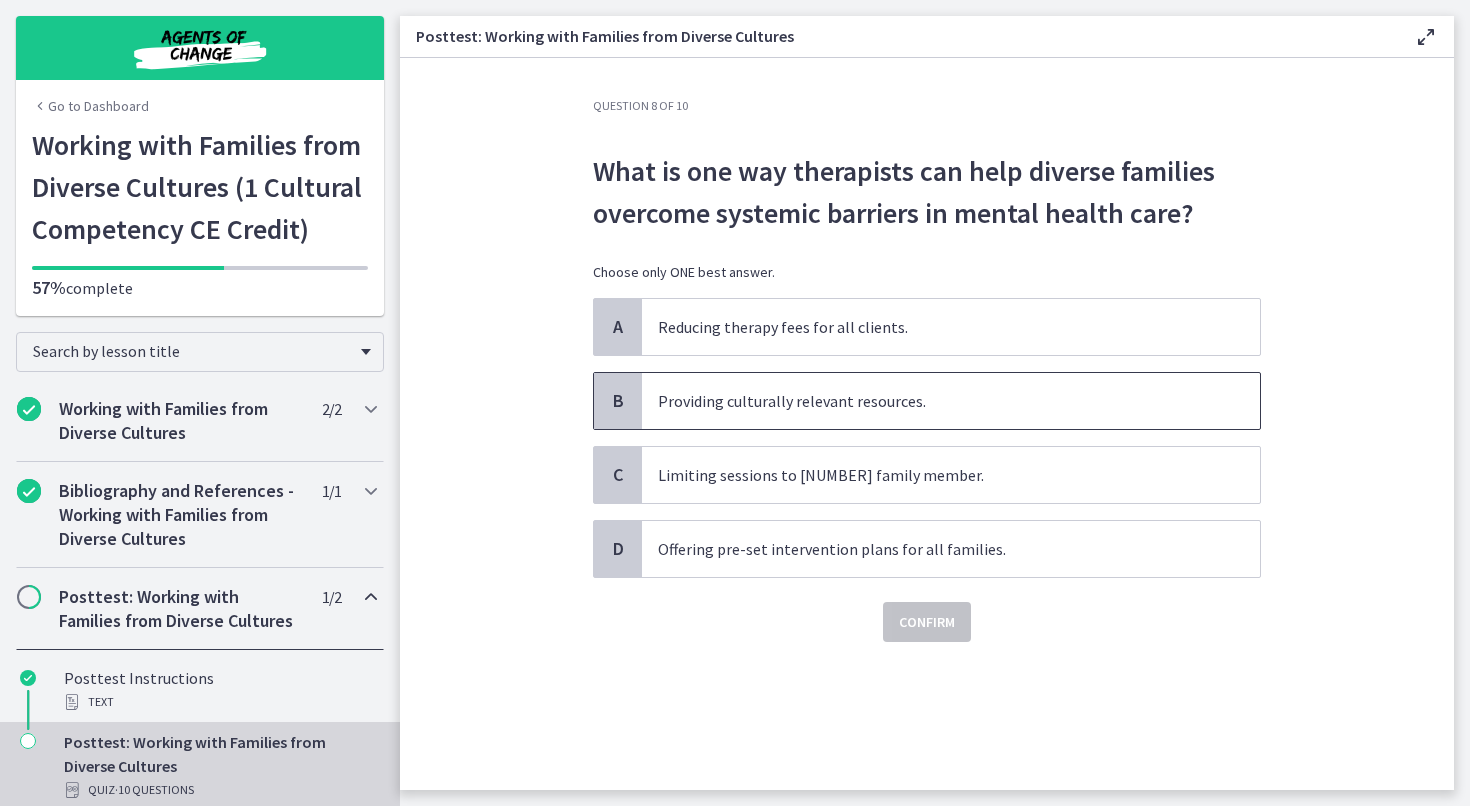 click on "Providing culturally relevant resources." at bounding box center [931, 401] 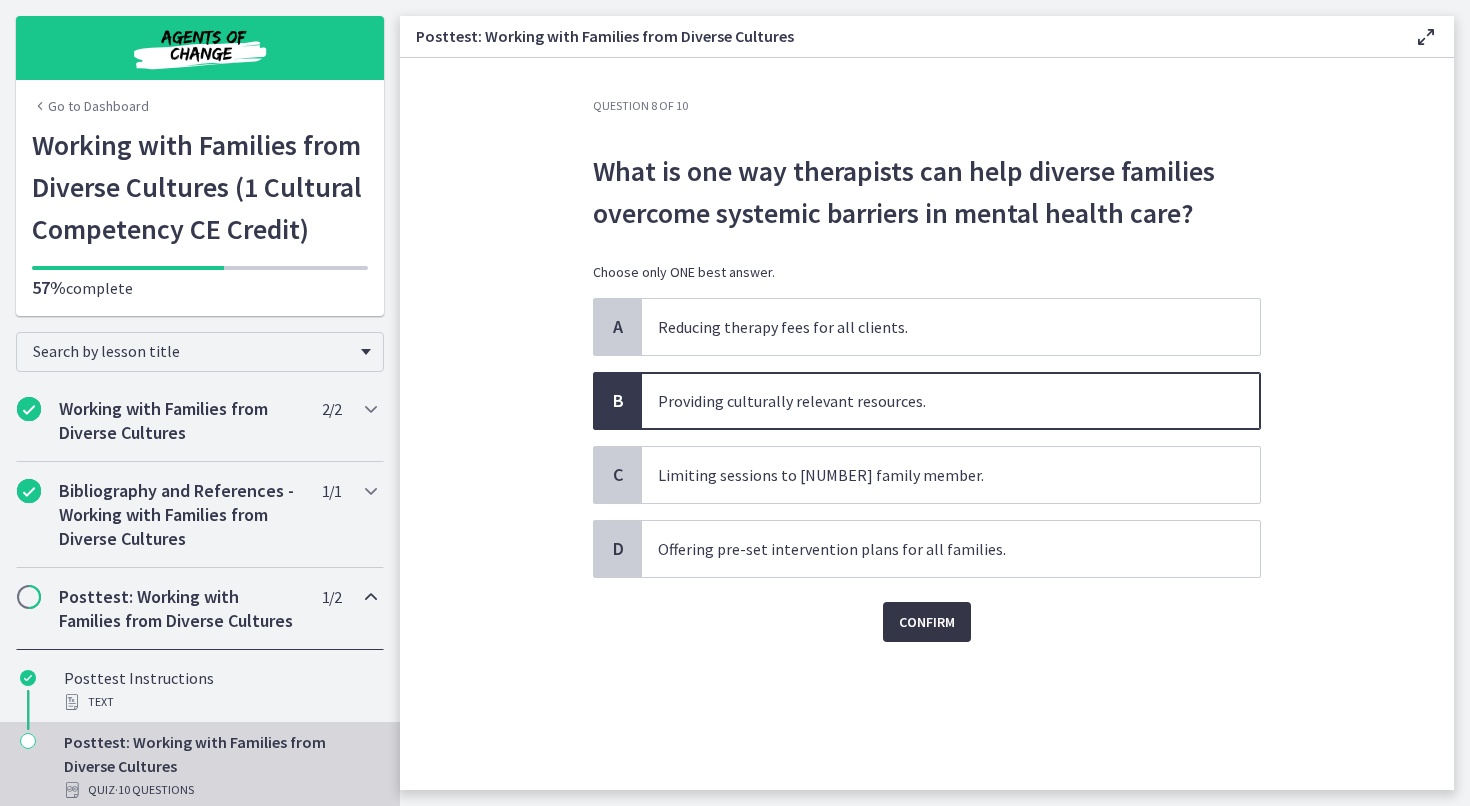 click on "Confirm" at bounding box center (927, 622) 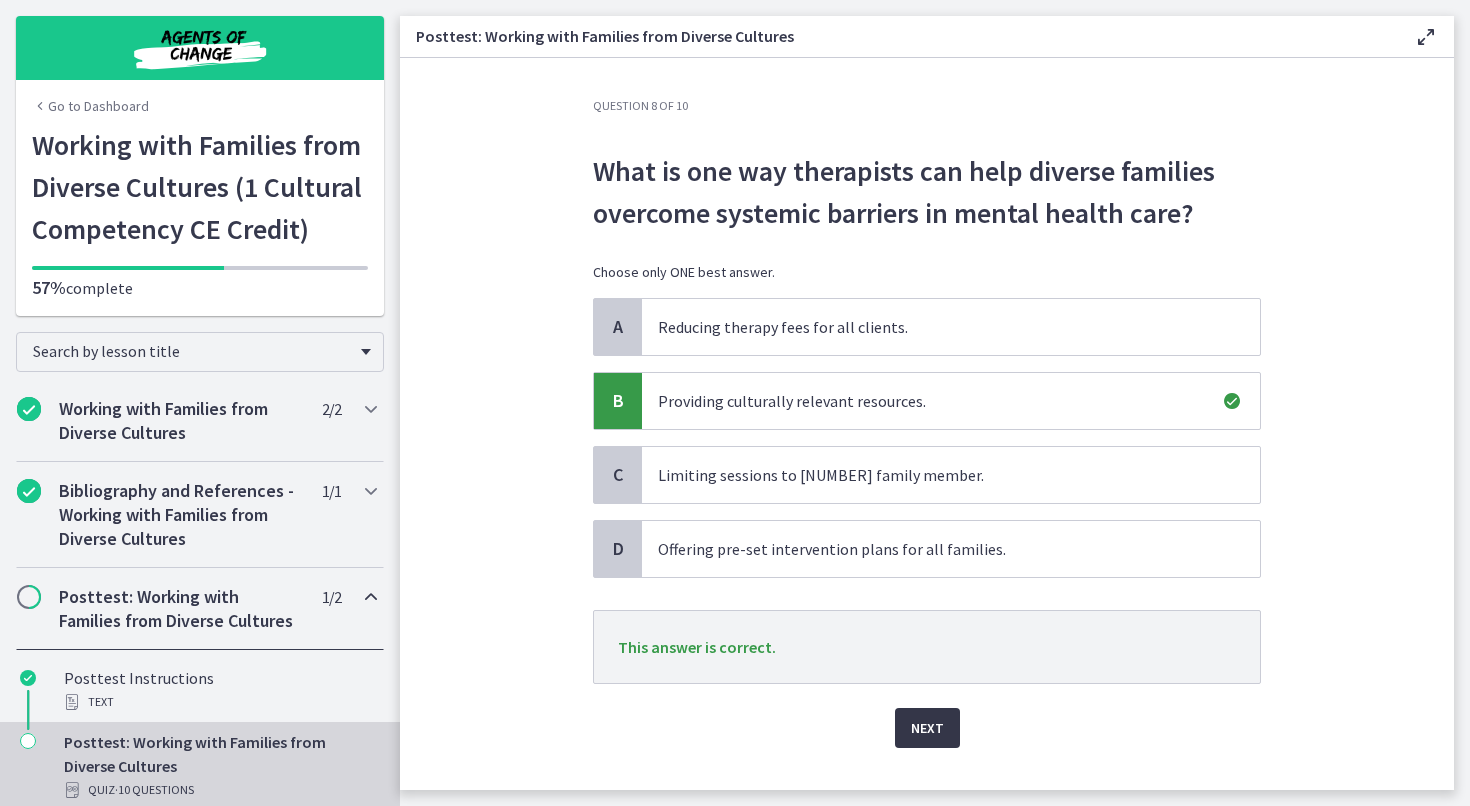 click on "Next" at bounding box center [927, 728] 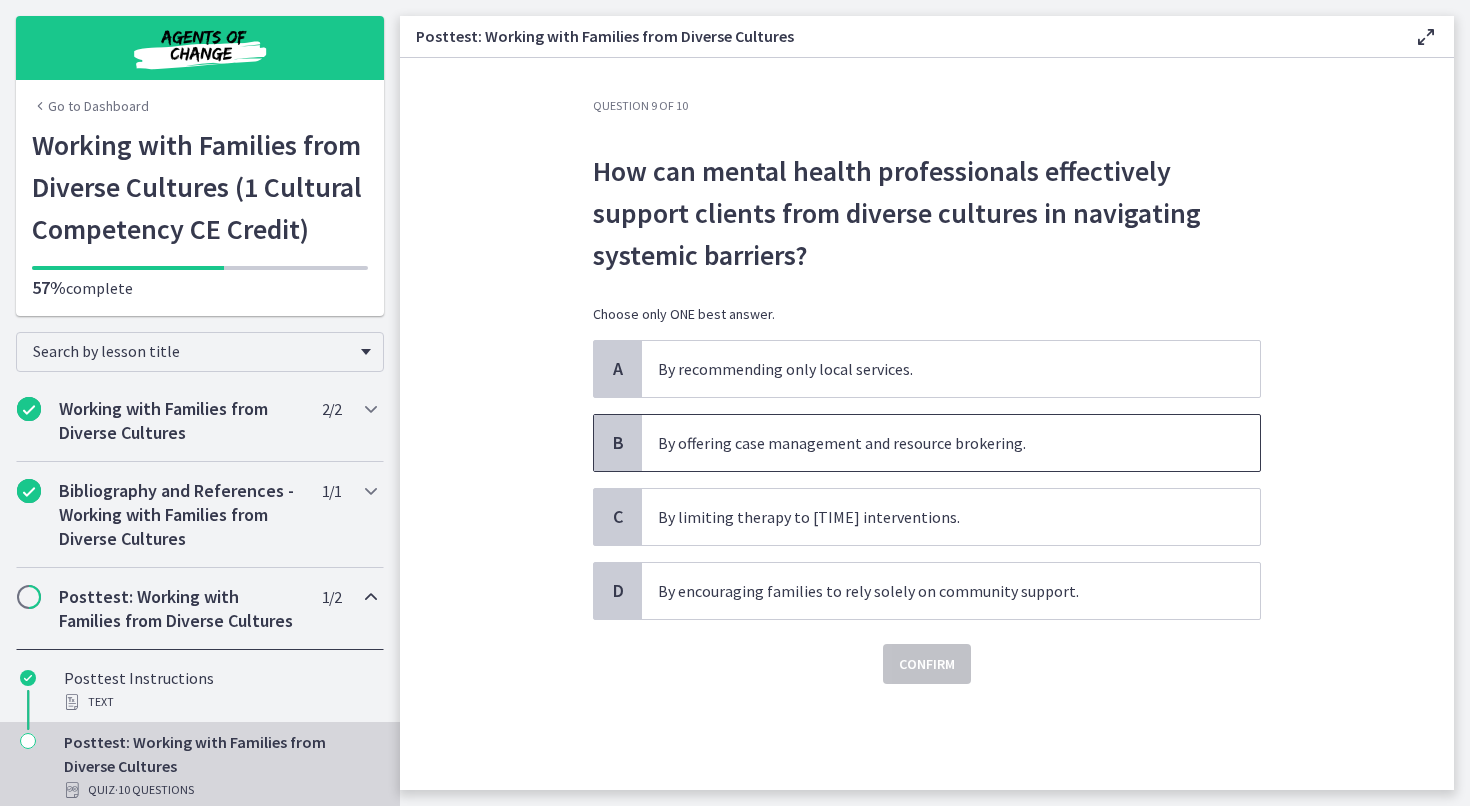 click on "By offering case management and resource brokering." at bounding box center [931, 443] 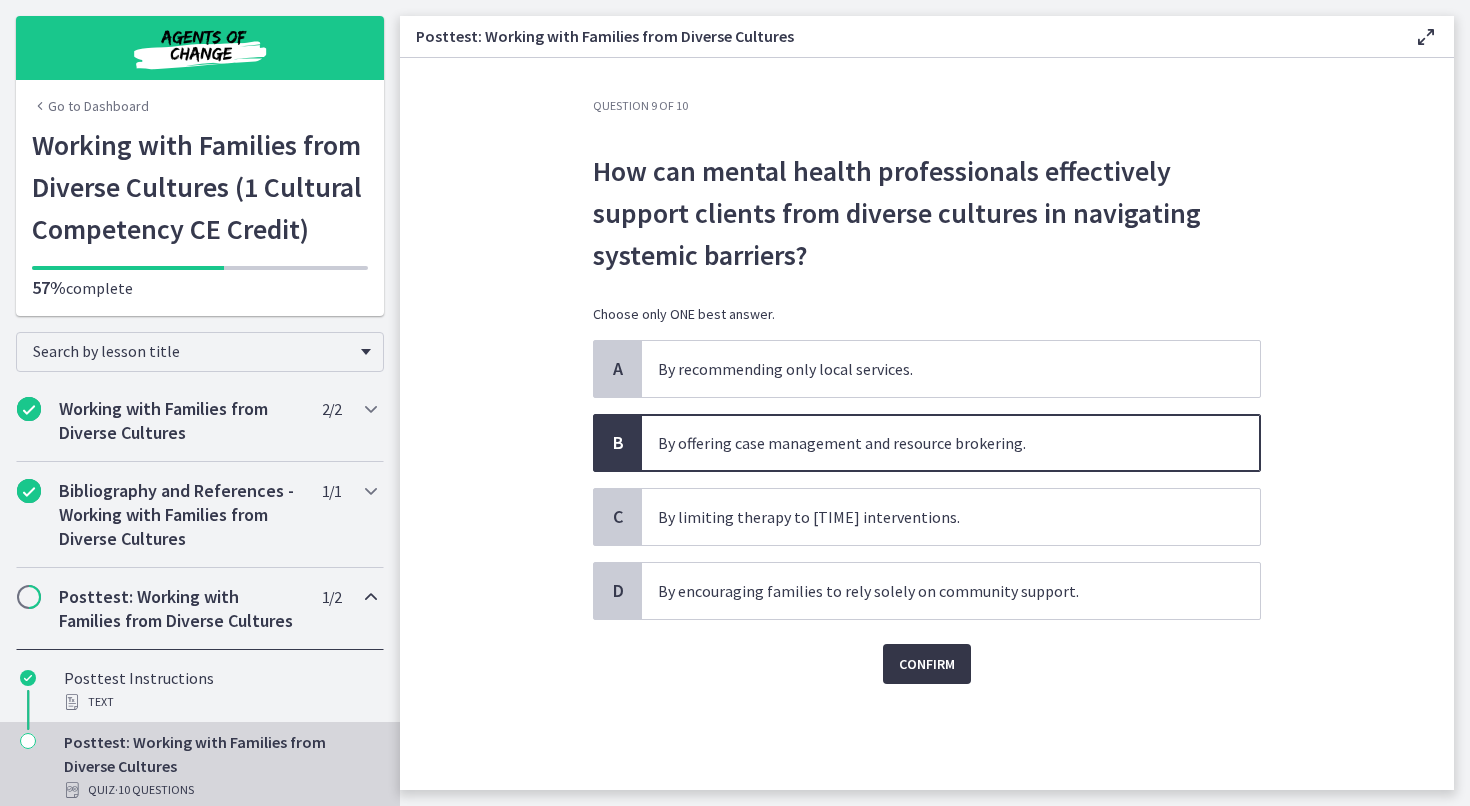 click on "Confirm" at bounding box center (927, 664) 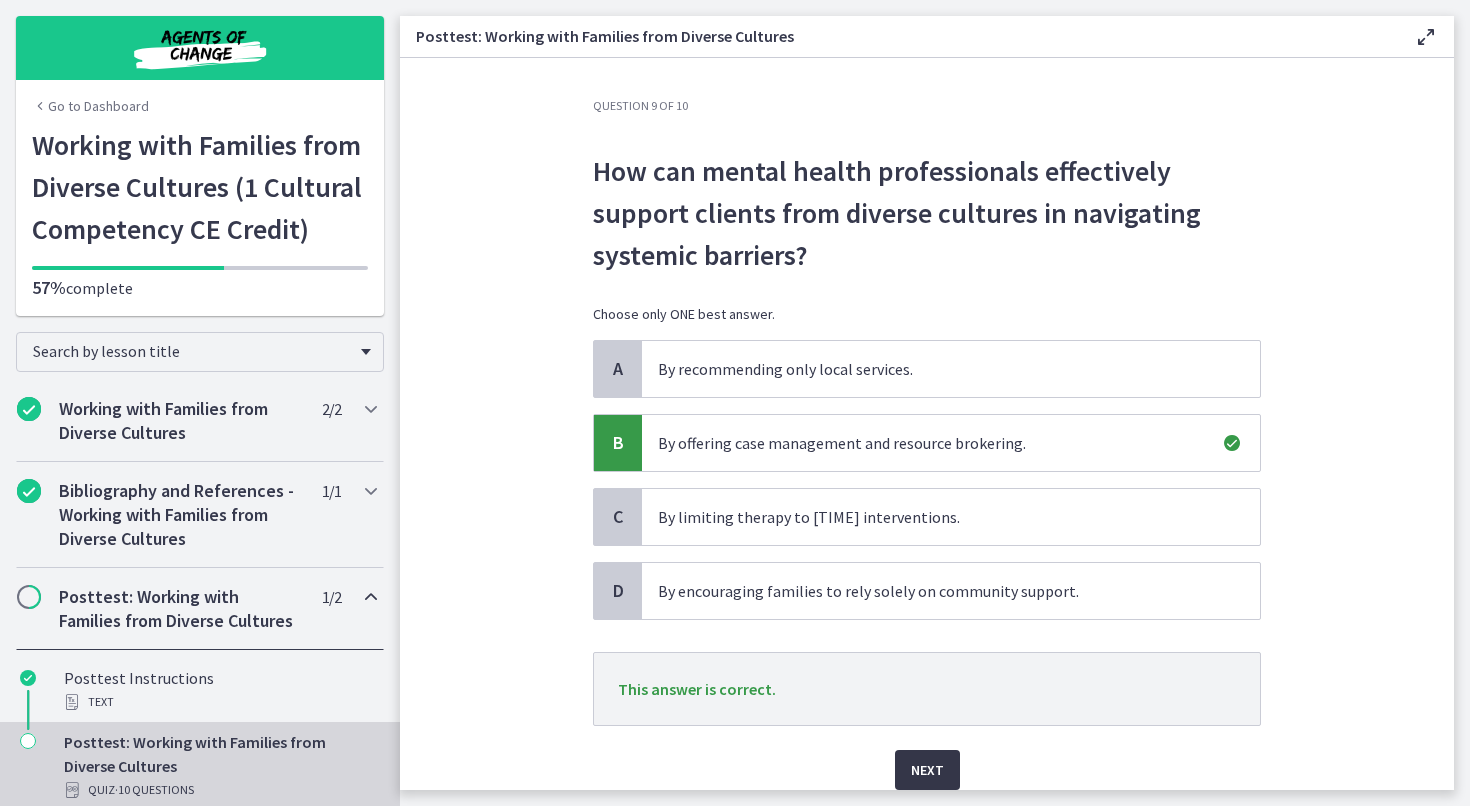 click on "Next" at bounding box center [927, 770] 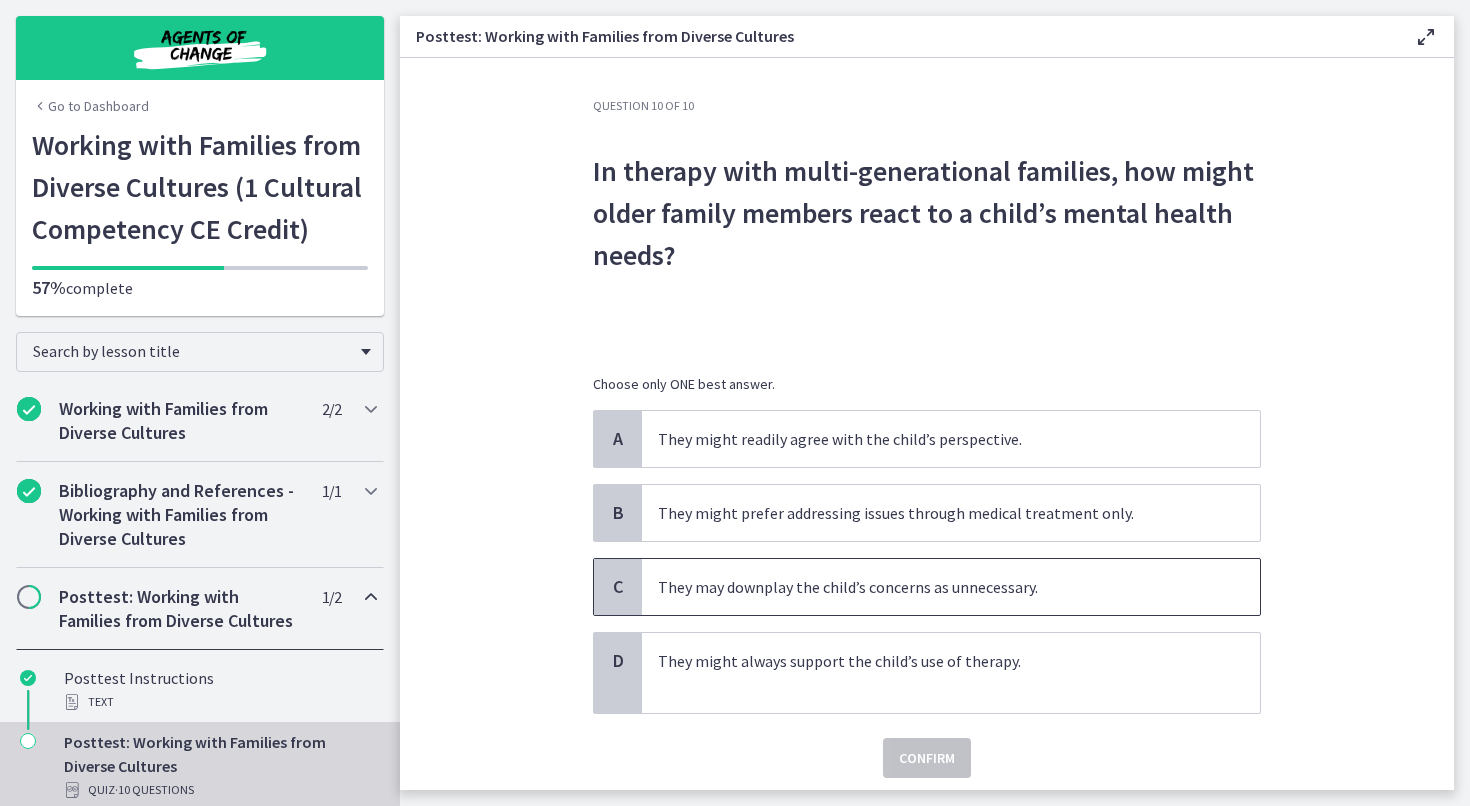 click on "They may downplay the child’s concerns as unnecessary." at bounding box center [931, 587] 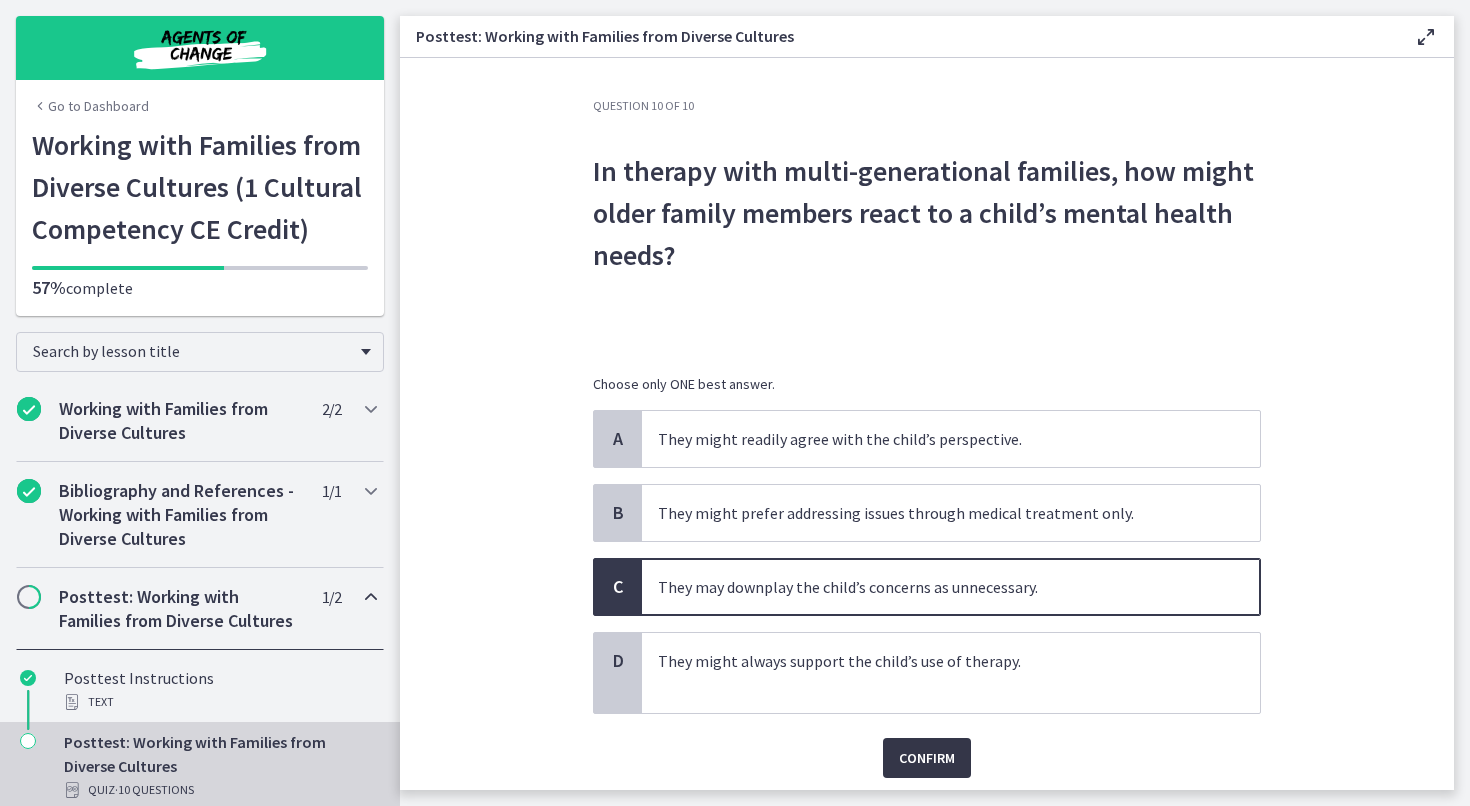 click on "Confirm" at bounding box center (927, 758) 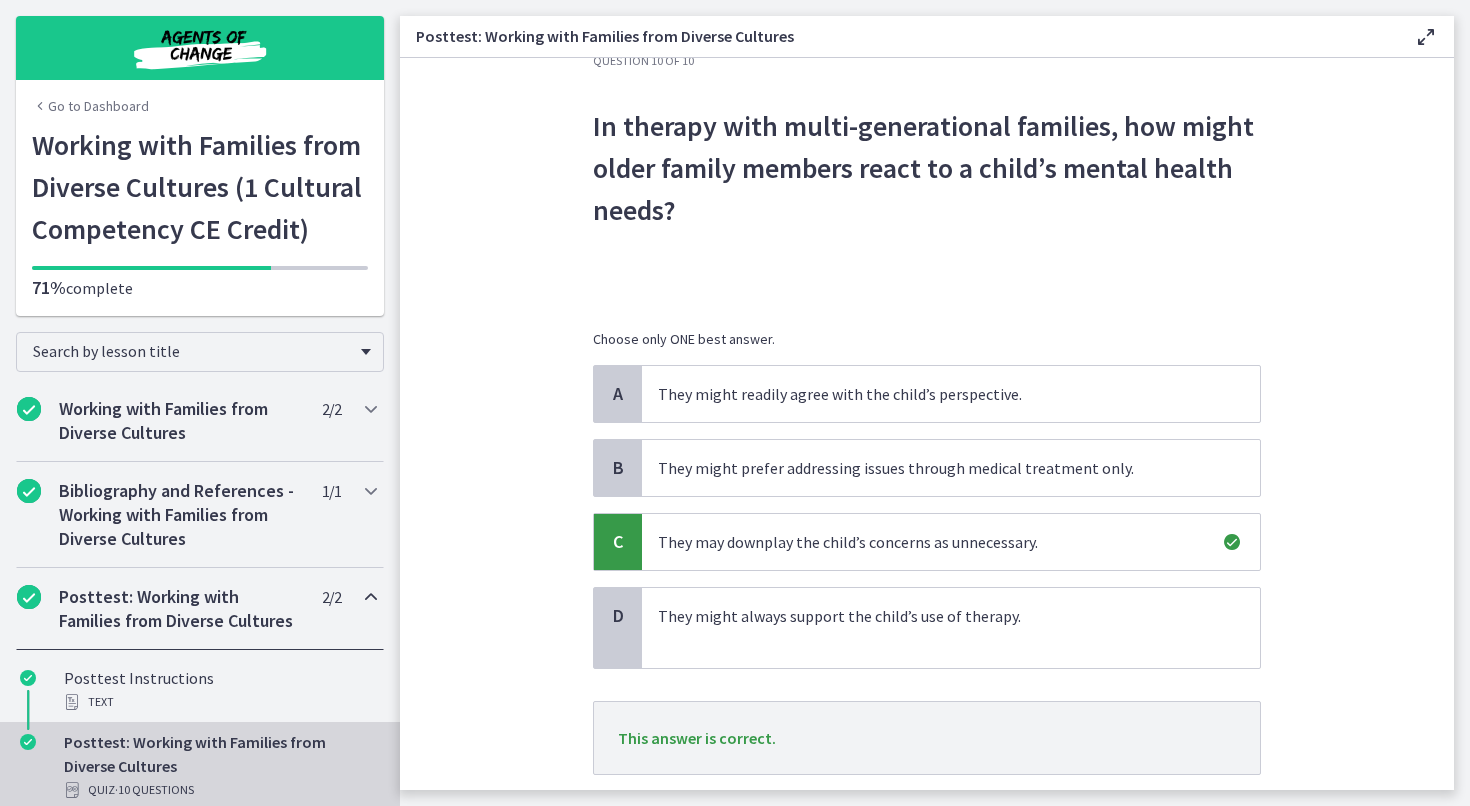 scroll, scrollTop: 92, scrollLeft: 0, axis: vertical 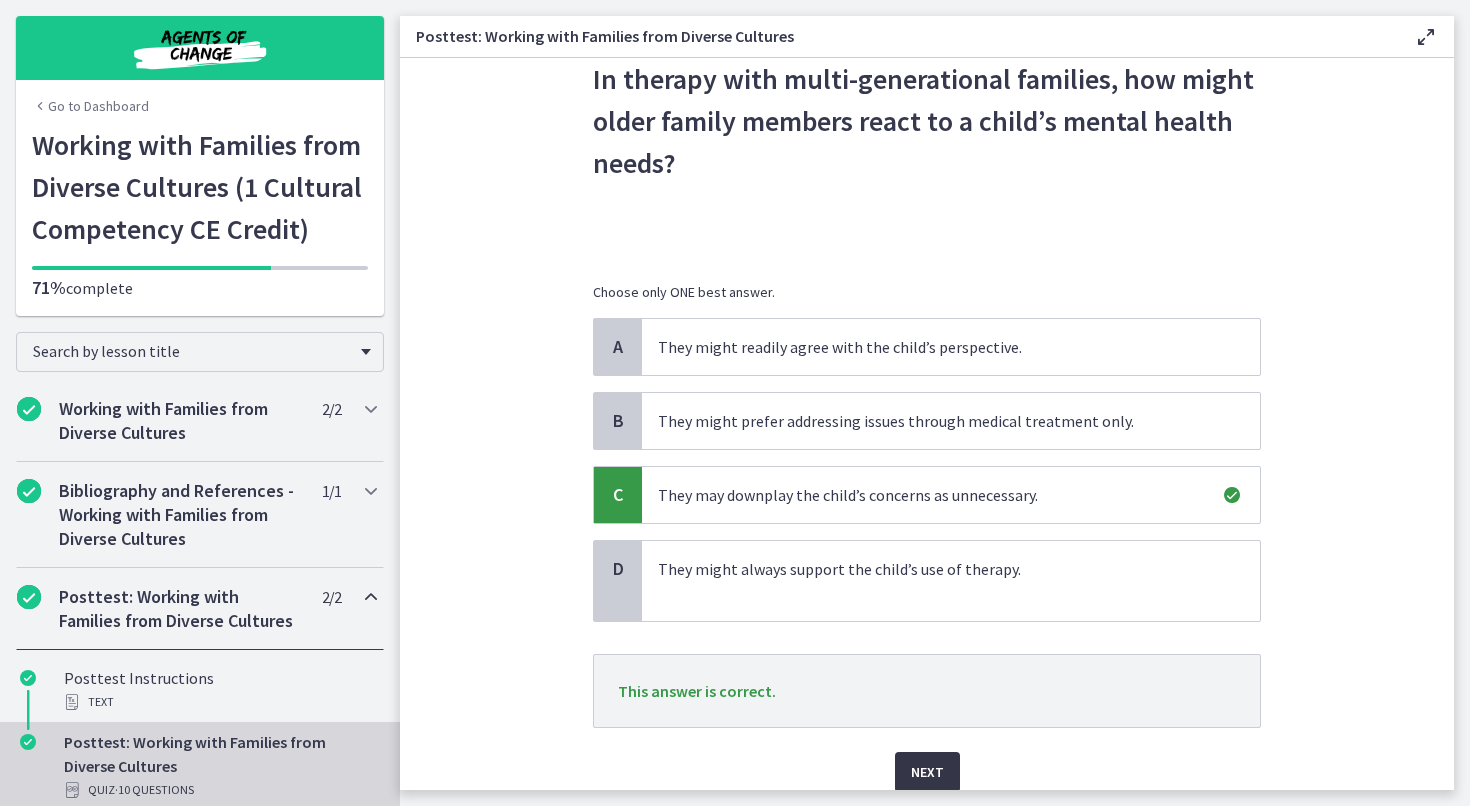 click on "Next" at bounding box center [927, 772] 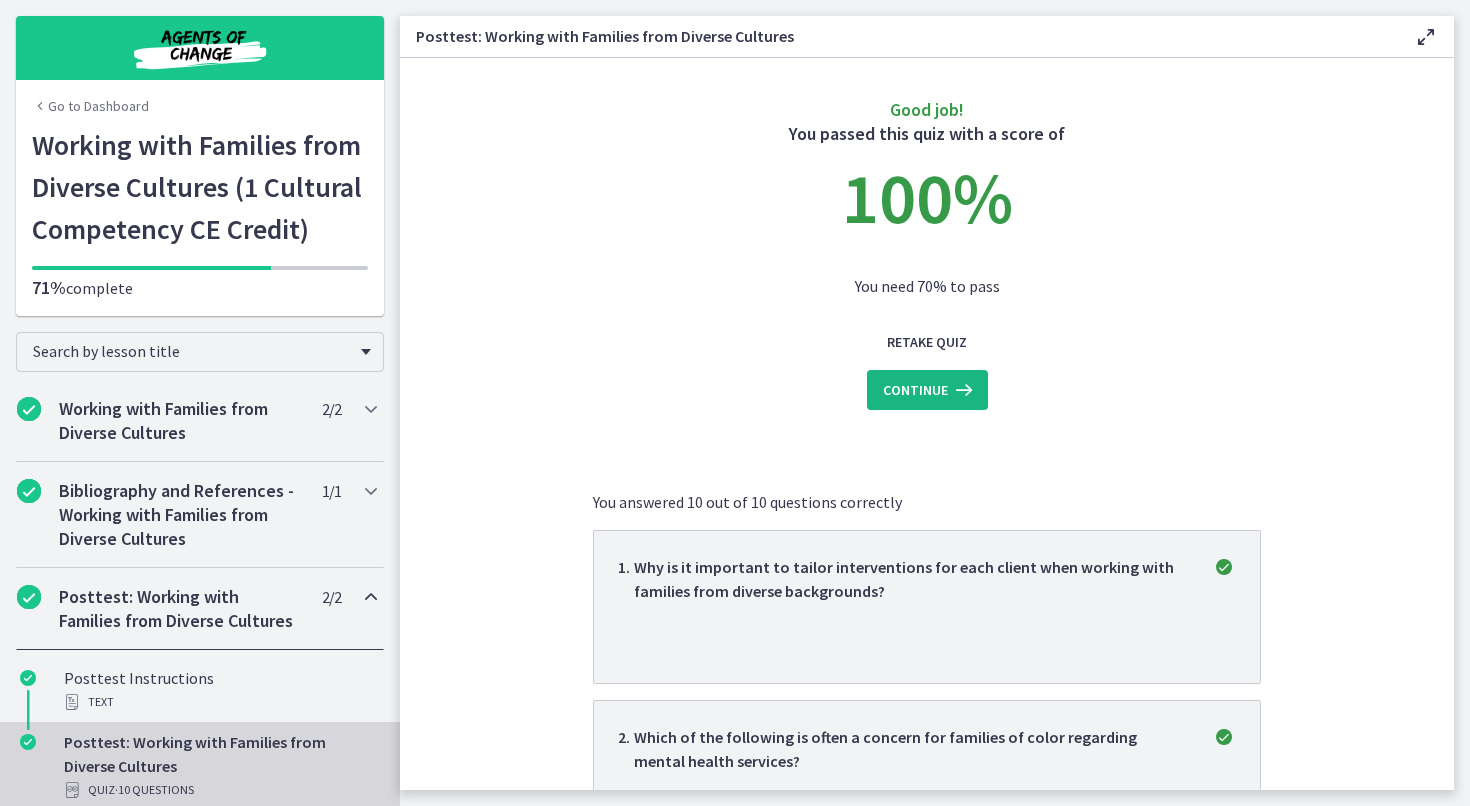 click on "Continue" at bounding box center [915, 390] 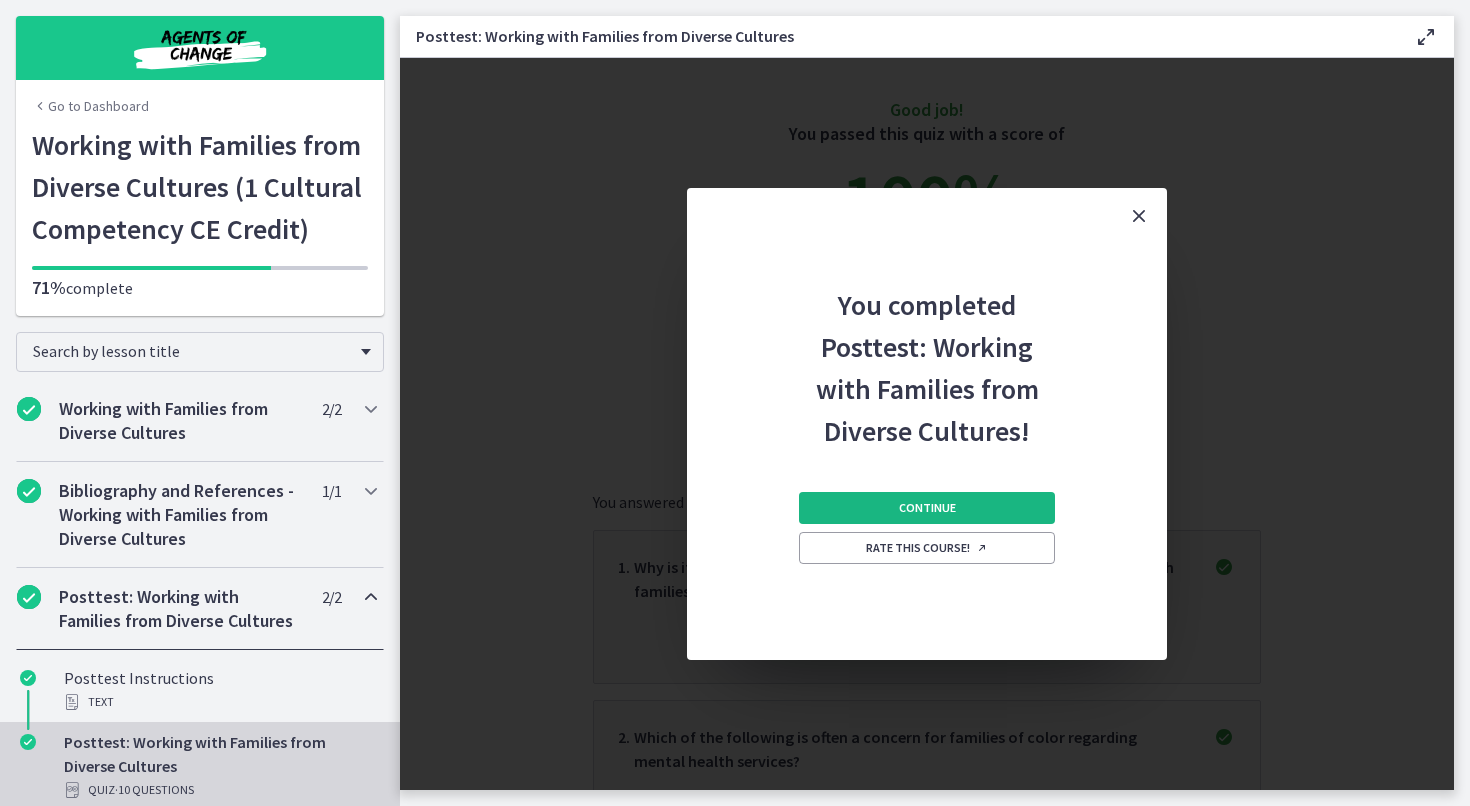 click on "Continue" at bounding box center [927, 508] 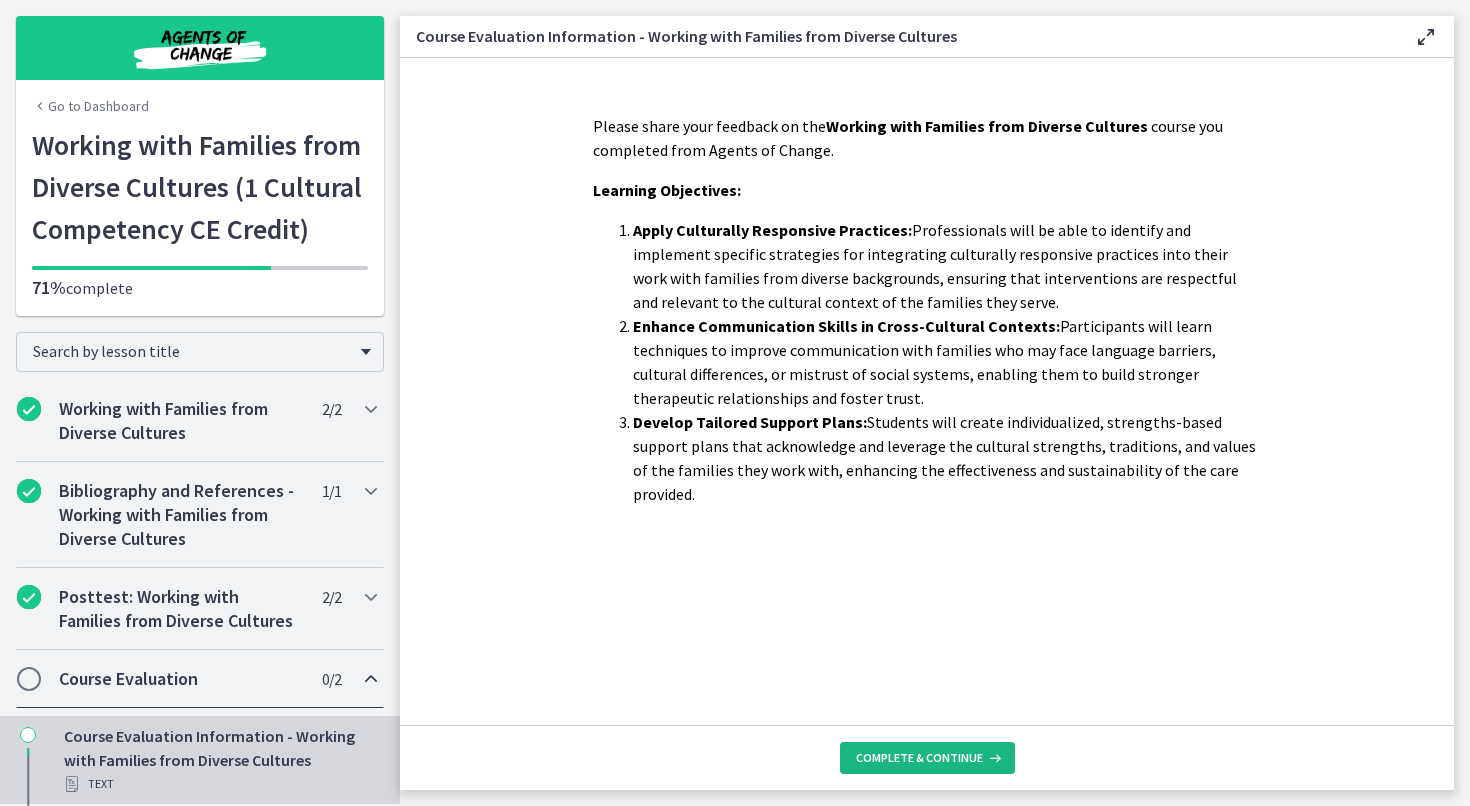 click on "Complete & continue" at bounding box center [919, 758] 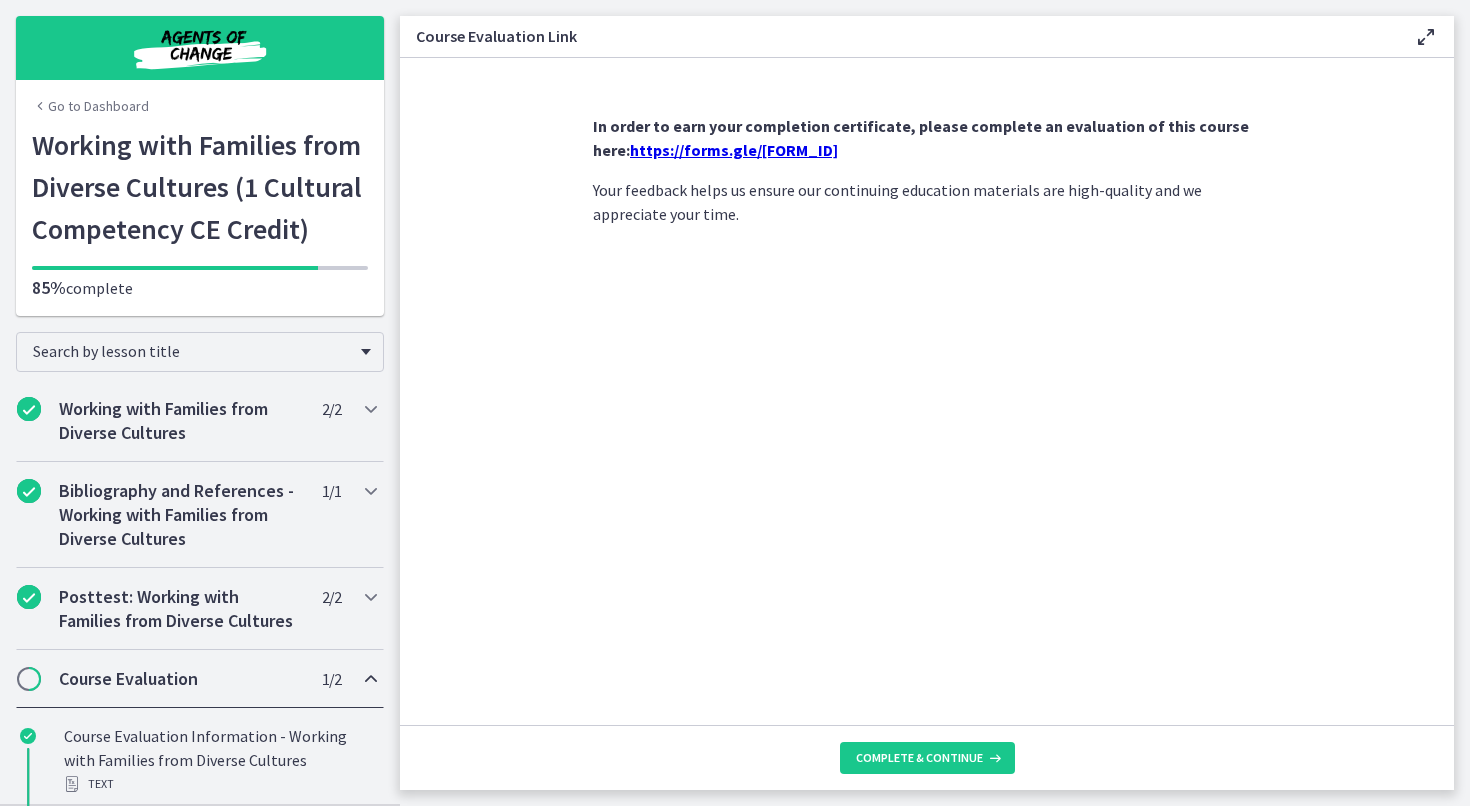 click on "https://forms.gle/ooyZ7RuvEjtqpjQ69" at bounding box center [734, 150] 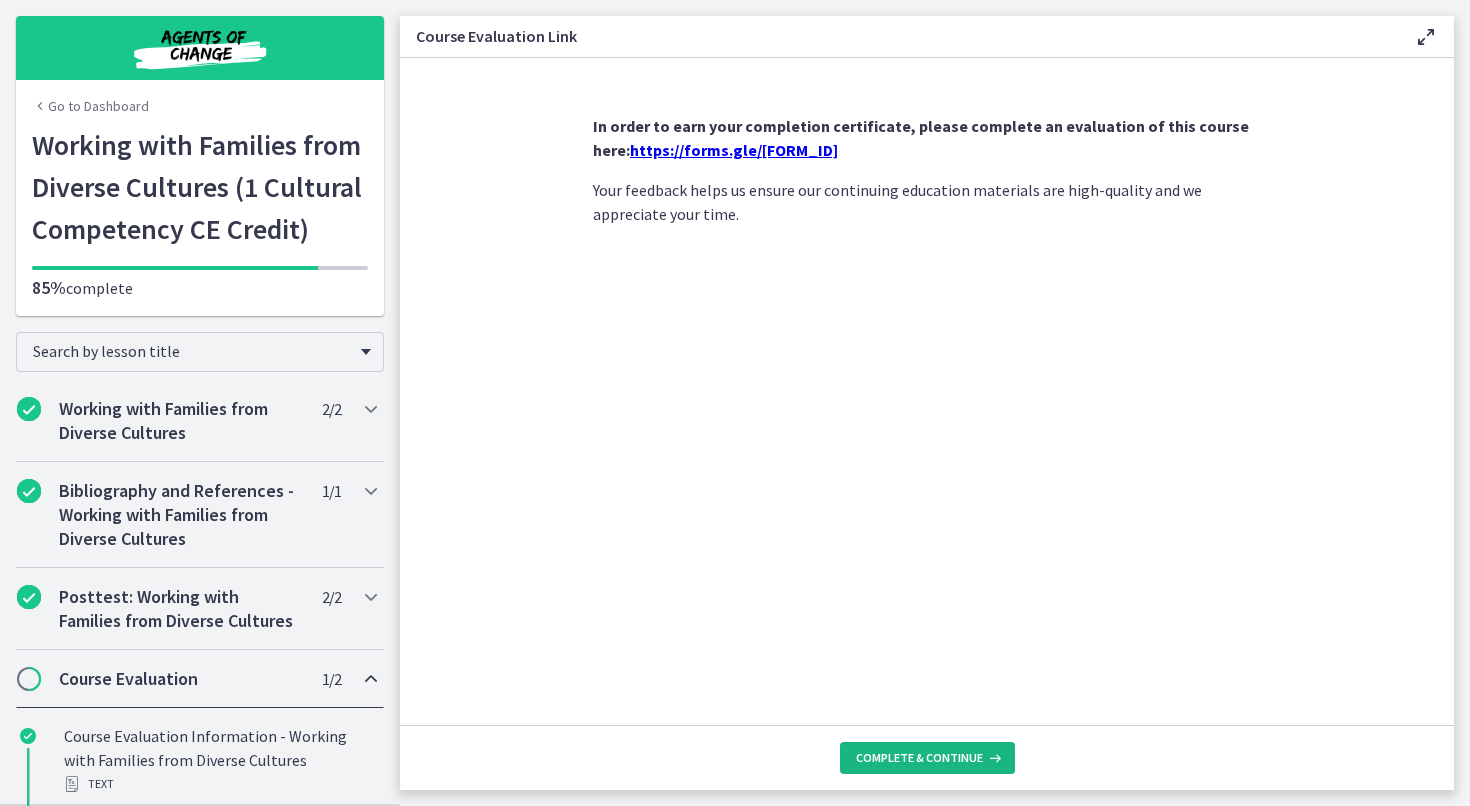 click on "Complete & continue" at bounding box center [919, 758] 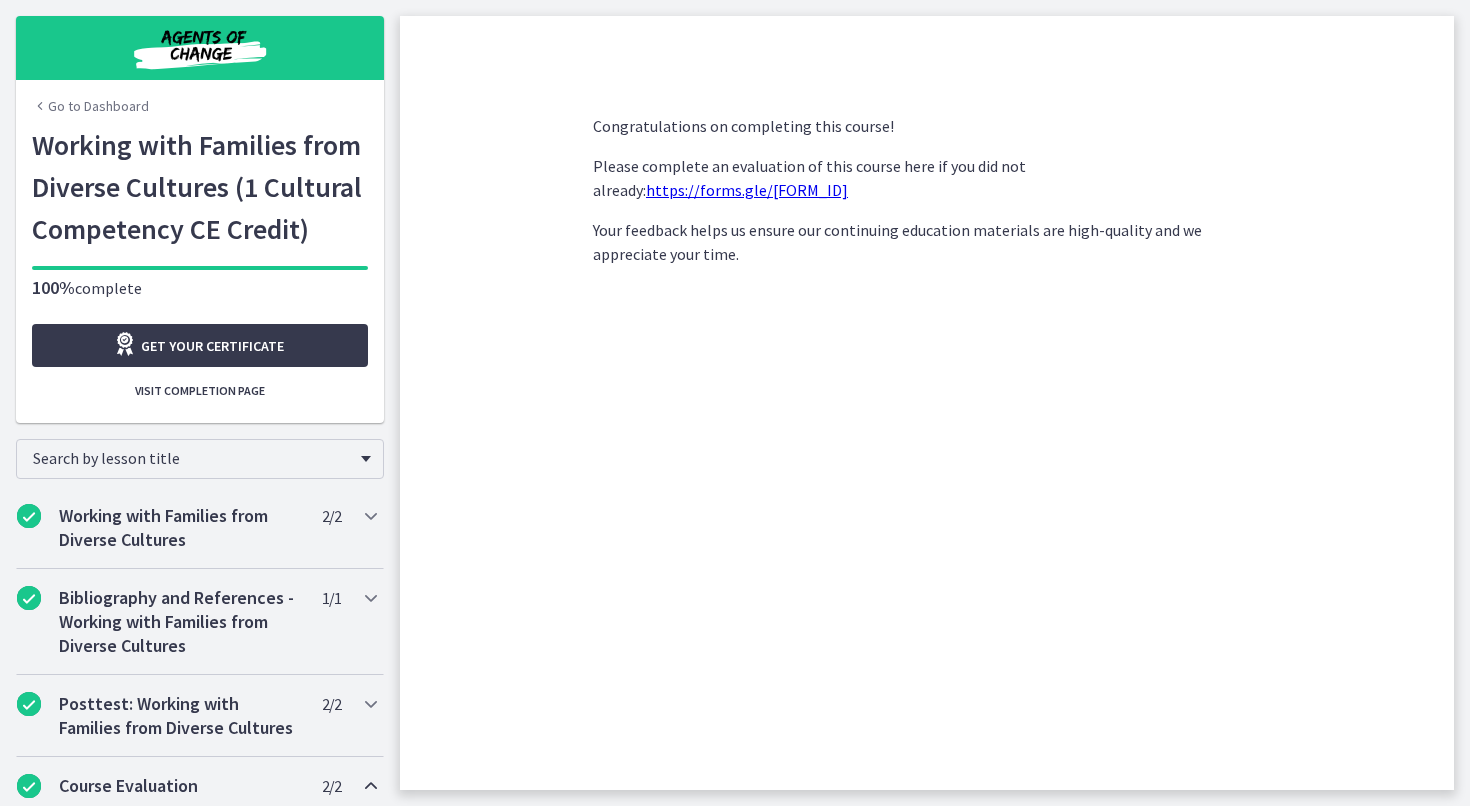 click on "Congratulations on completing this course! Please complete an evaluation of this course here if you did not already:  https://forms.gle/ooyZ7RuvEjtqpjQ69 Your feedback helps us ensure our continuing education materials are high-quality and we appreciate your time." 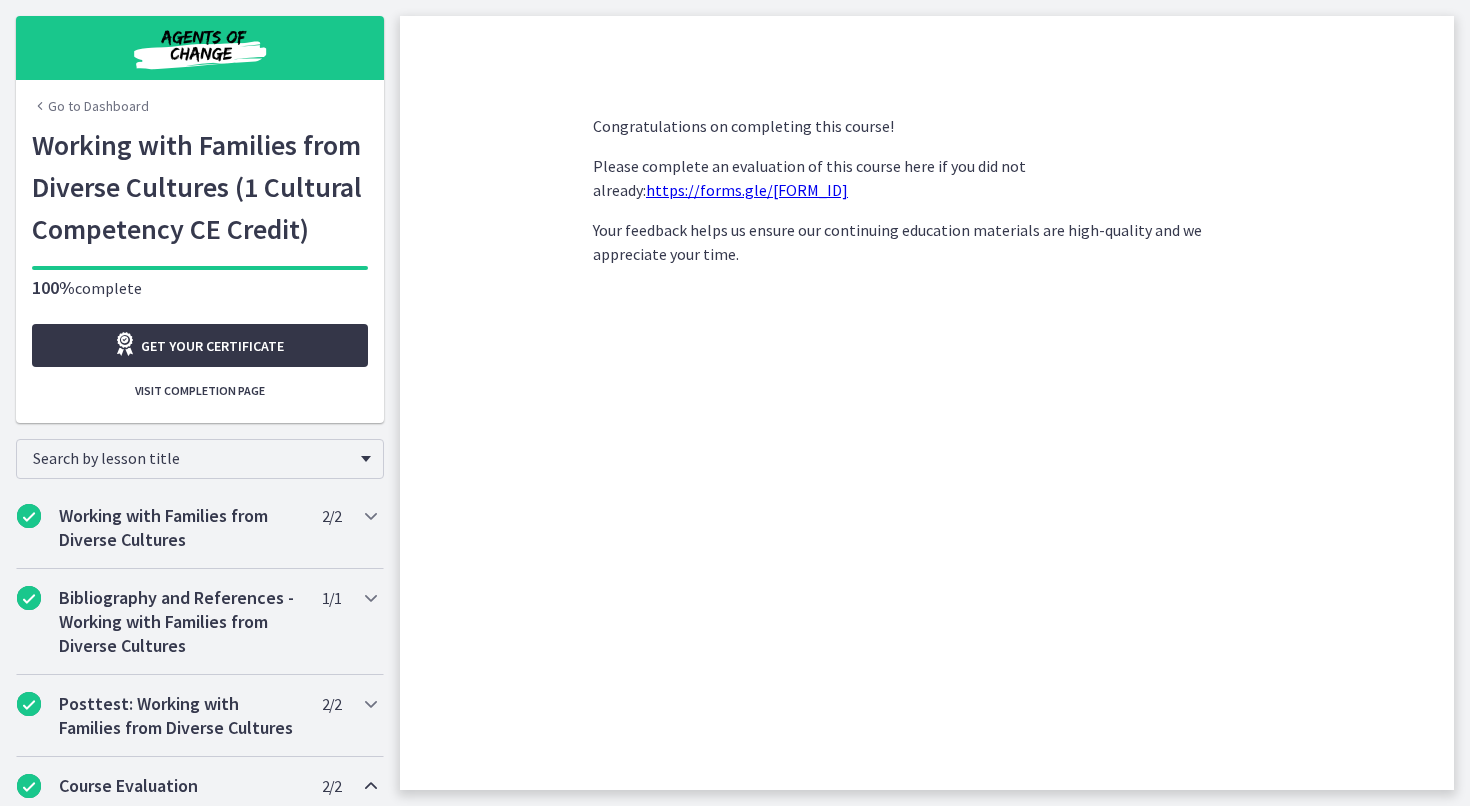 click on "Get your certificate" at bounding box center (212, 346) 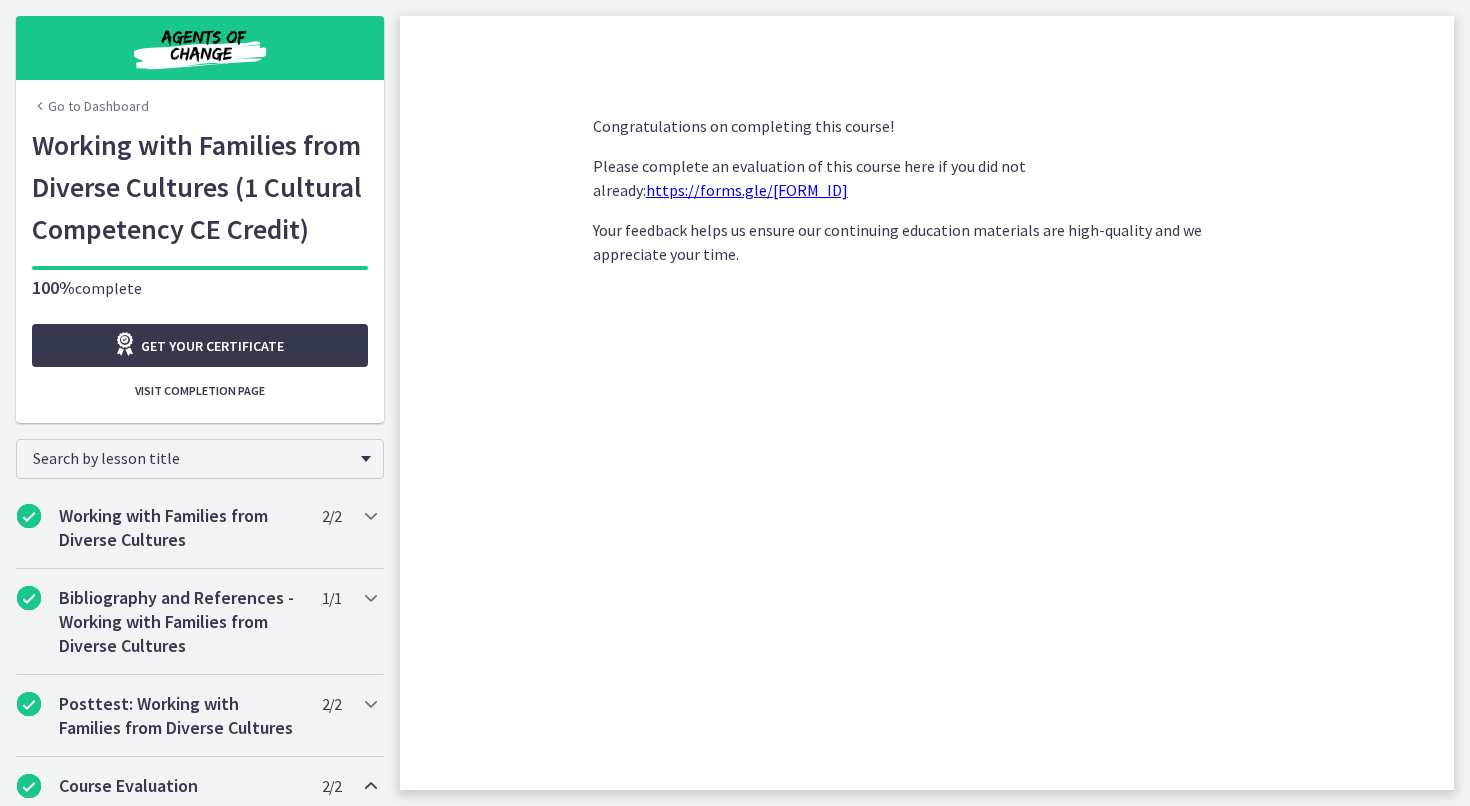click on "Go to Dashboard" at bounding box center (90, 106) 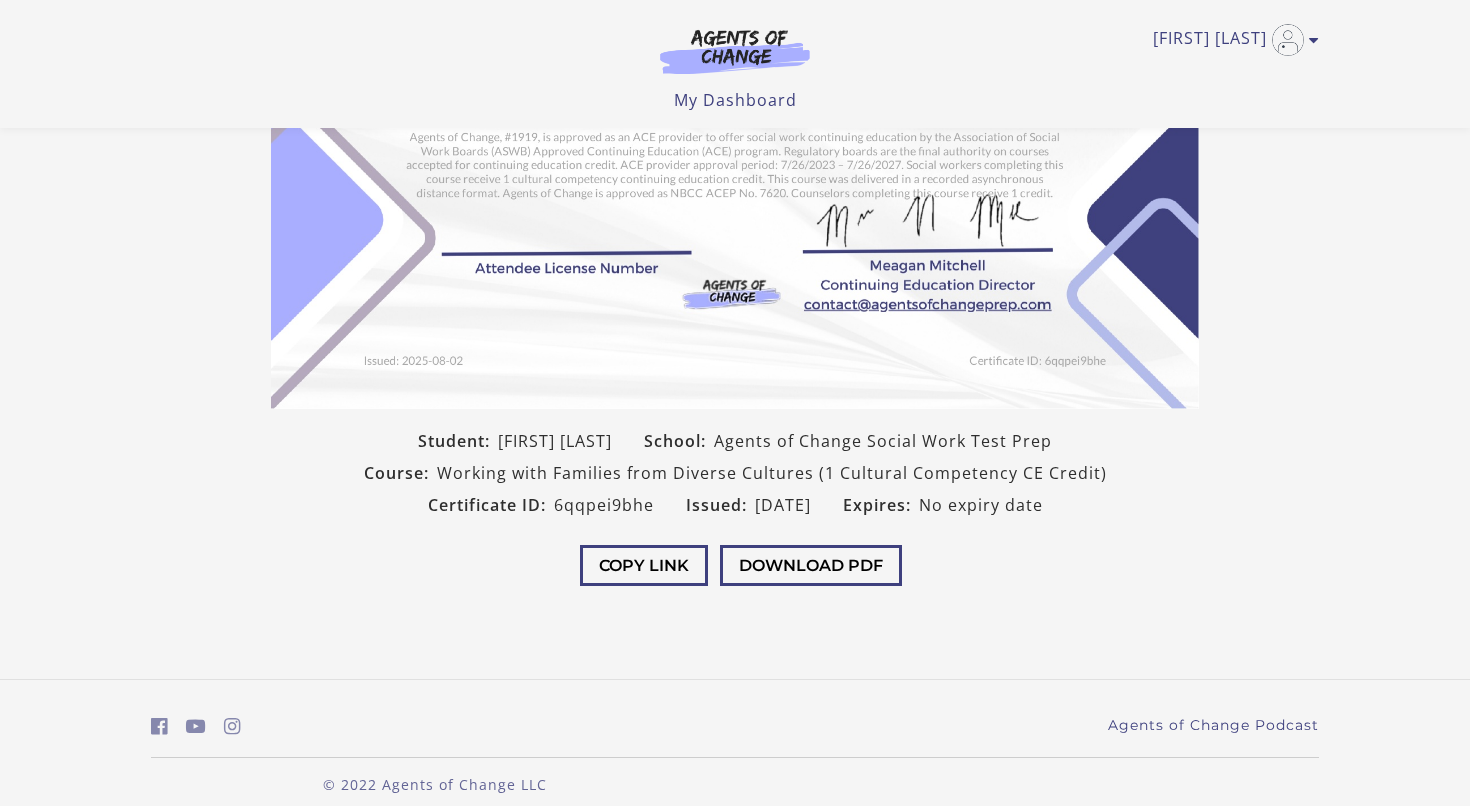 scroll, scrollTop: 315, scrollLeft: 0, axis: vertical 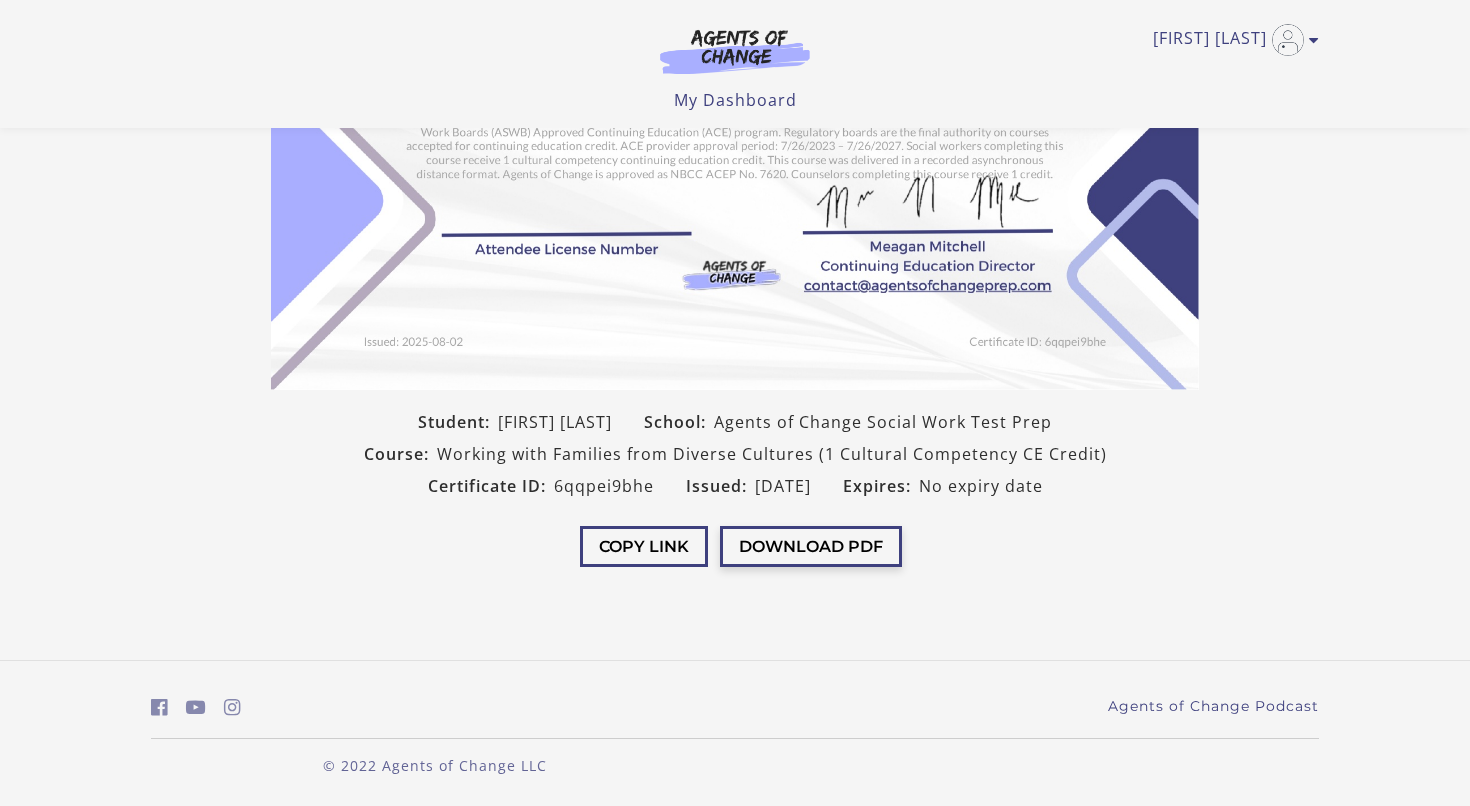 click on "Download PDF" at bounding box center [811, 546] 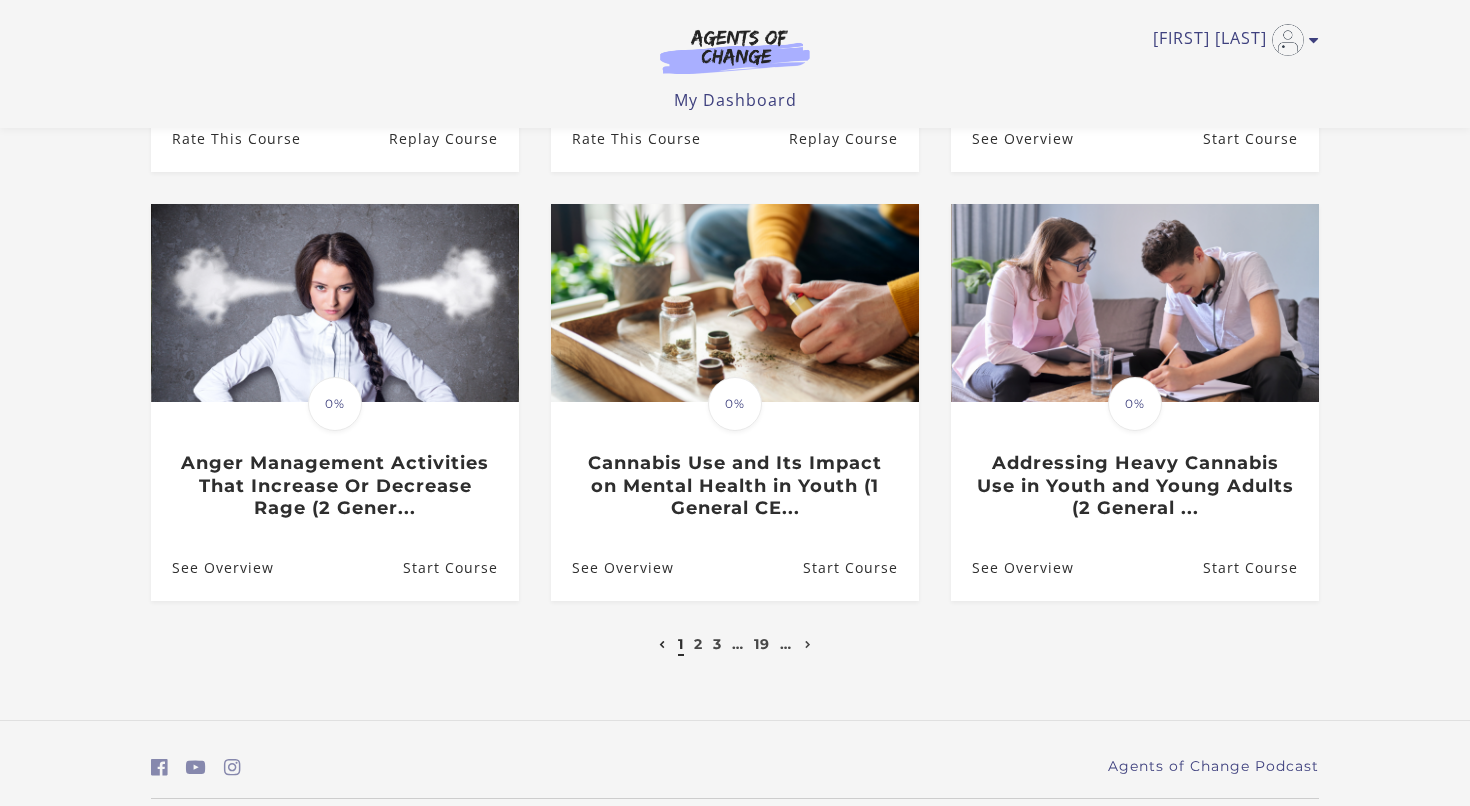 scroll, scrollTop: 538, scrollLeft: 0, axis: vertical 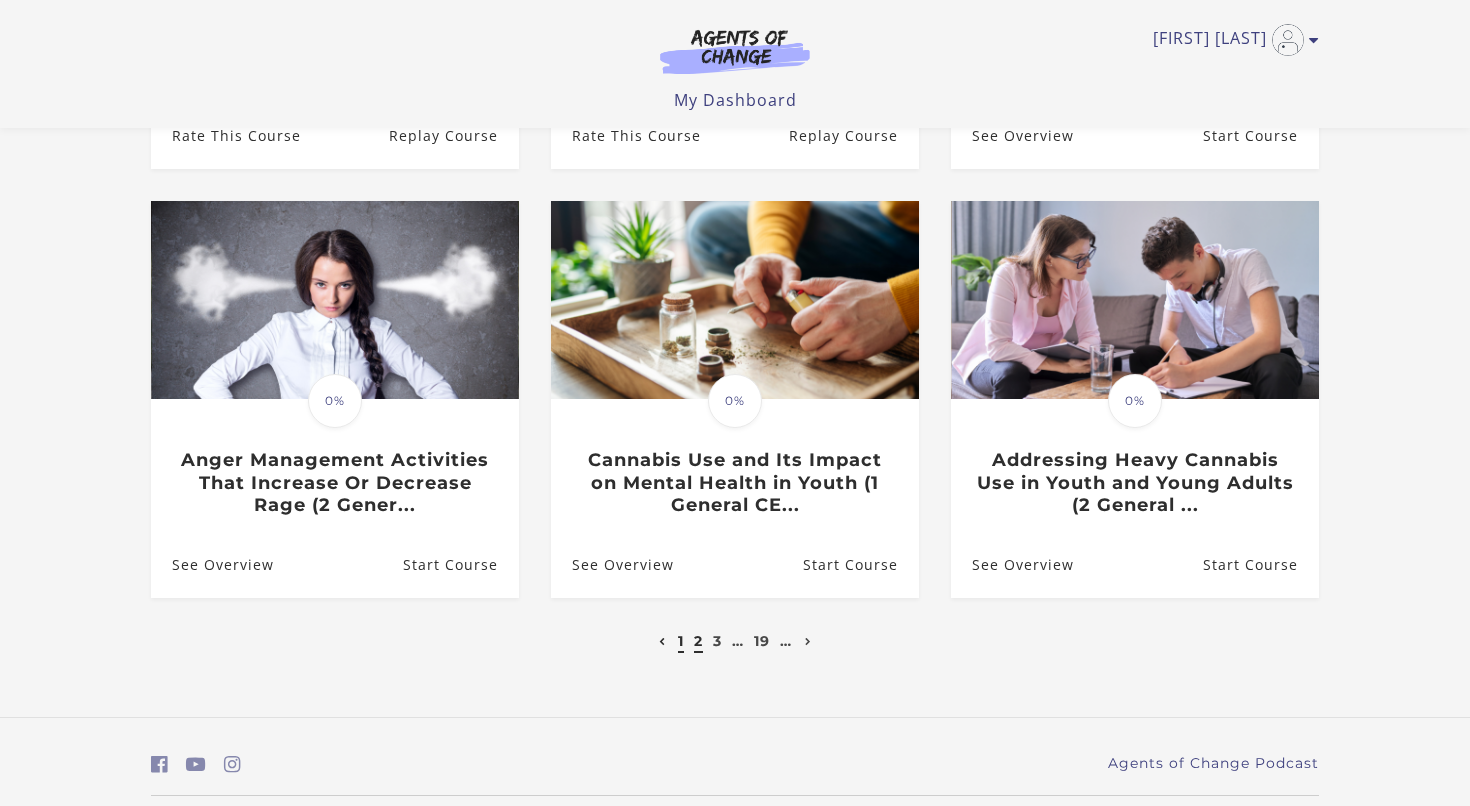 click on "2" at bounding box center (698, 641) 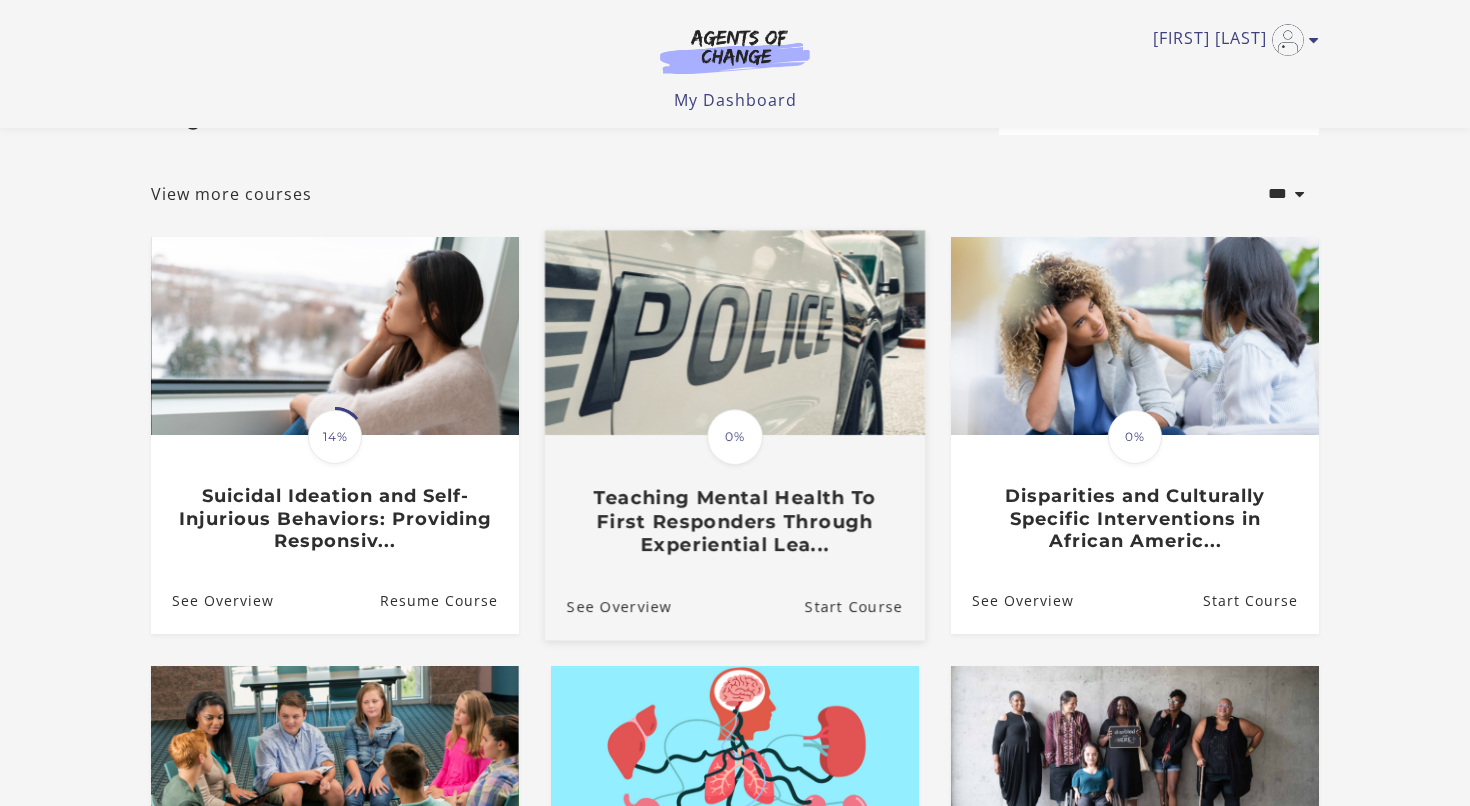 scroll, scrollTop: 77, scrollLeft: 0, axis: vertical 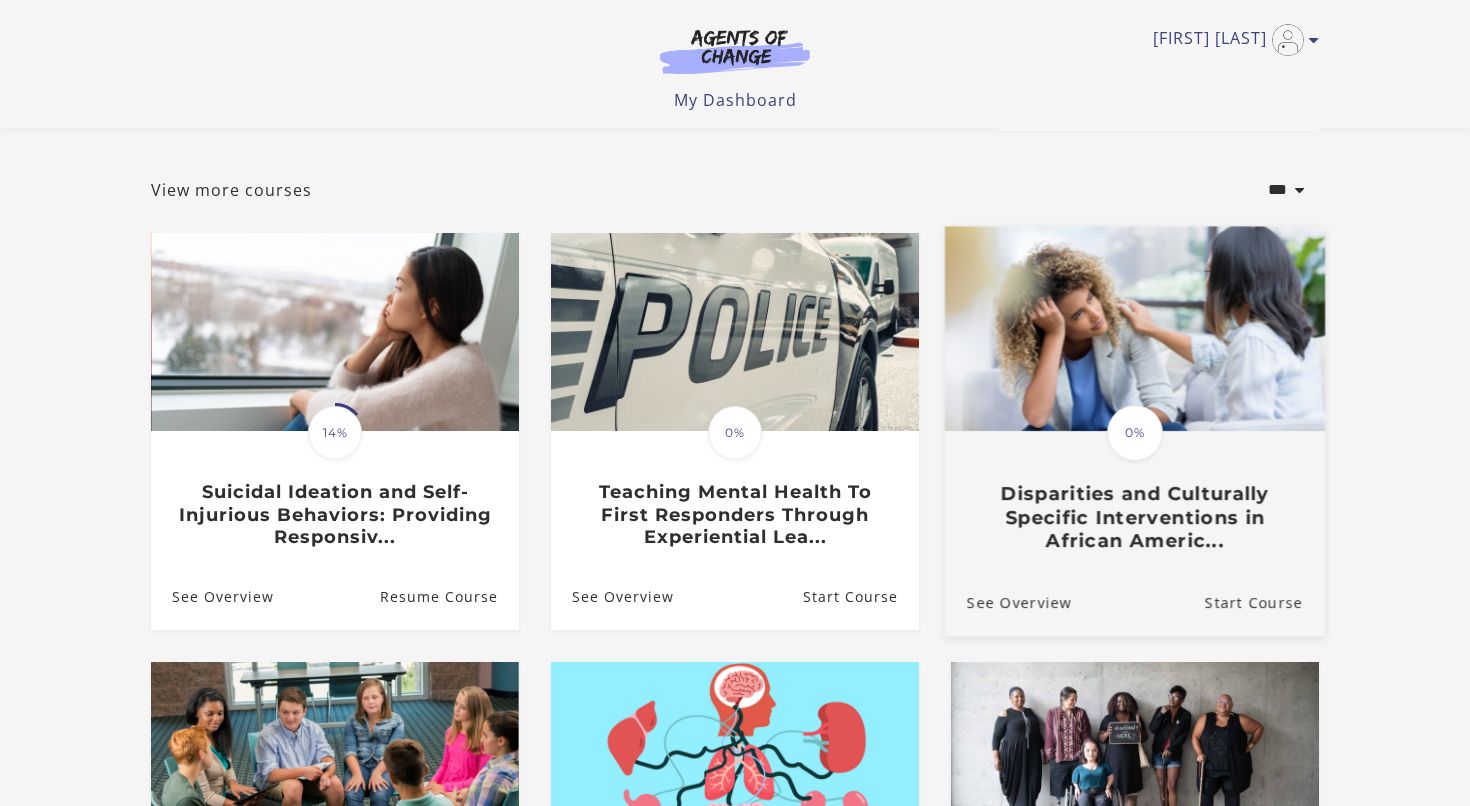 click on "Disparities and Culturally Specific Interventions in African Americ..." at bounding box center [1135, 518] 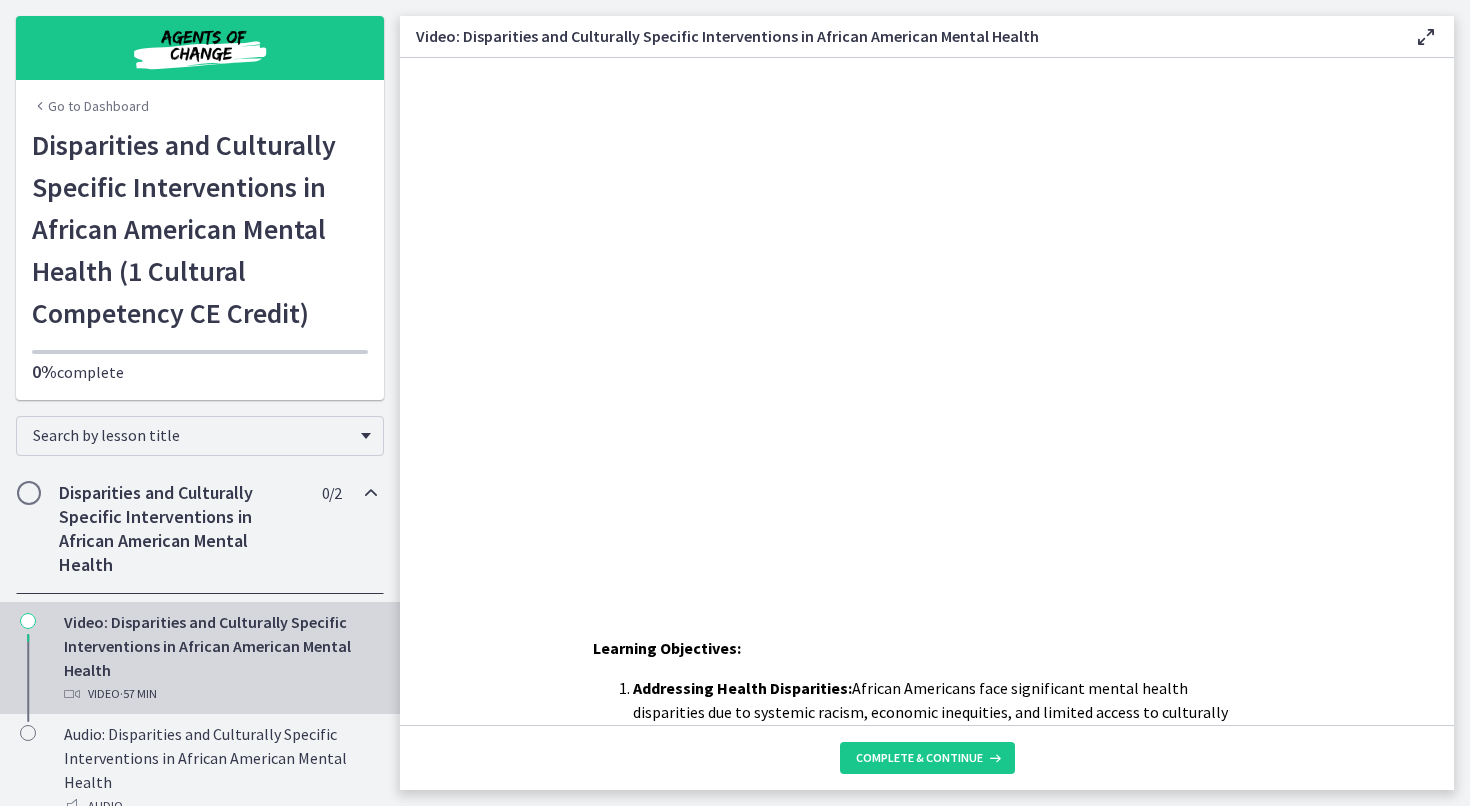 scroll, scrollTop: 0, scrollLeft: 0, axis: both 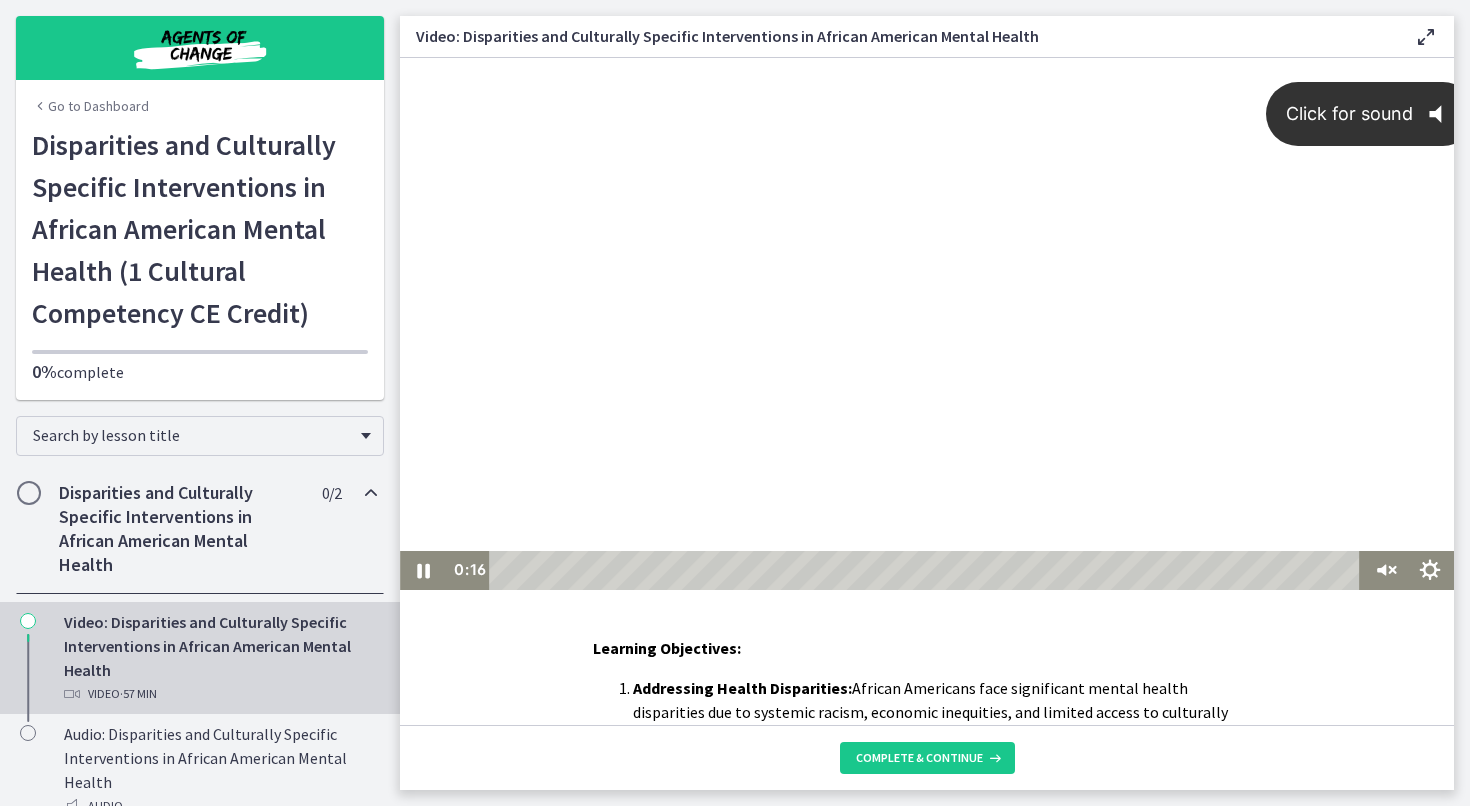 click on "@keyframes VOLUME_SMALL_WAVE_FLASH {
0% { opacity: 0; }
33% { opacity: 1; }
66% { opacity: 1; }
100% { opacity: 0; }
}
@keyframes VOLUME_LARGE_WAVE_FLASH {
0% { opacity: 0; }
33% { opacity: 1; }
66% { opacity: 1; }
100% { opacity: 0; }
}
.volume__small-wave {
animation: VOLUME_SMALL_WAVE_FLASH 2s infinite;
opacity: 0;
}
.volume__large-wave {
animation: VOLUME_LARGE_WAVE_FLASH 2s infinite .3s;
opacity: 0;
}" 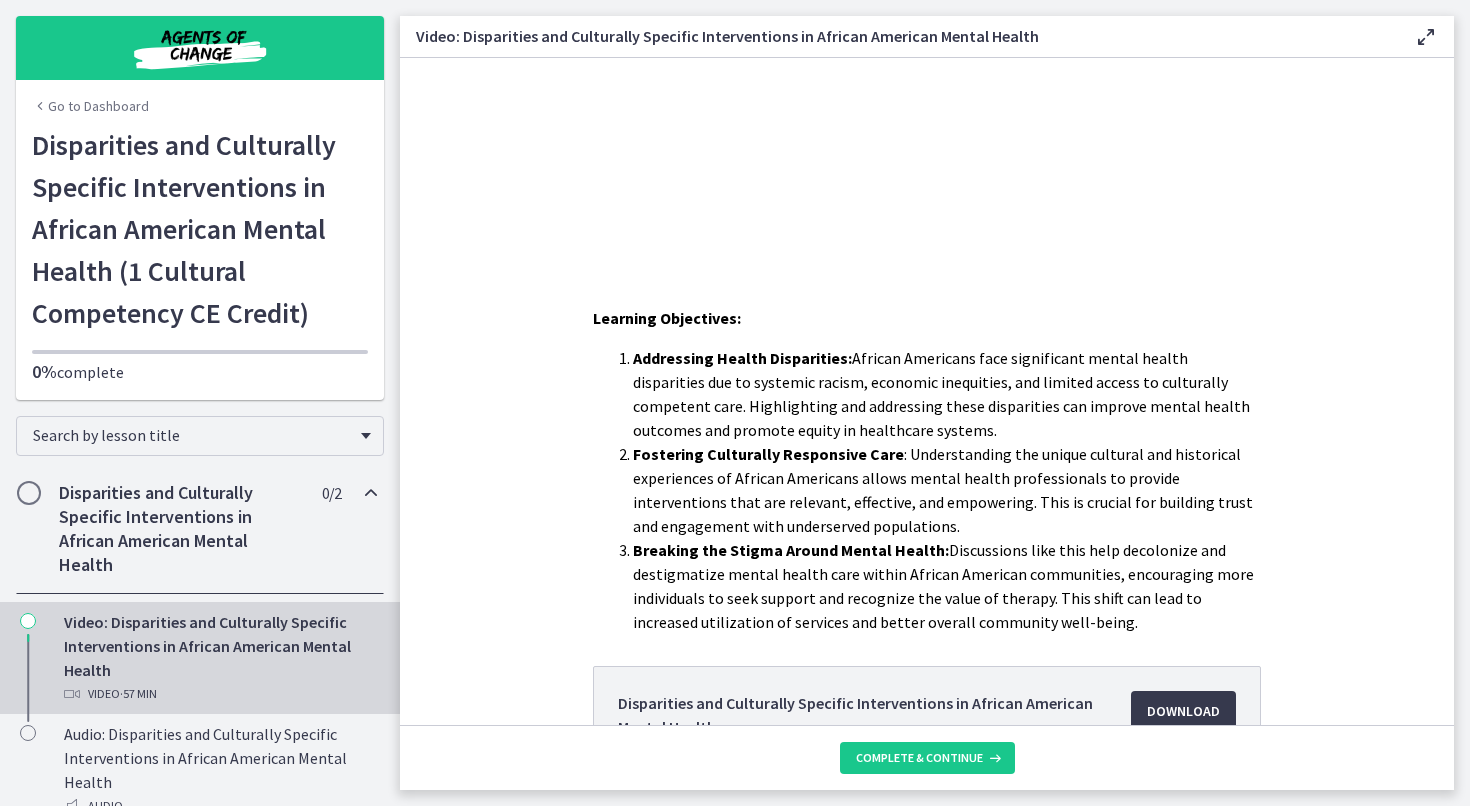 scroll, scrollTop: 344, scrollLeft: 0, axis: vertical 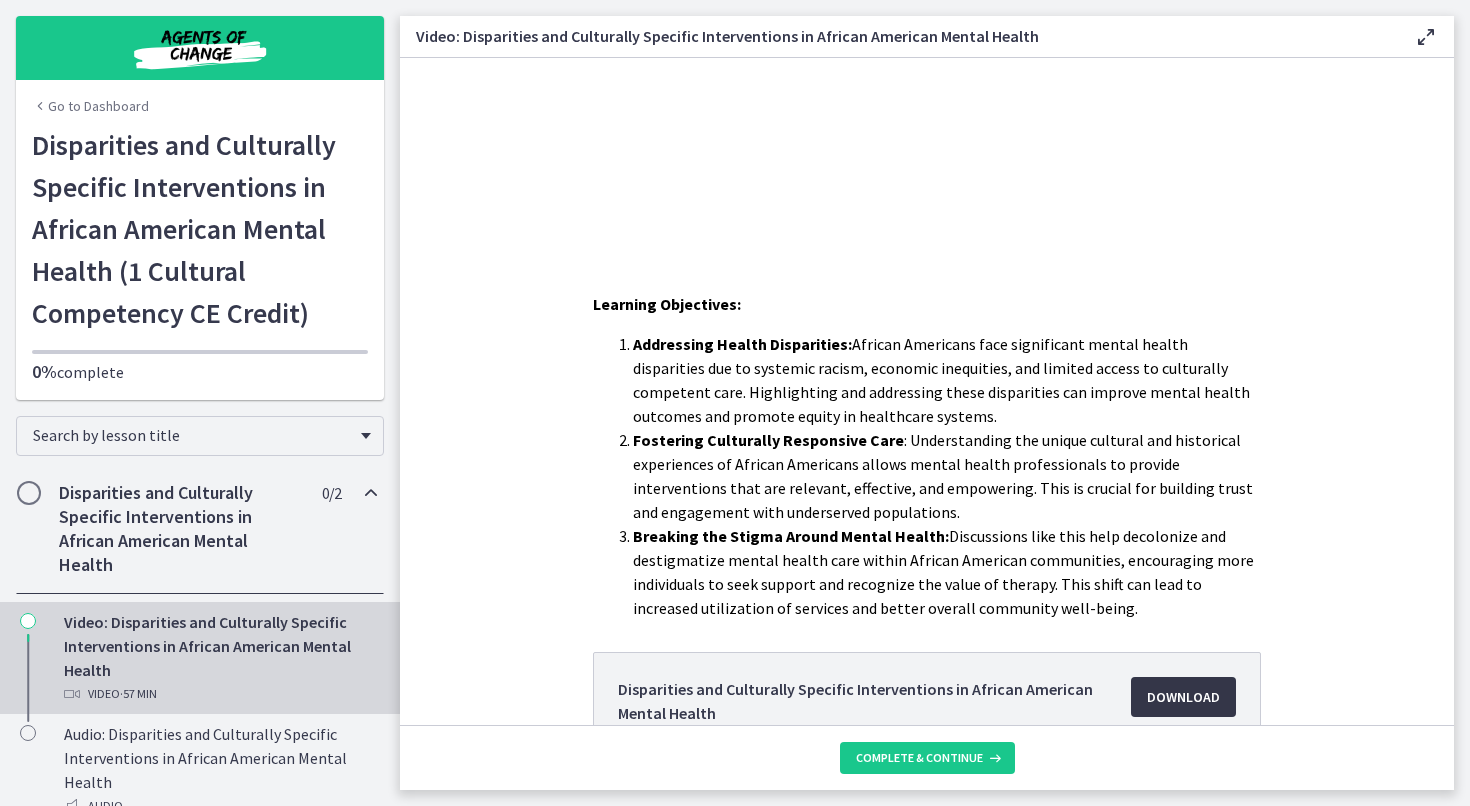 click on "Download
Opens in a new window" at bounding box center [1183, 697] 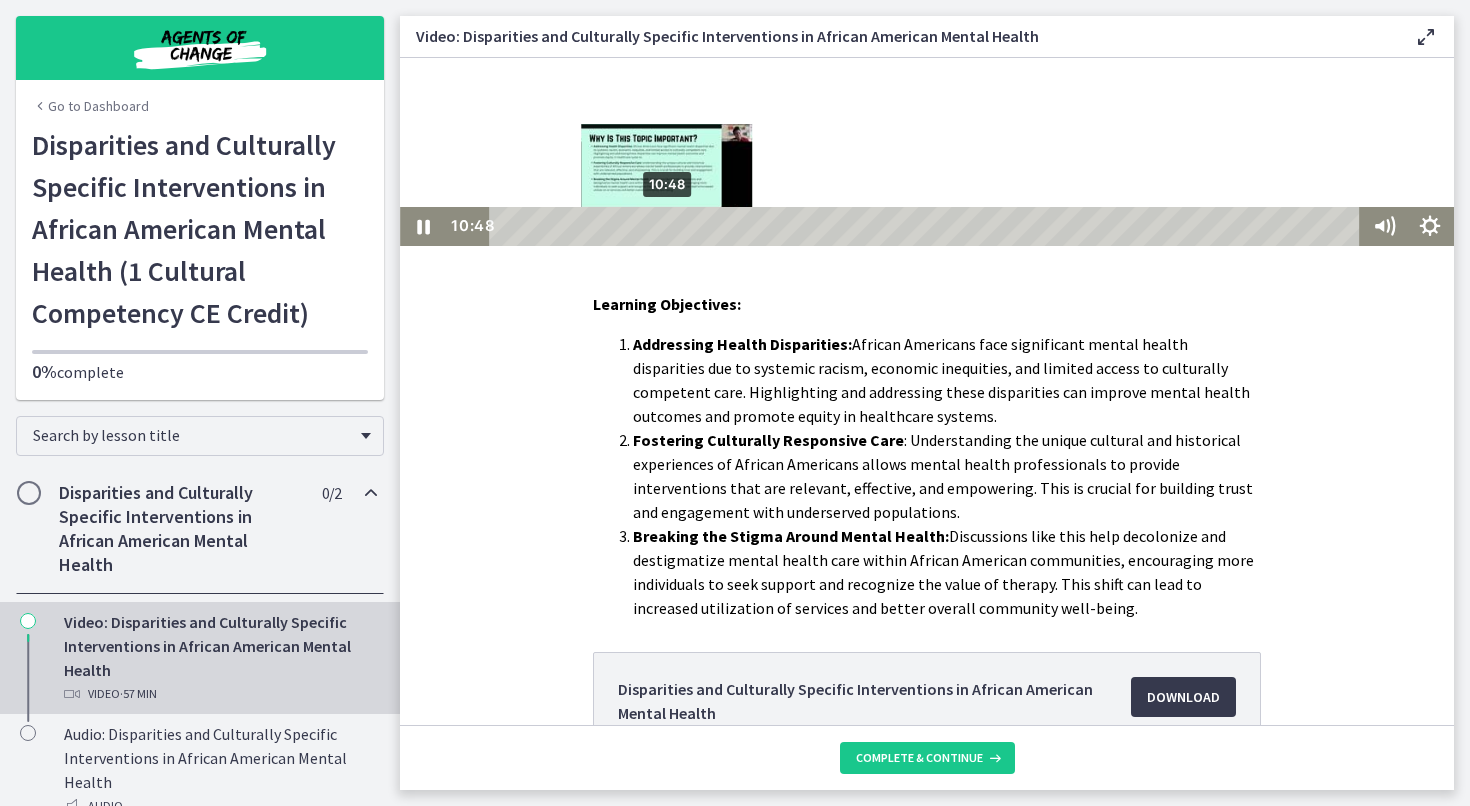 click at bounding box center [666, 226] 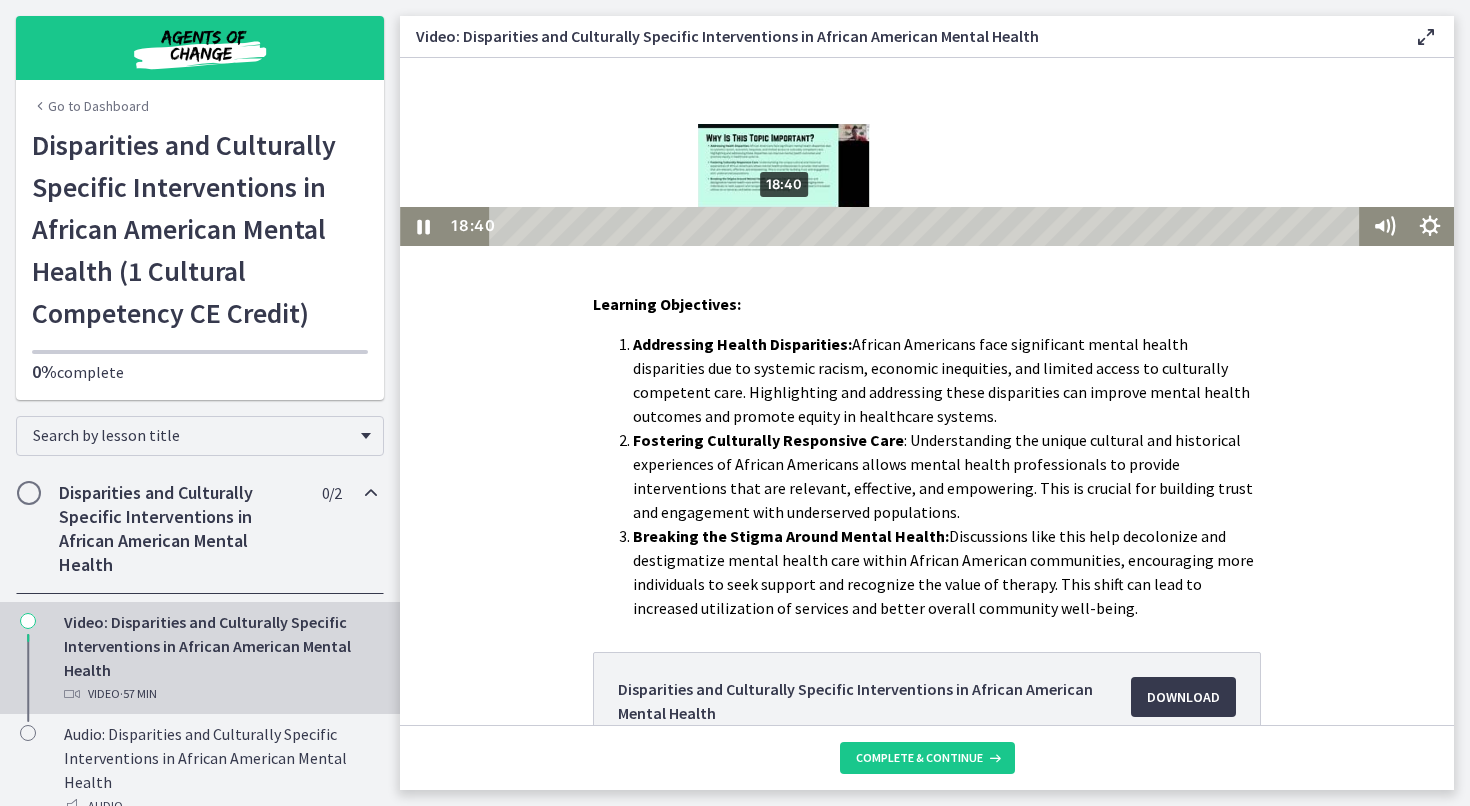 drag, startPoint x: 674, startPoint y: 229, endPoint x: 802, endPoint y: 229, distance: 128 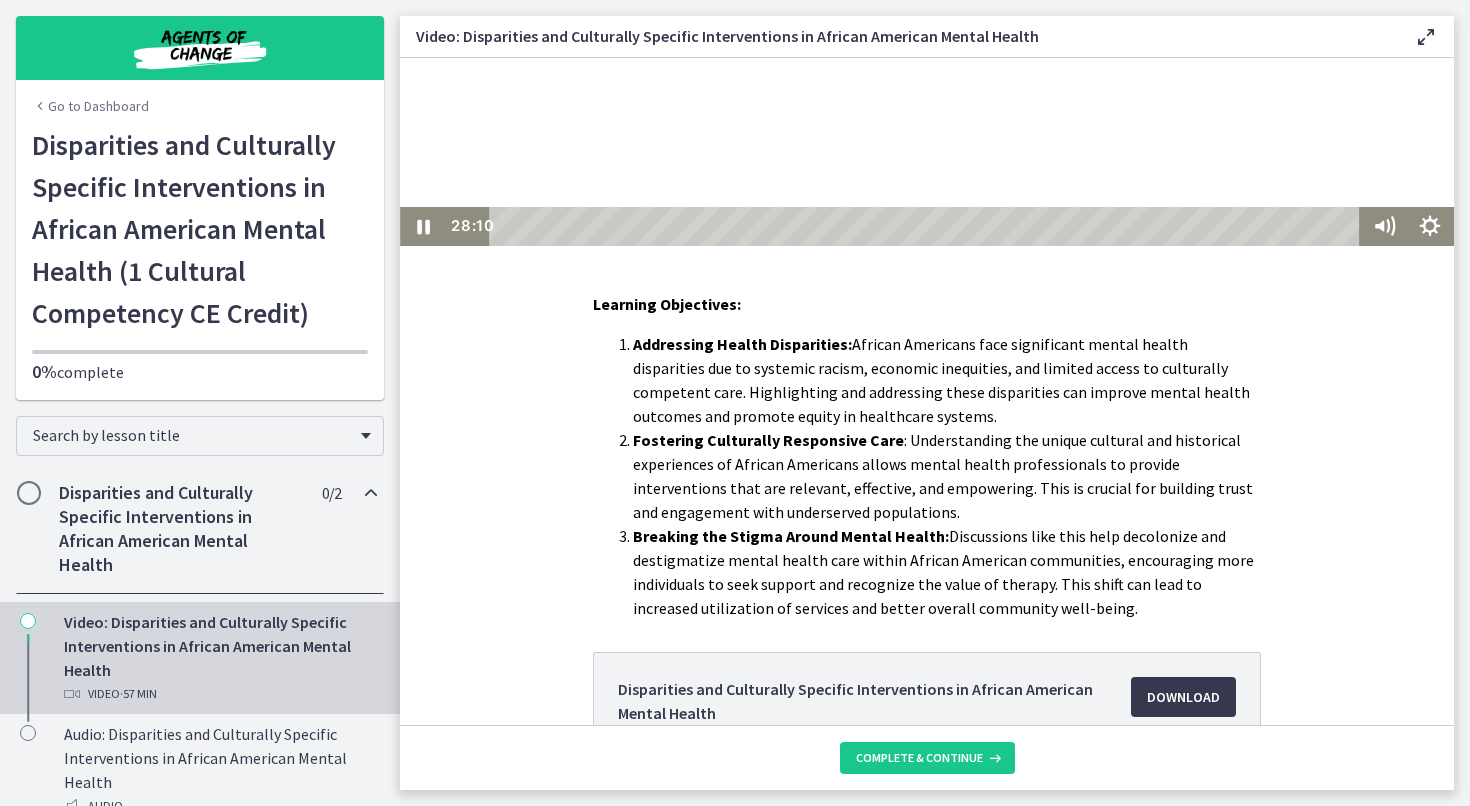 drag, startPoint x: 804, startPoint y: 228, endPoint x: 950, endPoint y: 248, distance: 147.3635 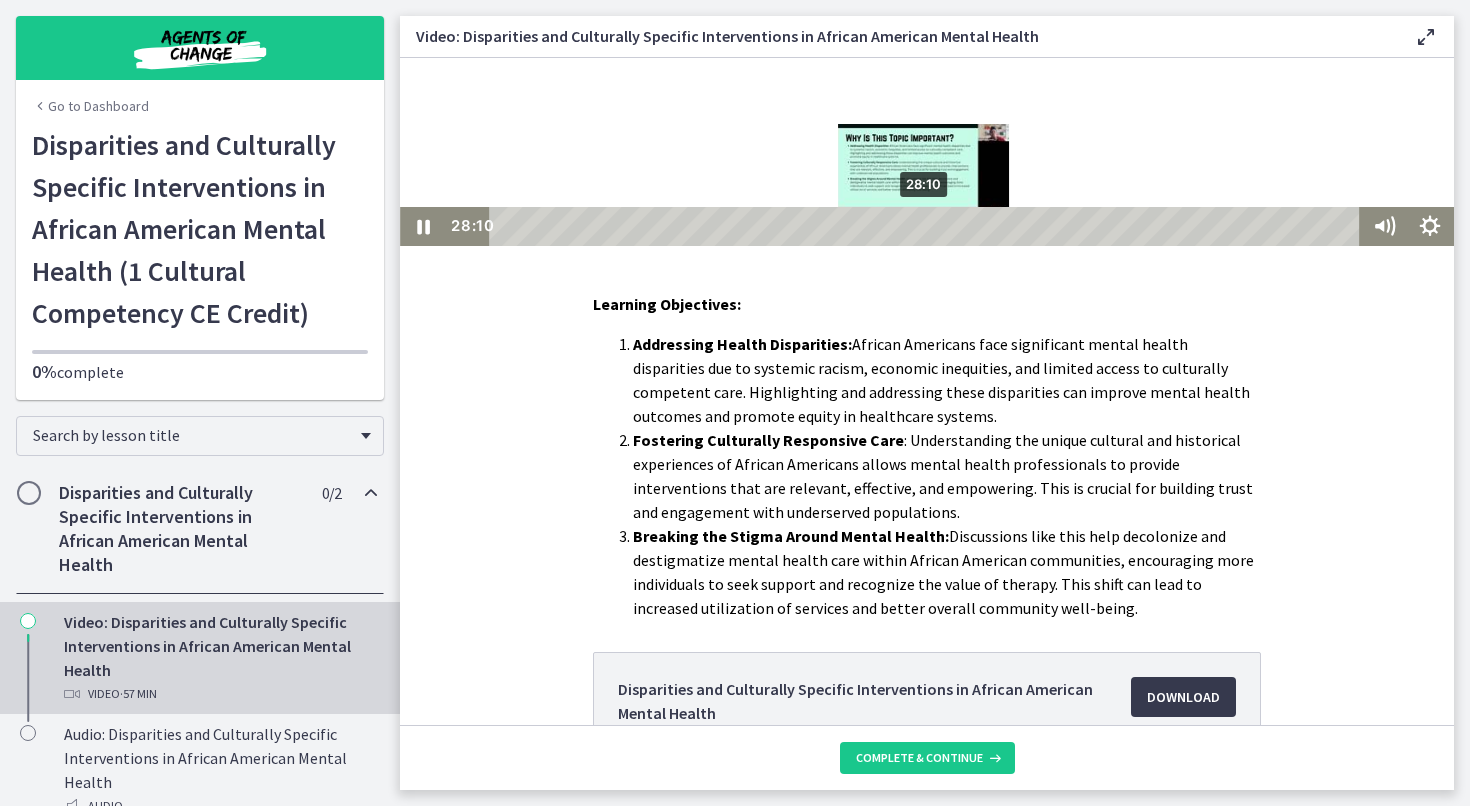 drag, startPoint x: 951, startPoint y: 227, endPoint x: 929, endPoint y: 228, distance: 22.022715 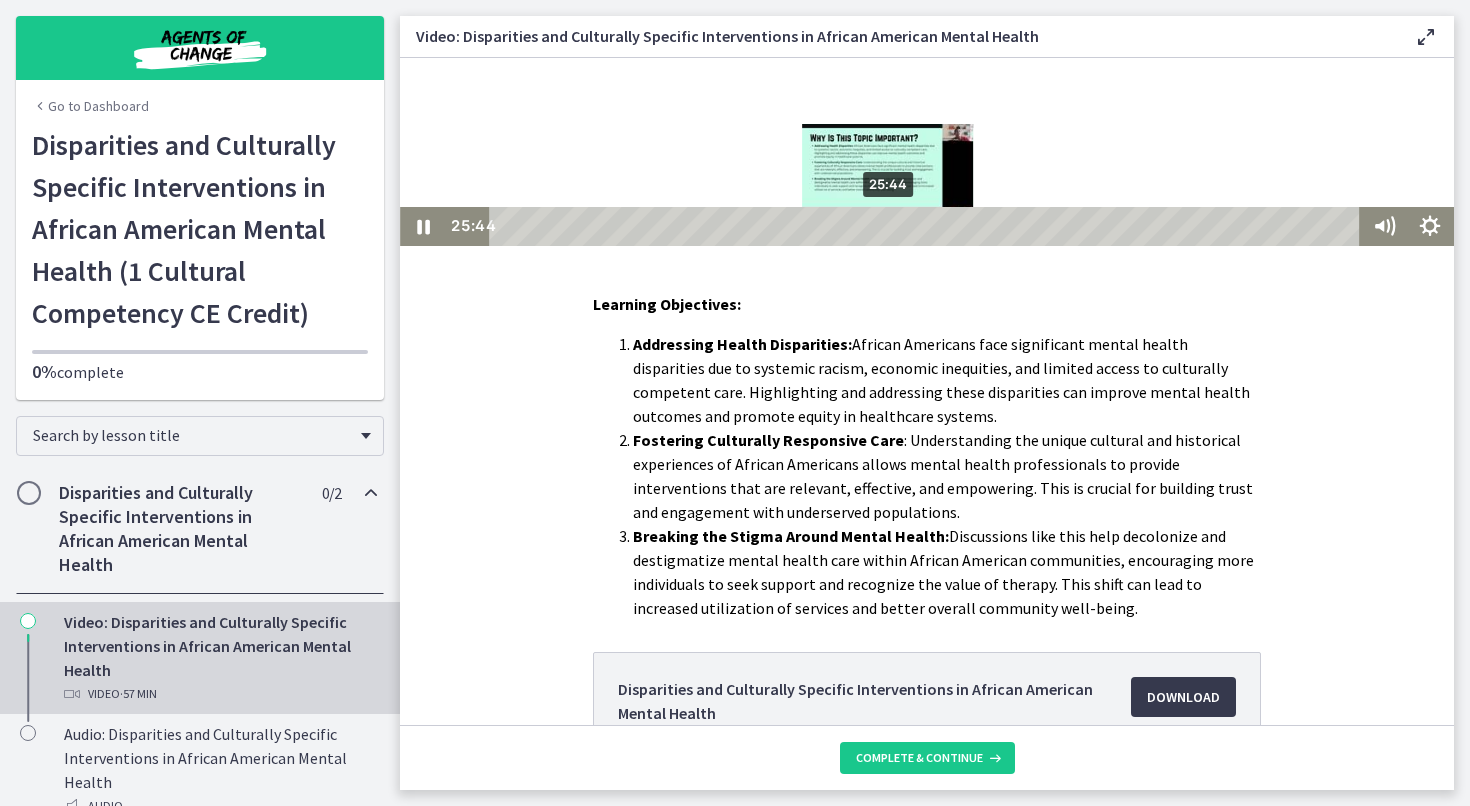 drag, startPoint x: 929, startPoint y: 225, endPoint x: 894, endPoint y: 226, distance: 35.014282 